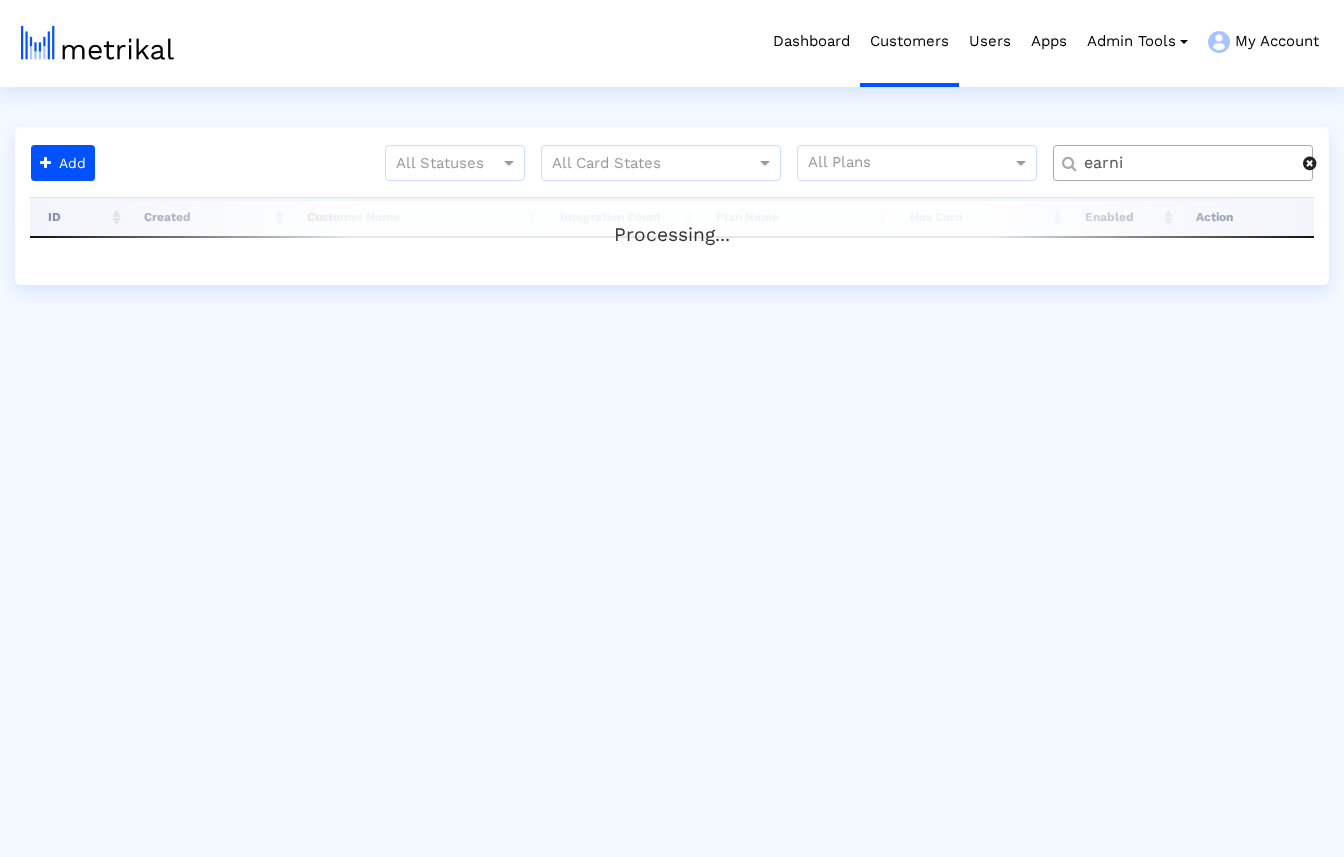 scroll, scrollTop: 0, scrollLeft: 0, axis: both 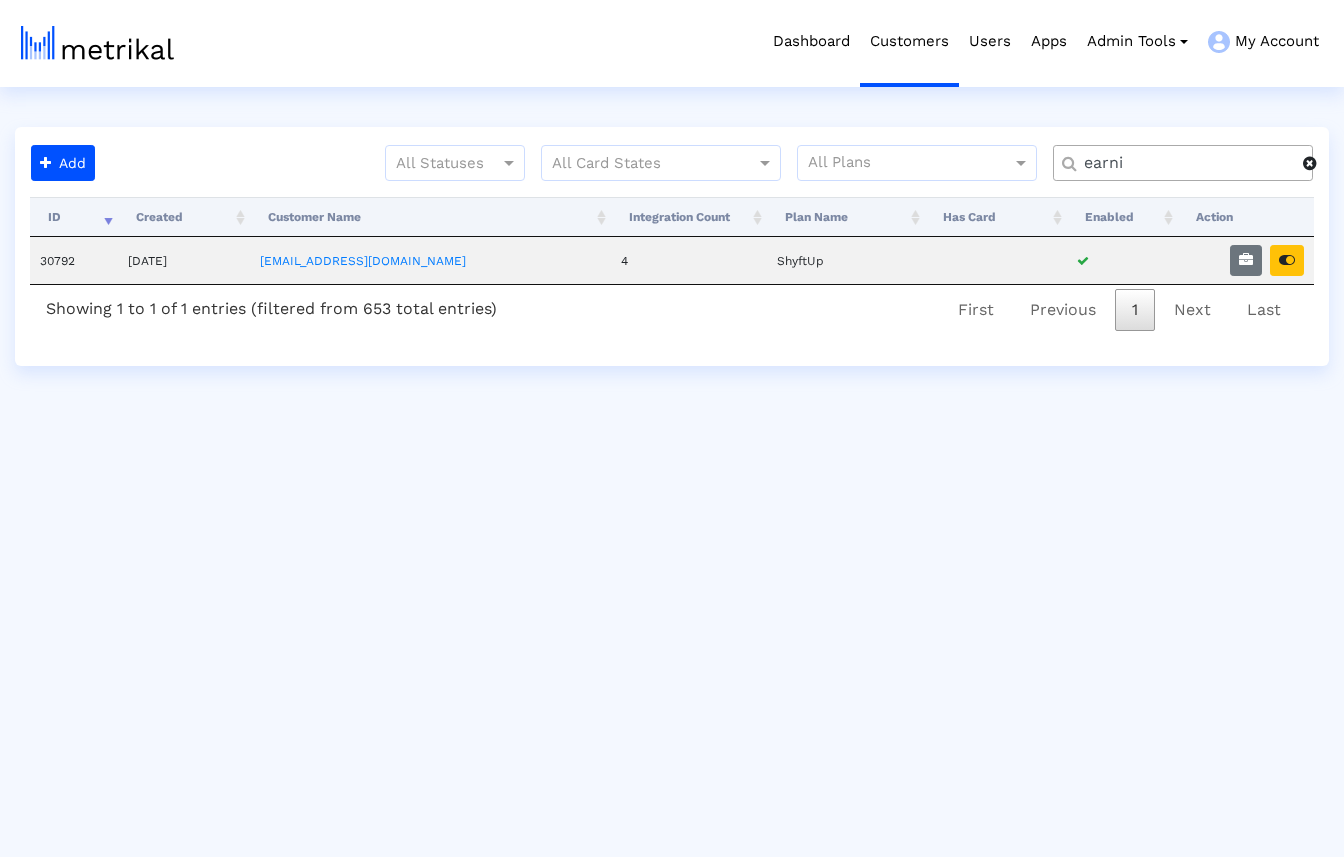 click 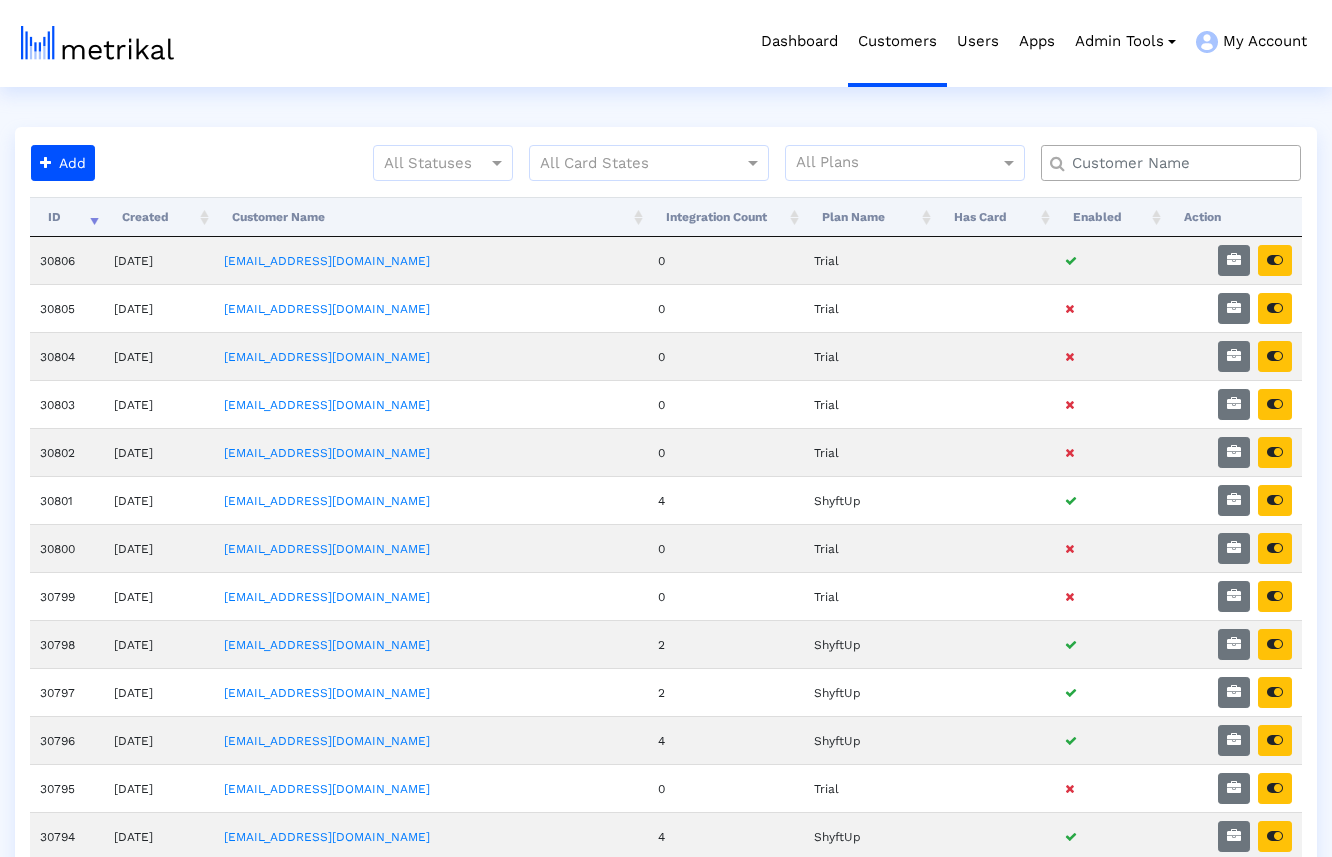 click 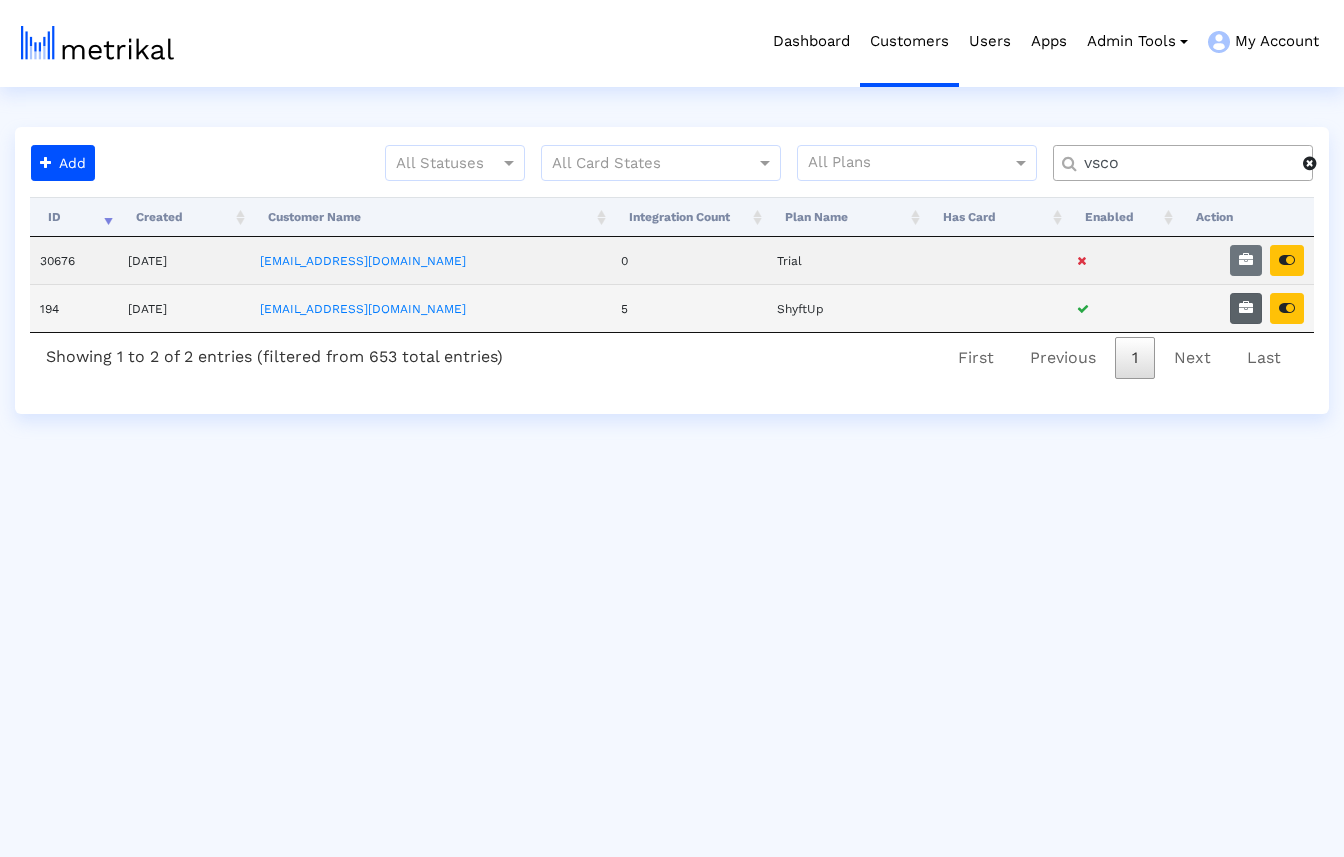 type on "vsco" 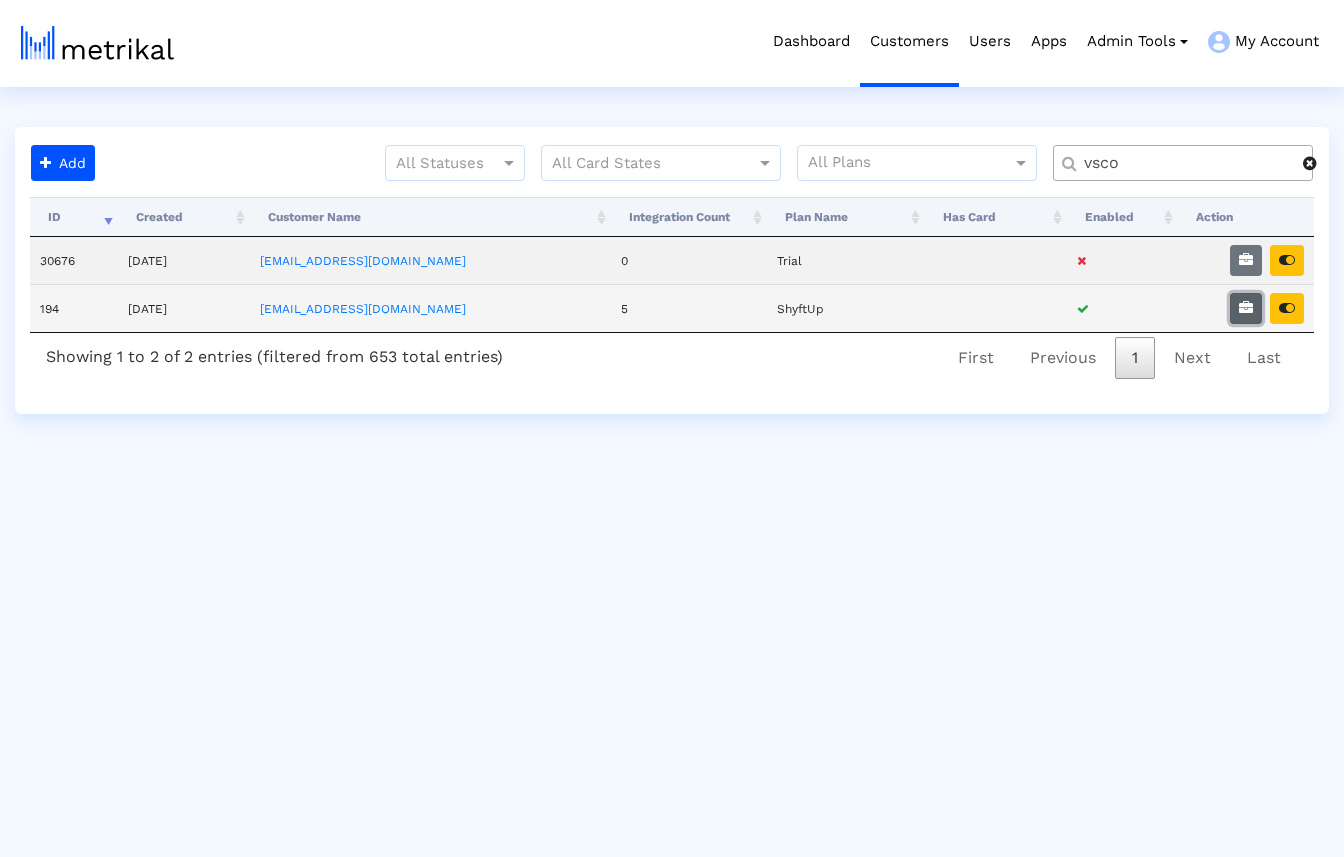 click at bounding box center (1246, 308) 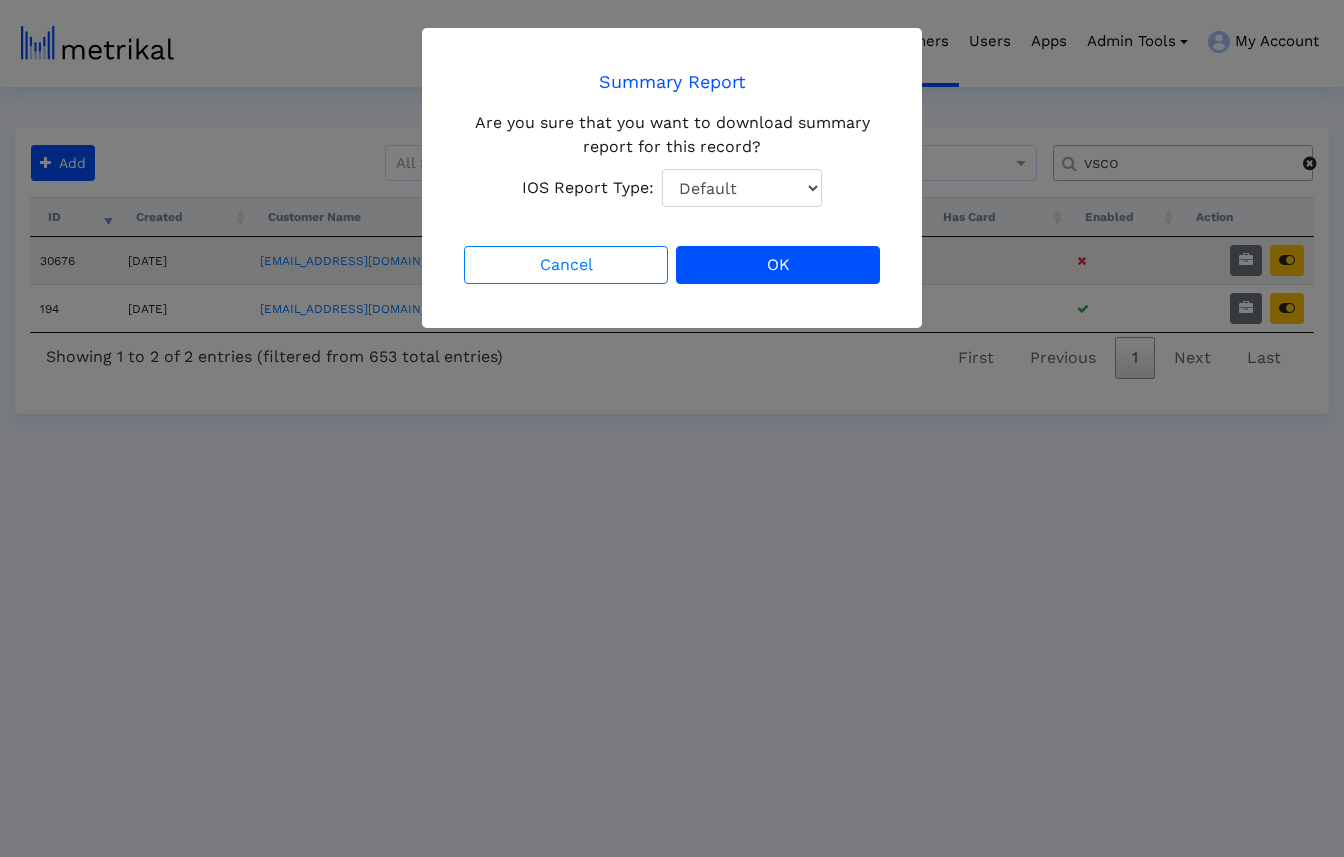 select on "1: 1" 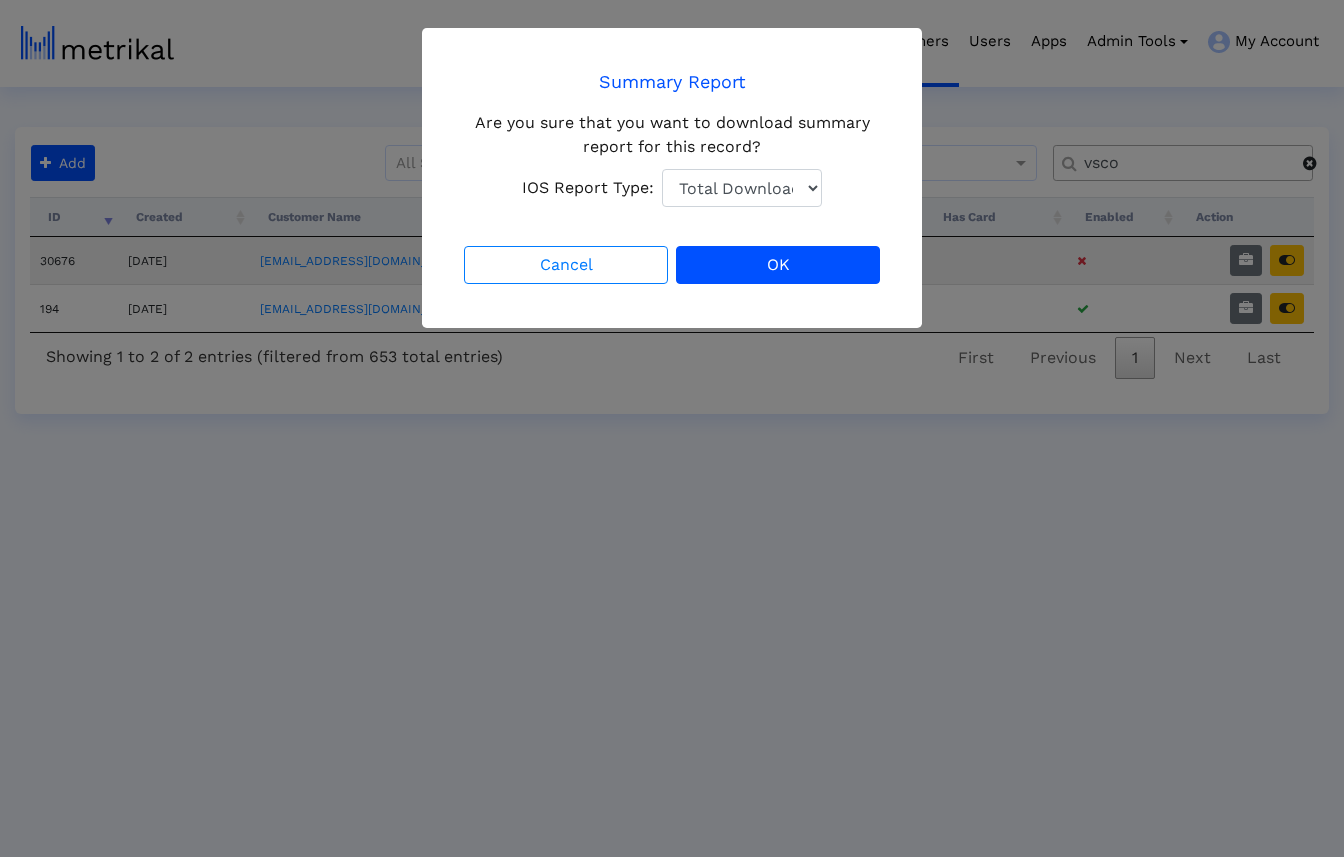 click on "Total Downloads" 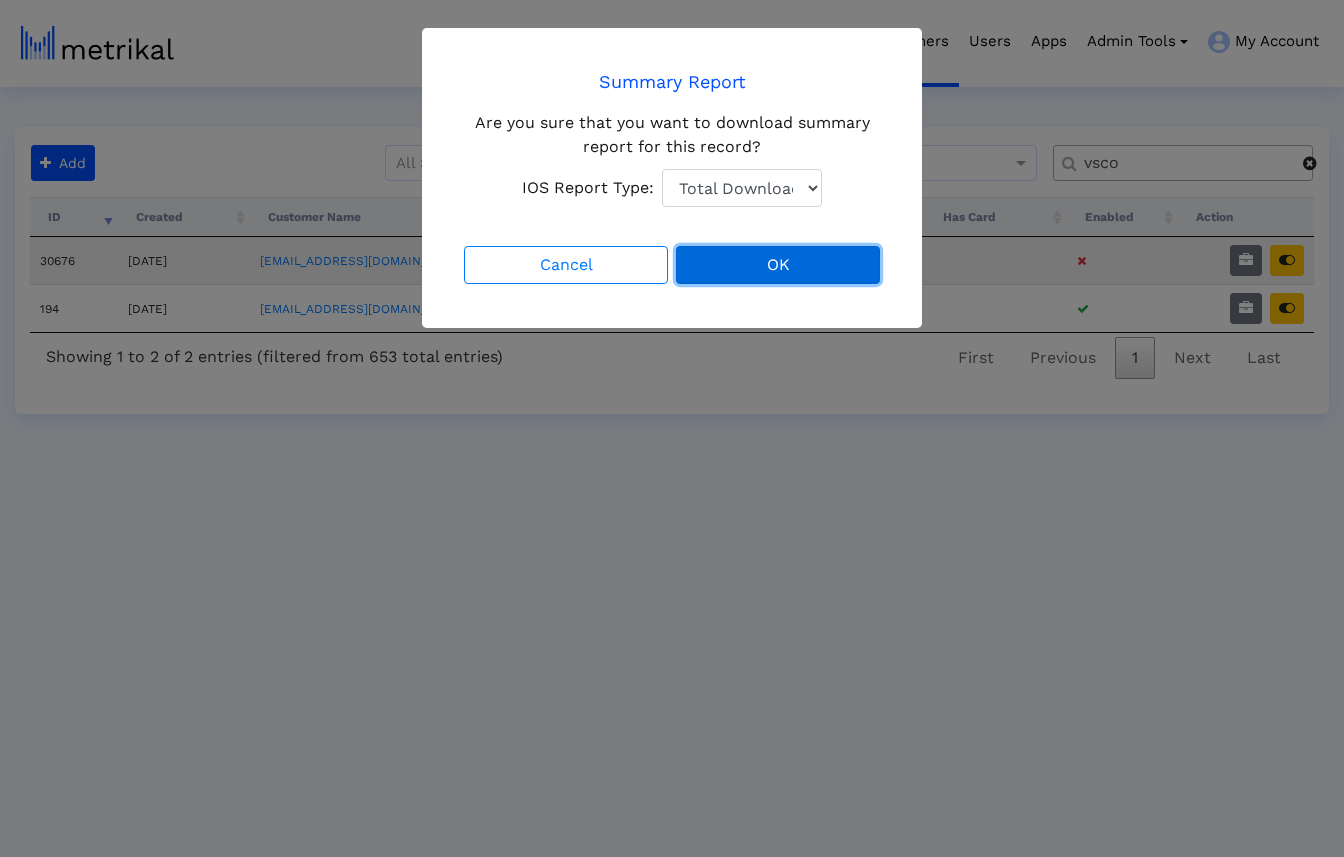 click on "OK" 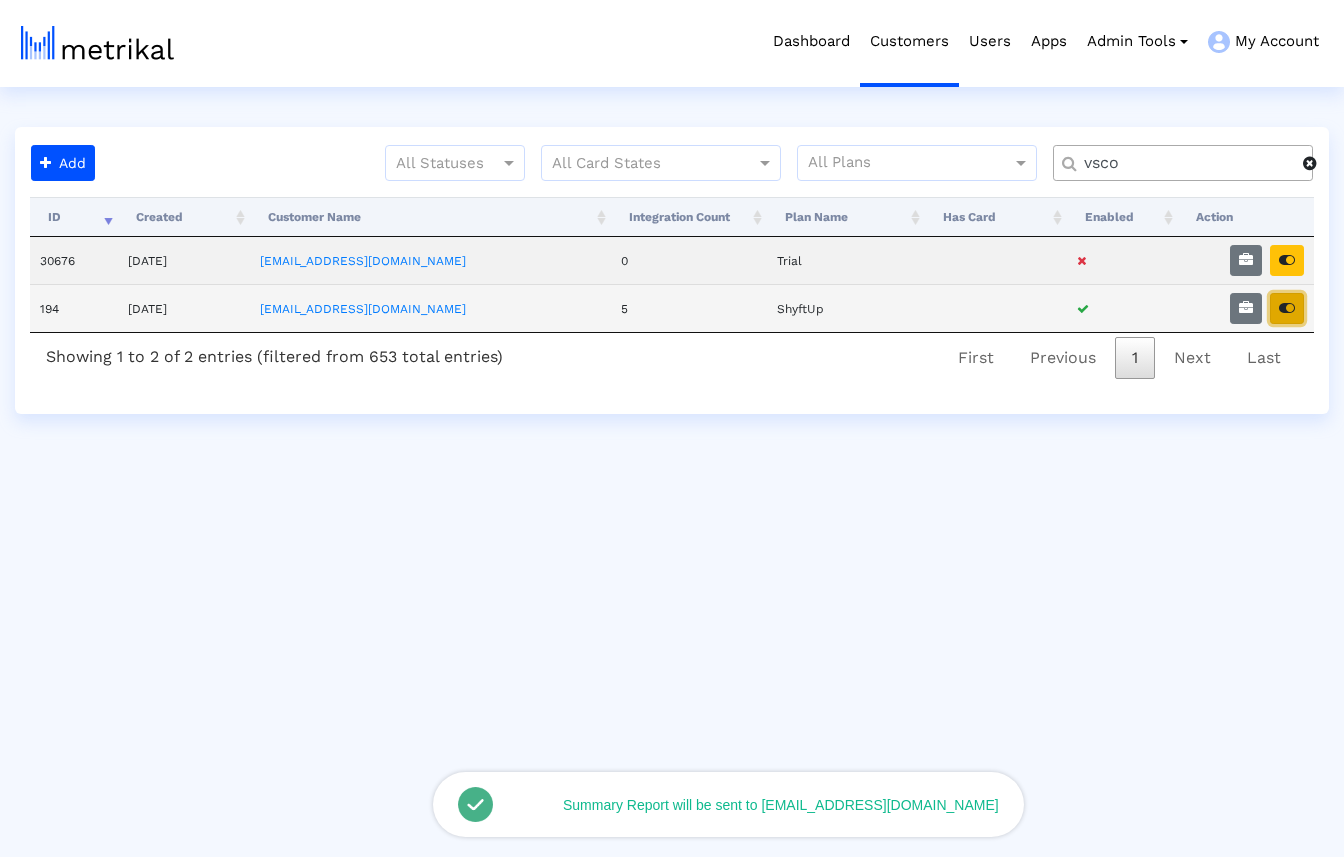 click at bounding box center [1287, 308] 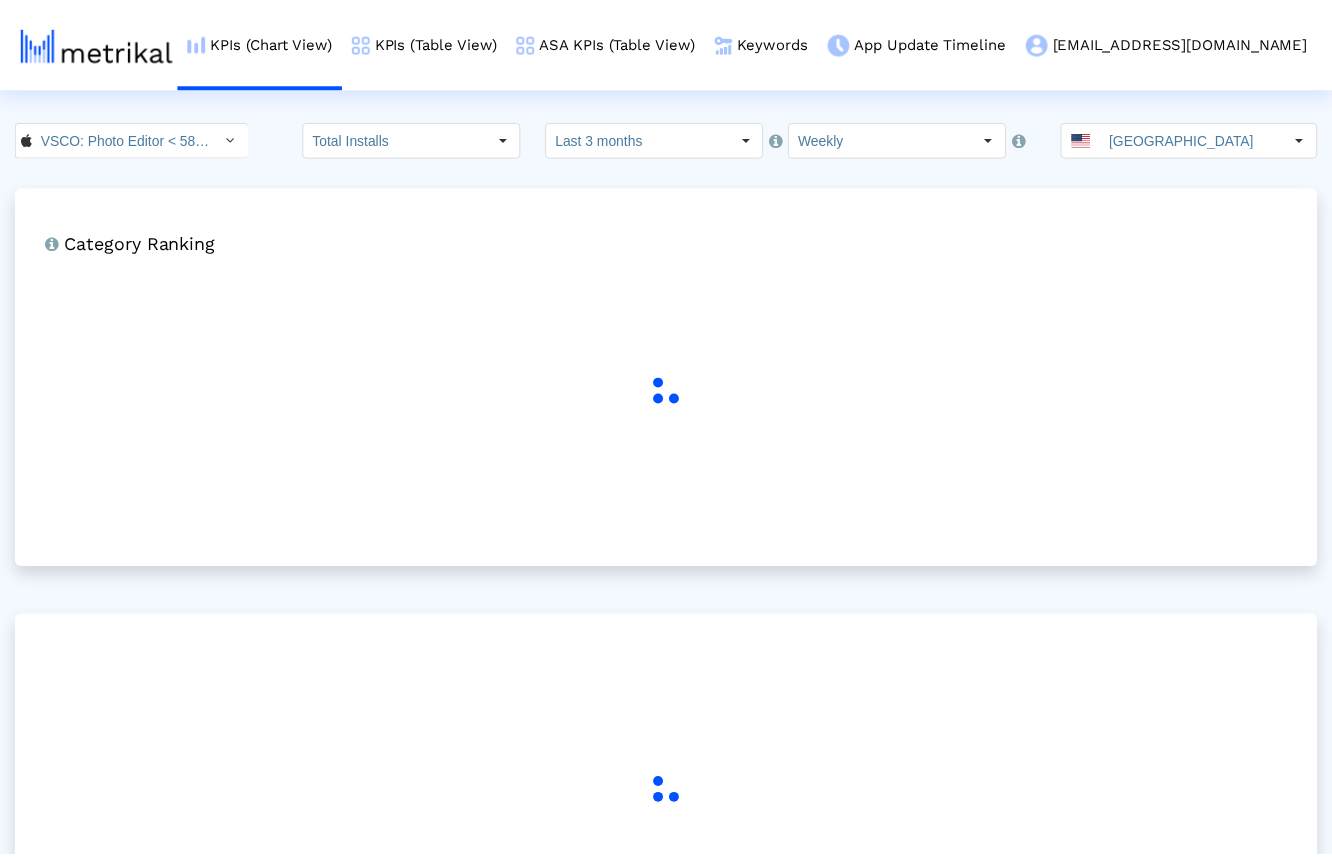 scroll, scrollTop: 0, scrollLeft: 0, axis: both 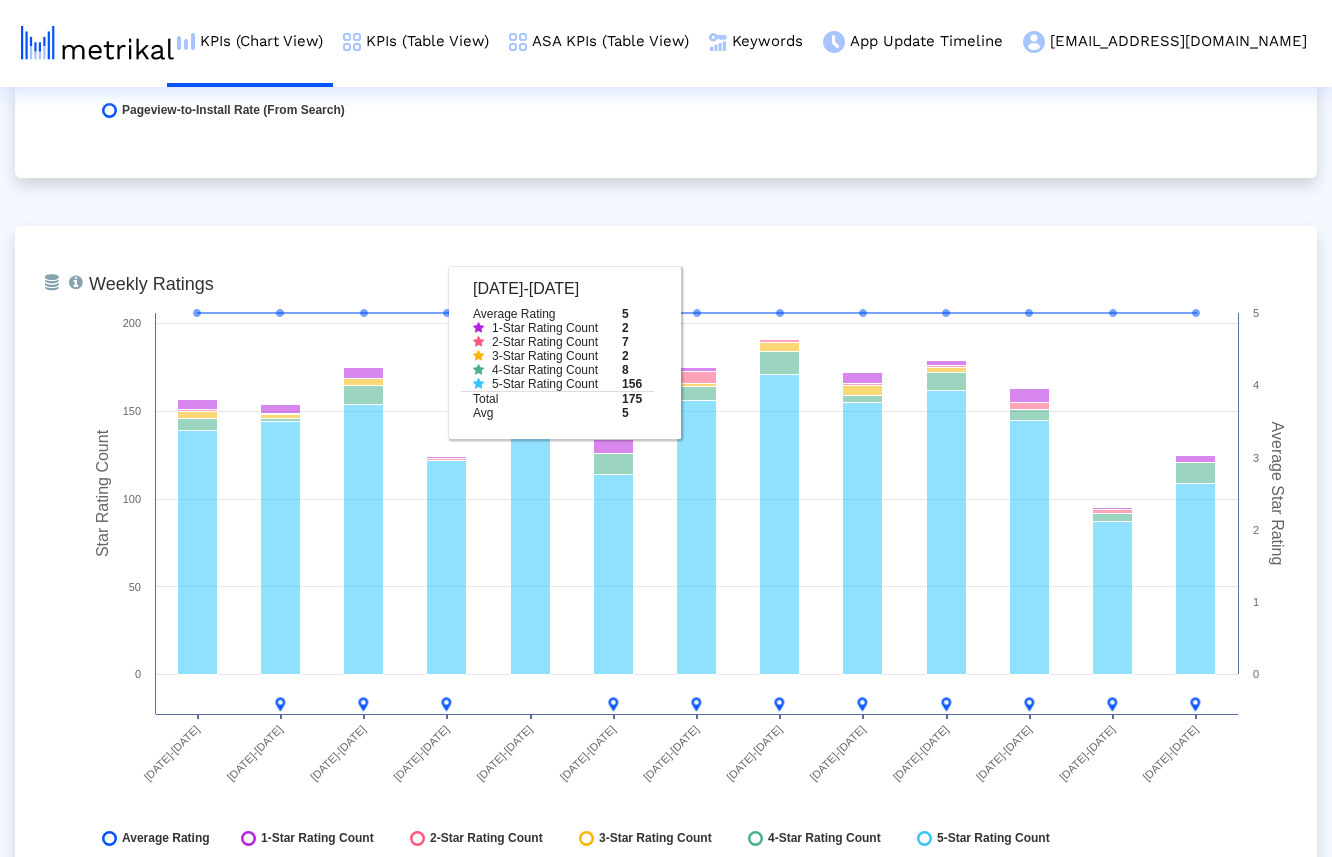 click on "From Database   Ranking of the app in the Overall and Category Charts.  Created with Highcharts 8.1.2 Category Ranking [DATE]-[DATE] [DATE]-[DATE] [DATE]-[DATE] [DATE]-[DATE] [DATE]-[DATE] [DATE]-[DATE] [DATE]-[DATE] [DATE]-[DATE] [DATE]-[DATE] [DATE]-[DATE] [DATE]-[DATE] [DATE]-[DATE] [DATE]-[DATE] 40 45 50 55 60 65 70 75
Photo & Video - Free
[DATE]-[DATE]
Photo & Video - Free
57
From Database   Total installs that the app received from all sources, reported by App Store Connect.  Created with Highcharts 8.1.2 Total Installs [DATE]-[DATE] [DATE]-[DATE] [DATE]-[DATE] [DATE]-[DATE] [DATE]-[DATE] [DATE]-[DATE] [DATE]-[DATE] [DATE]-[DATE] [DATE]-[DATE] [DATE]-[DATE] [DATE]-[DATE]" 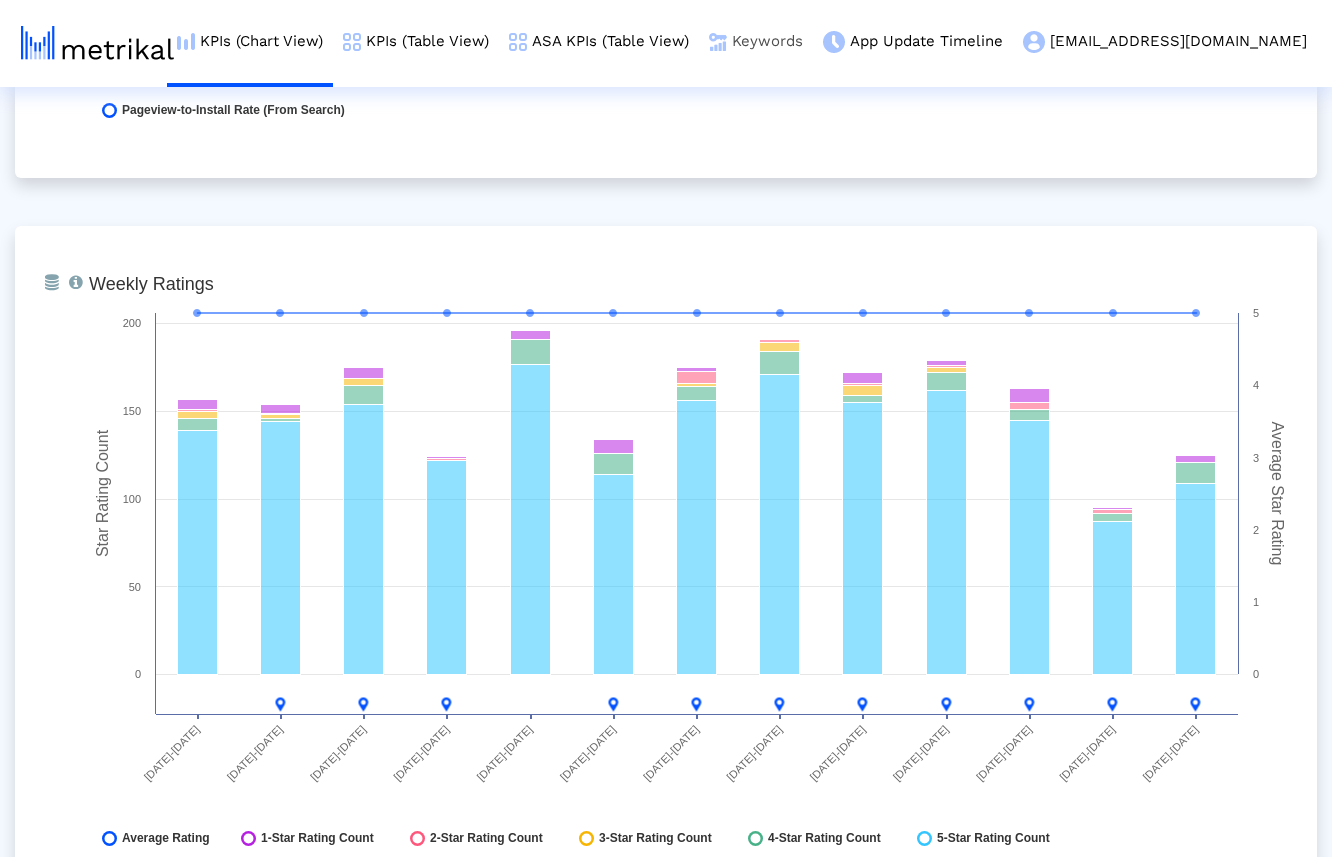 click on "Keywords" at bounding box center (756, 41) 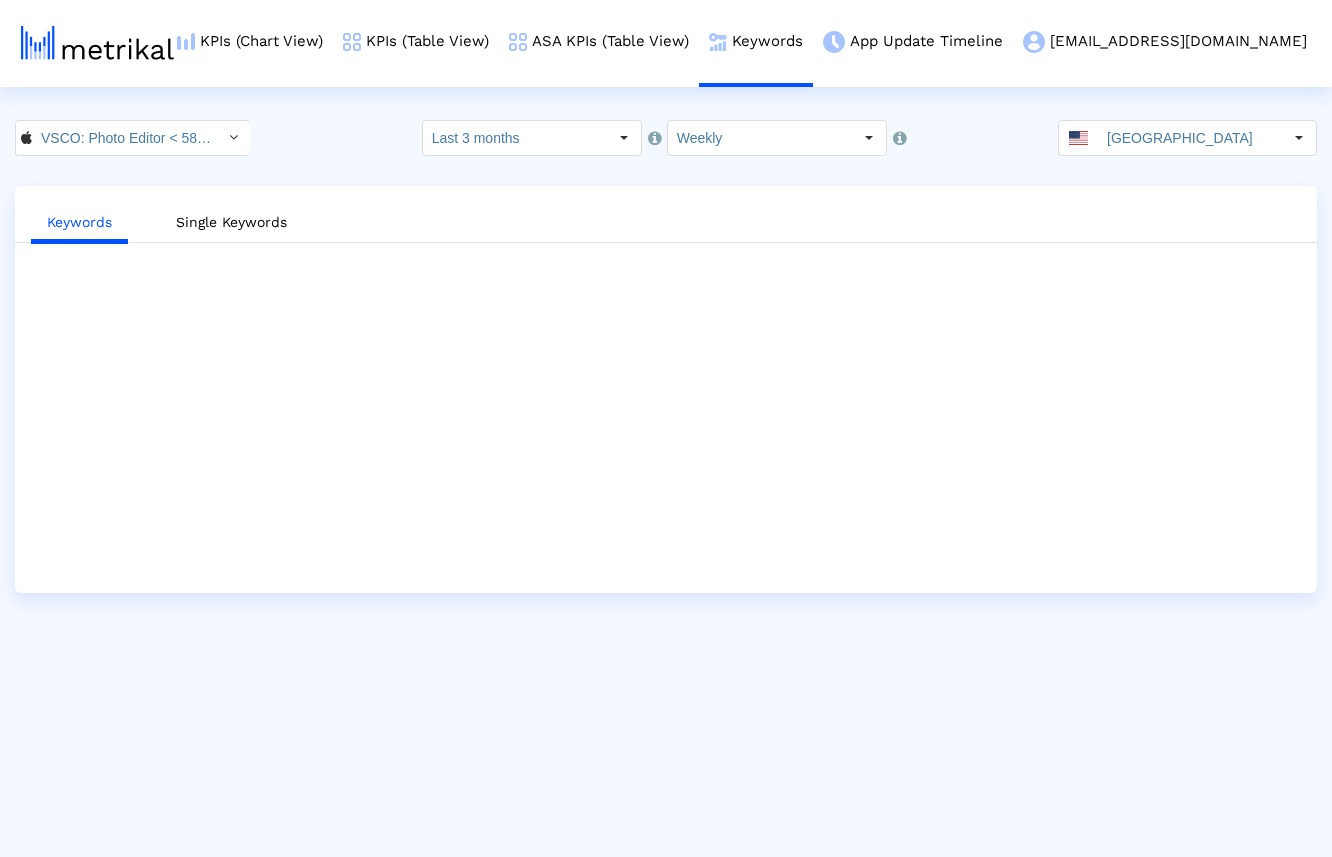 scroll, scrollTop: 0, scrollLeft: 0, axis: both 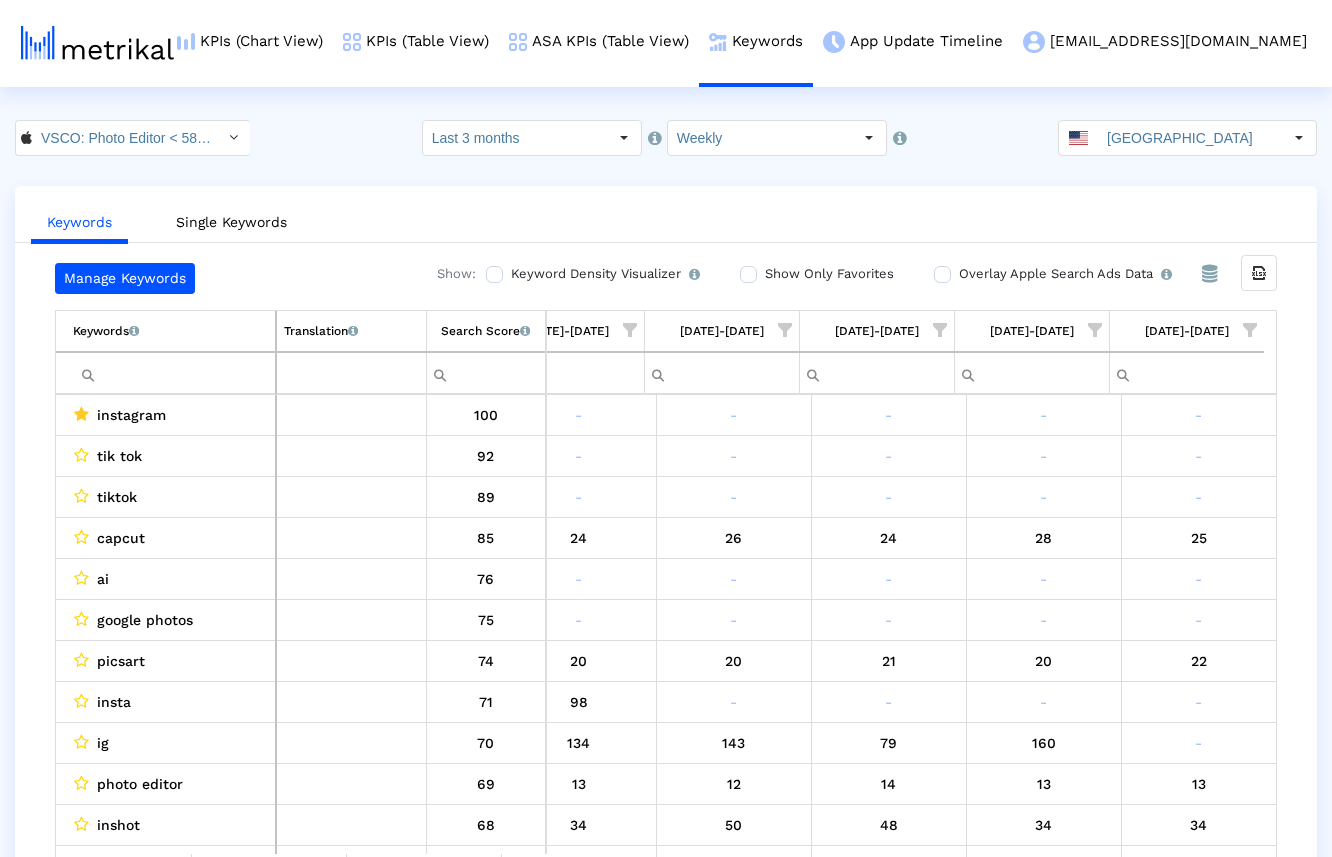click at bounding box center [174, 373] 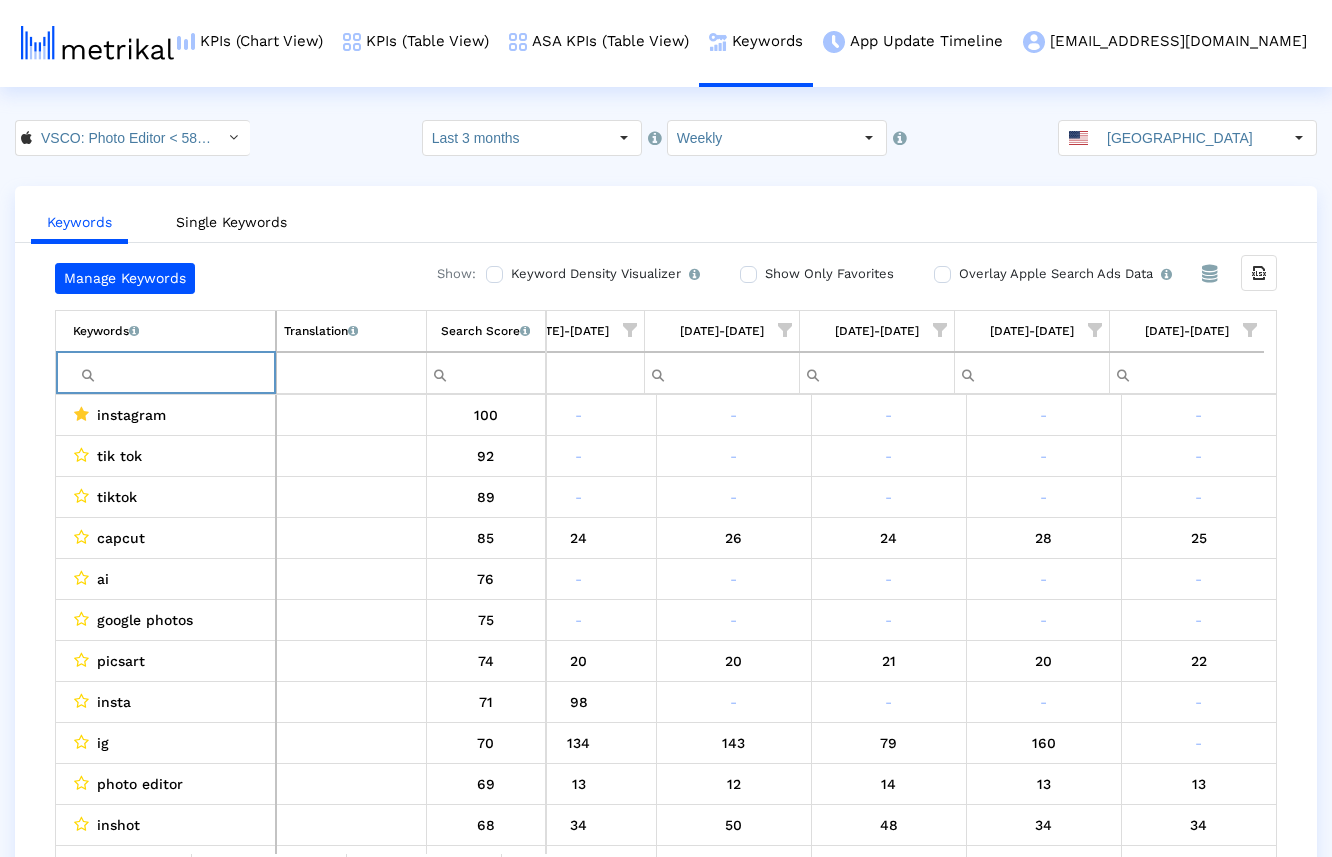 paste on "picsart" 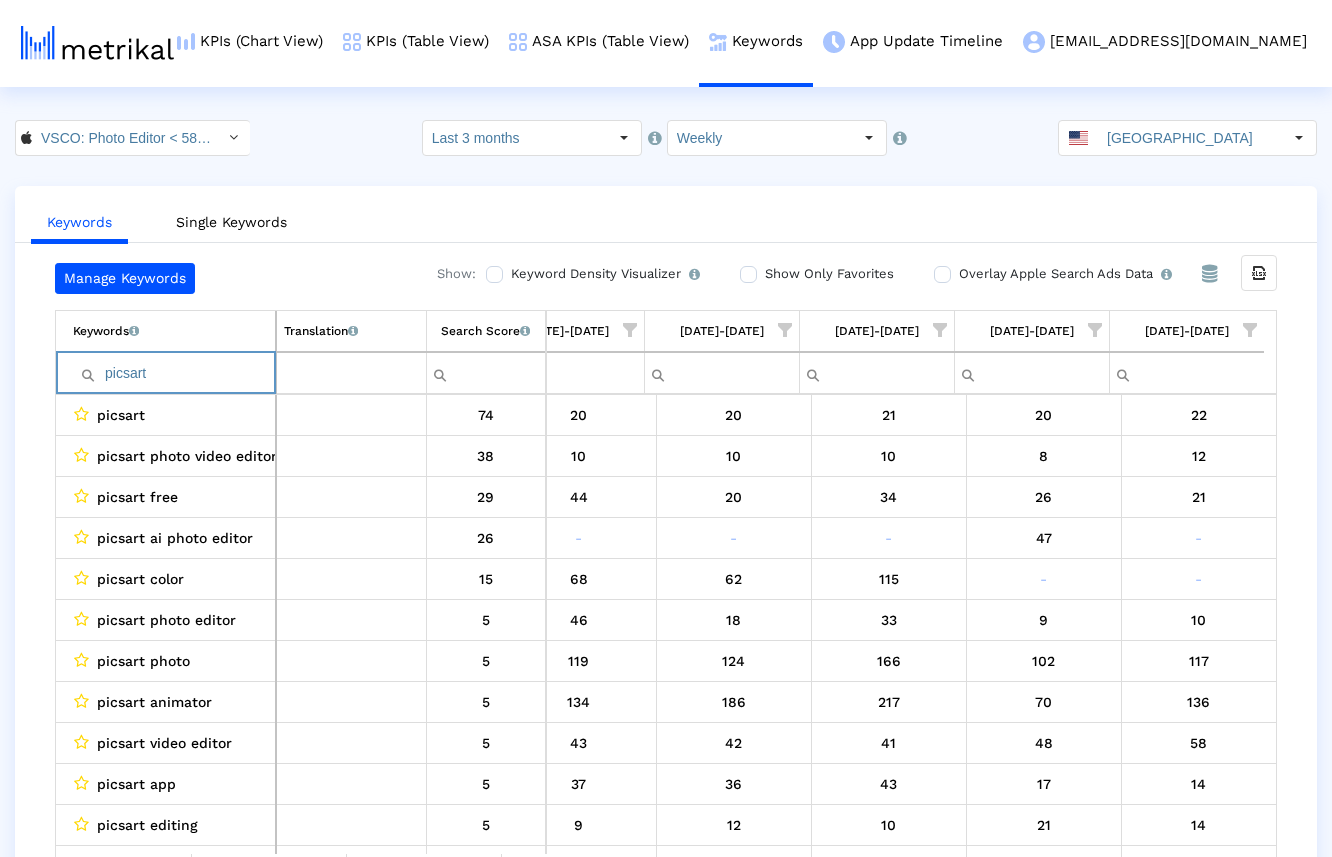 paste on "capcu" 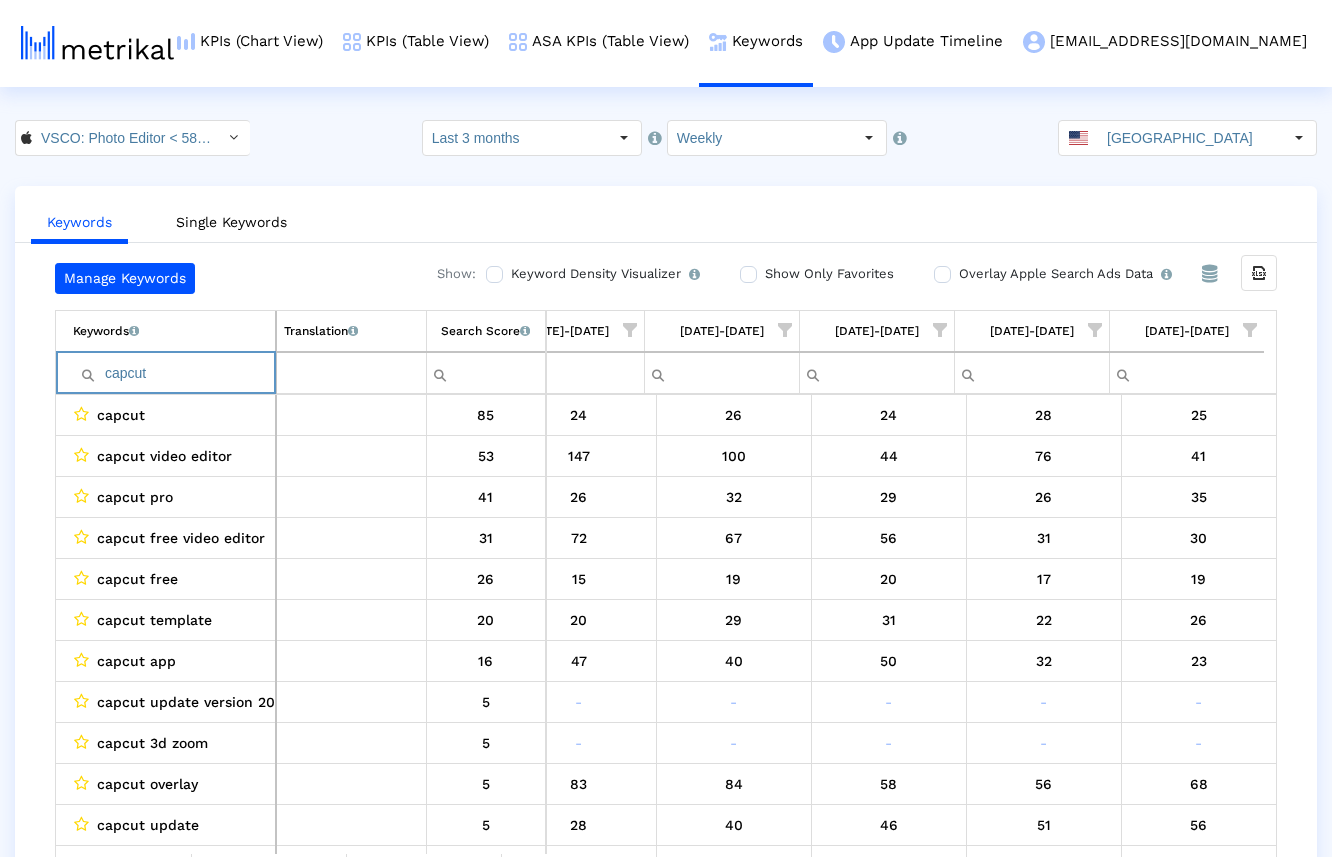 paste on "lightroom" 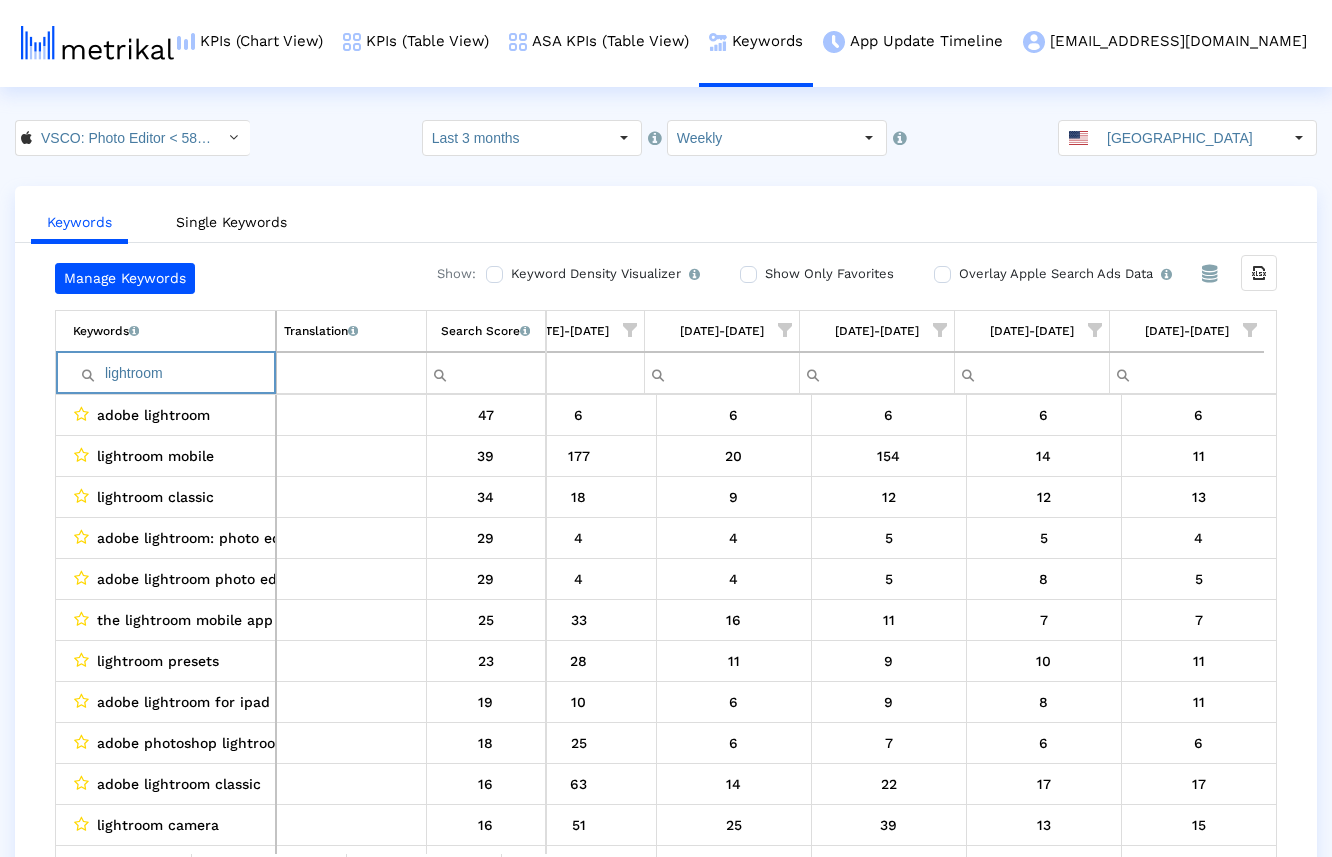 paste on "inshot" 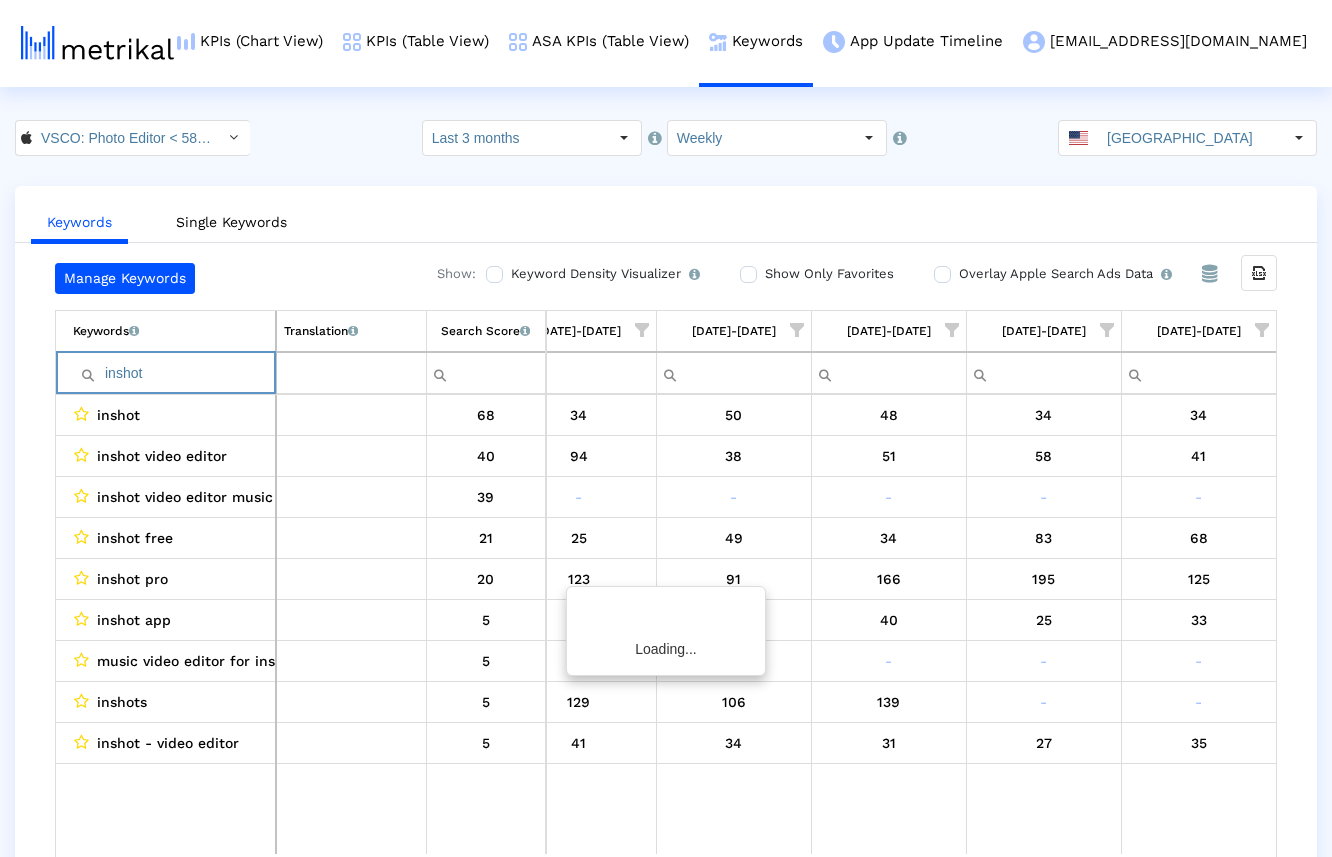 scroll, scrollTop: 0, scrollLeft: 1285, axis: horizontal 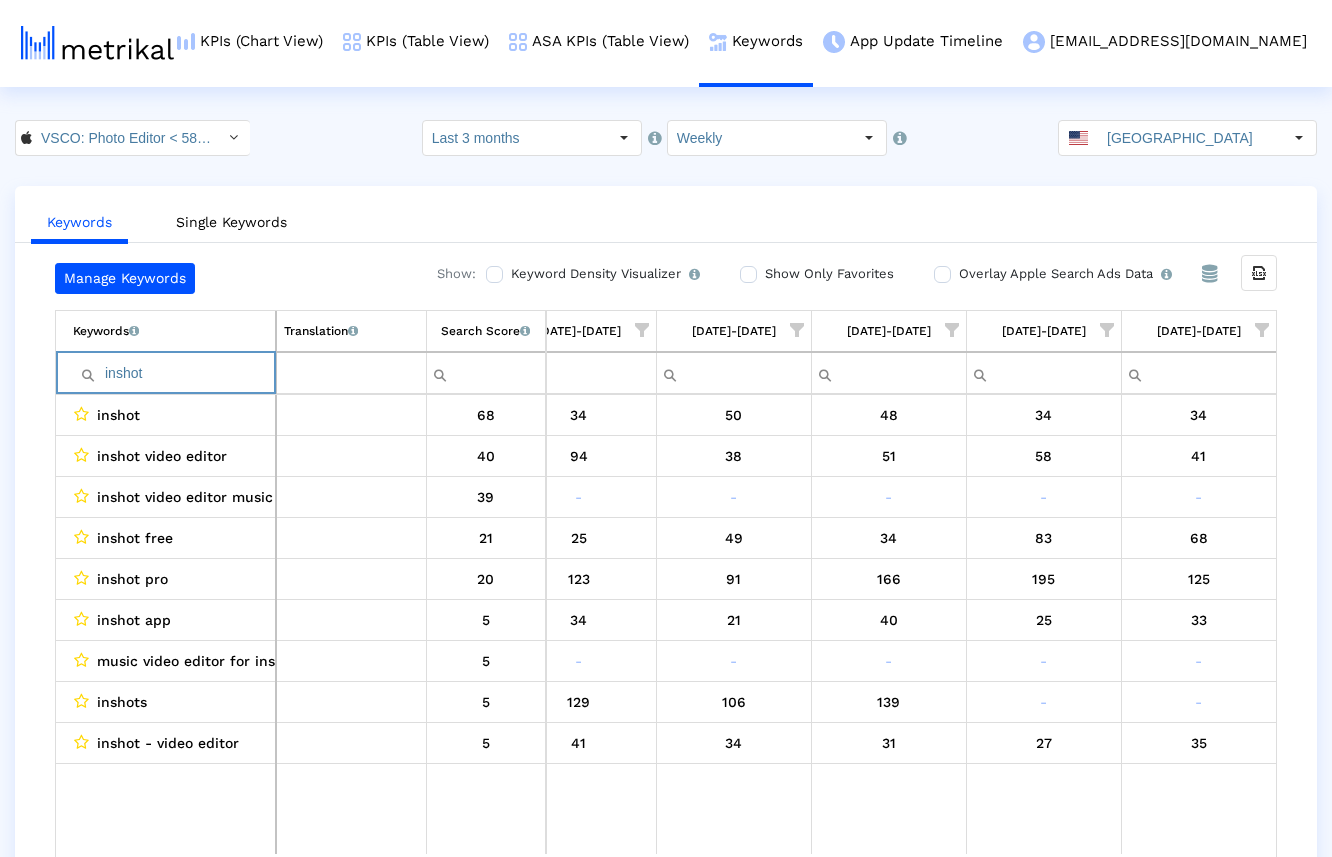 paste on "snapseed" 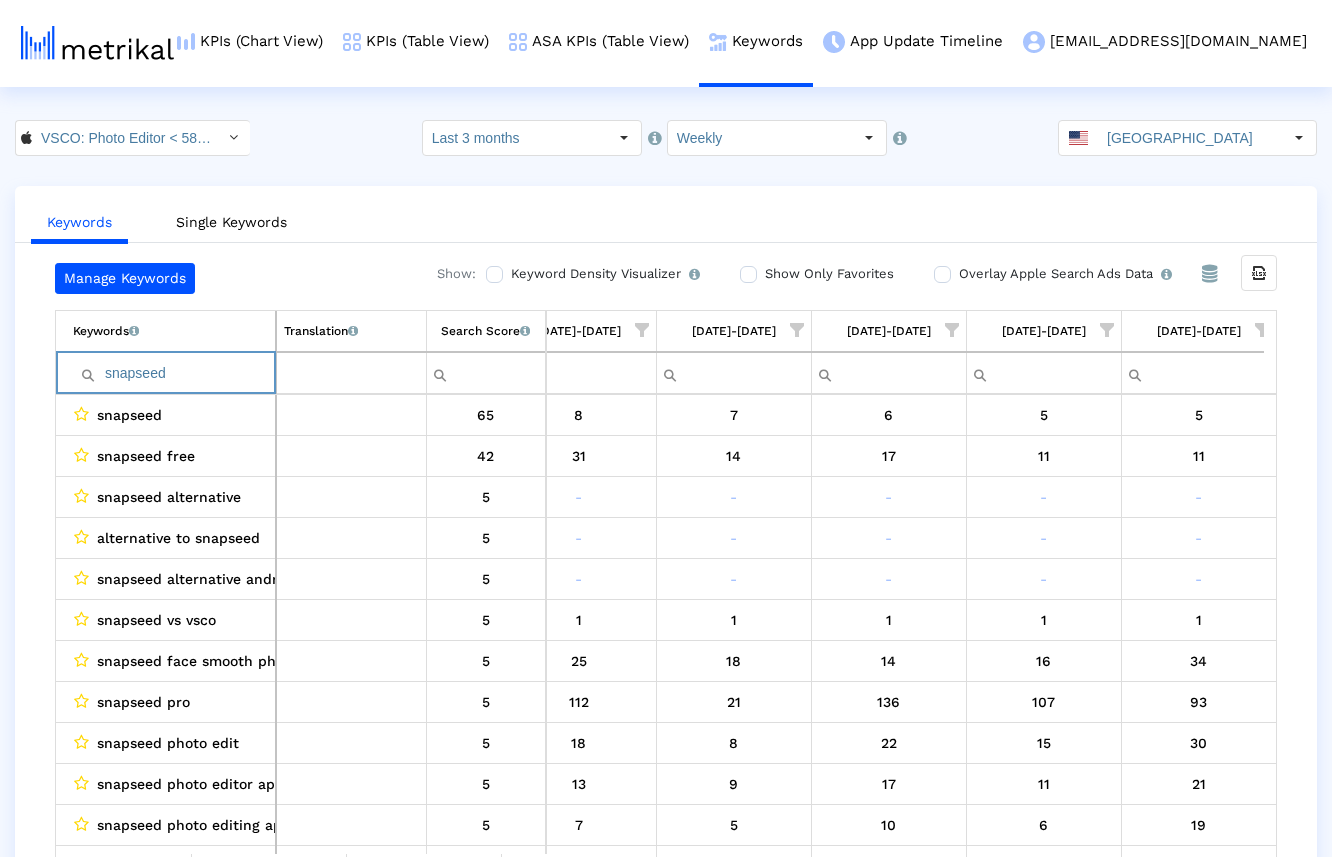 paste on "photo editor" 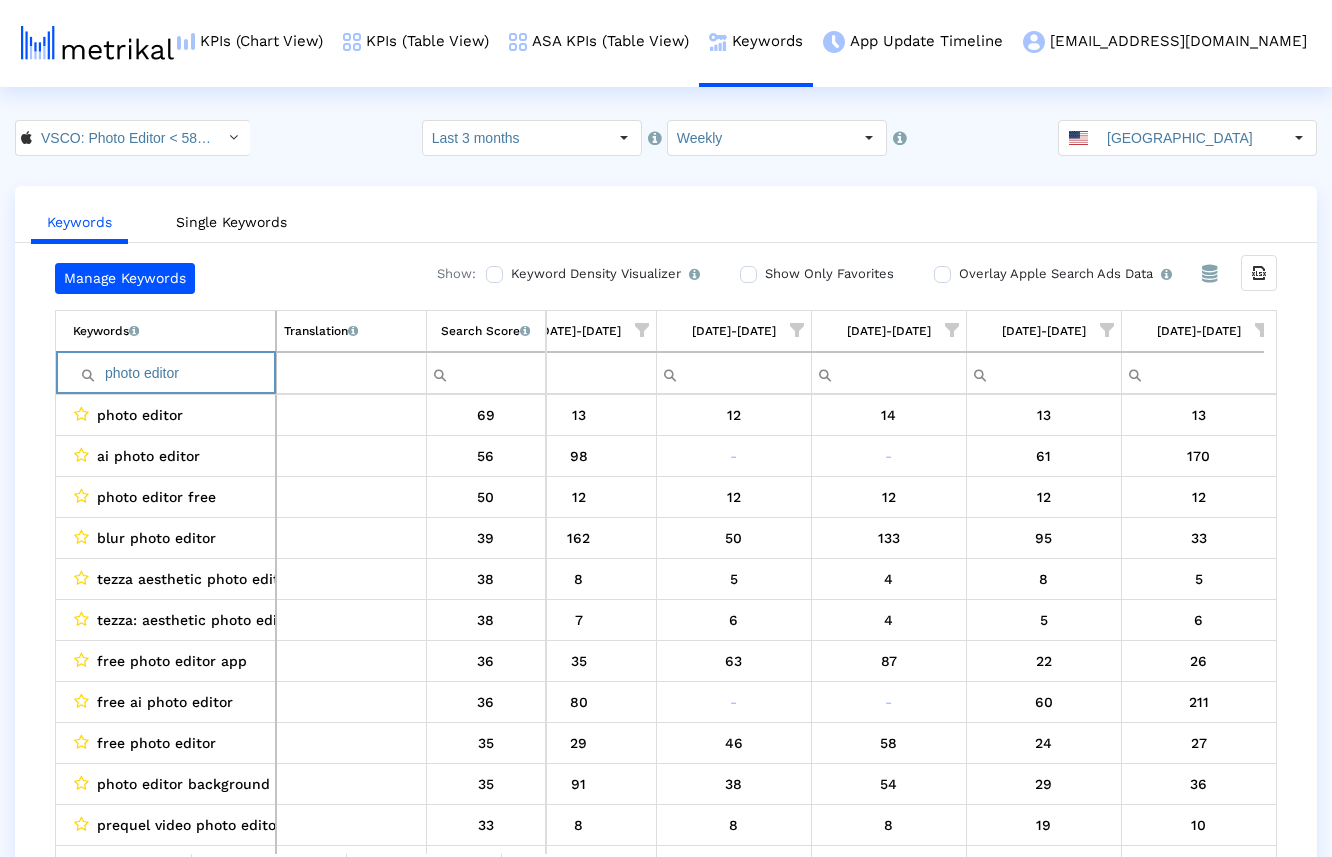 paste on "vide" 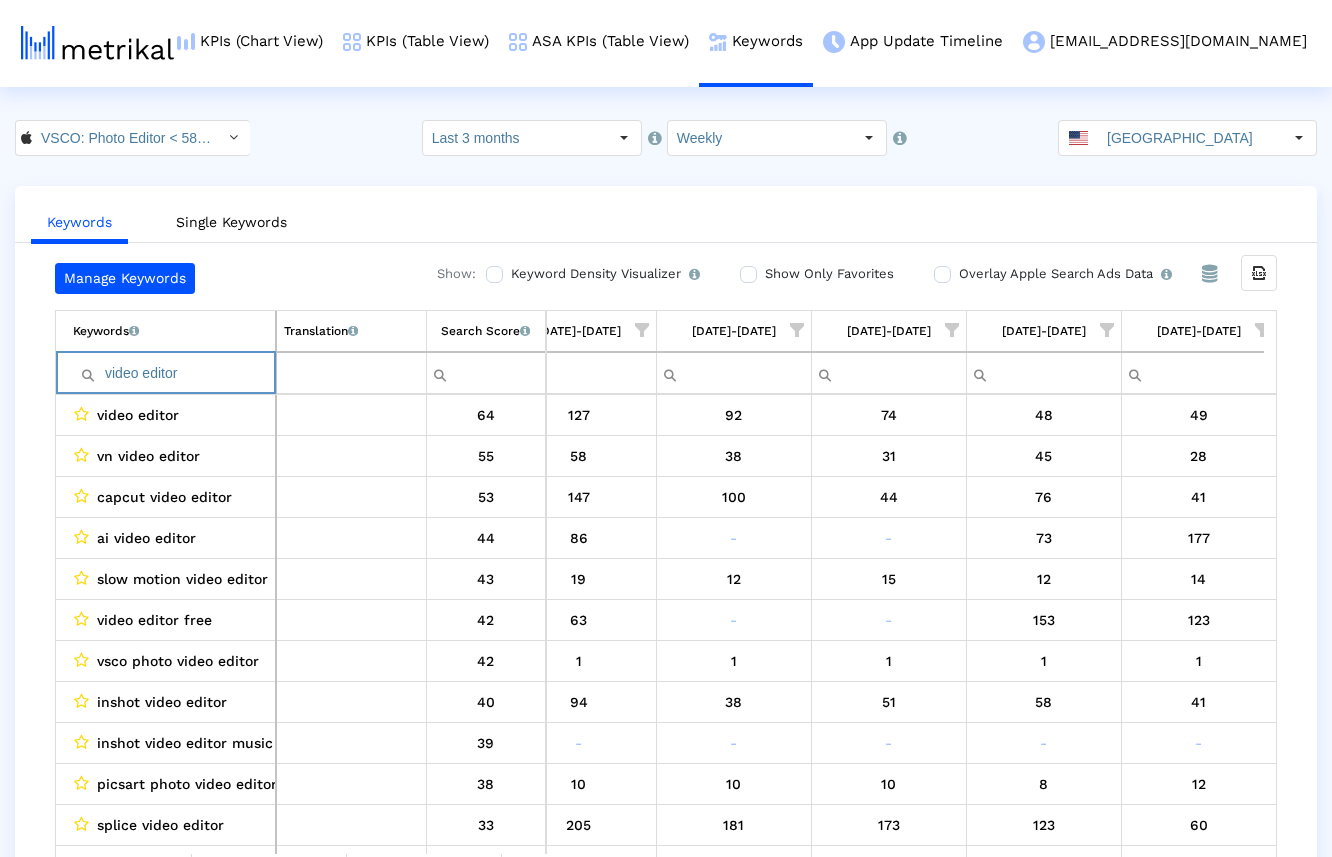 paste on "photoshop" 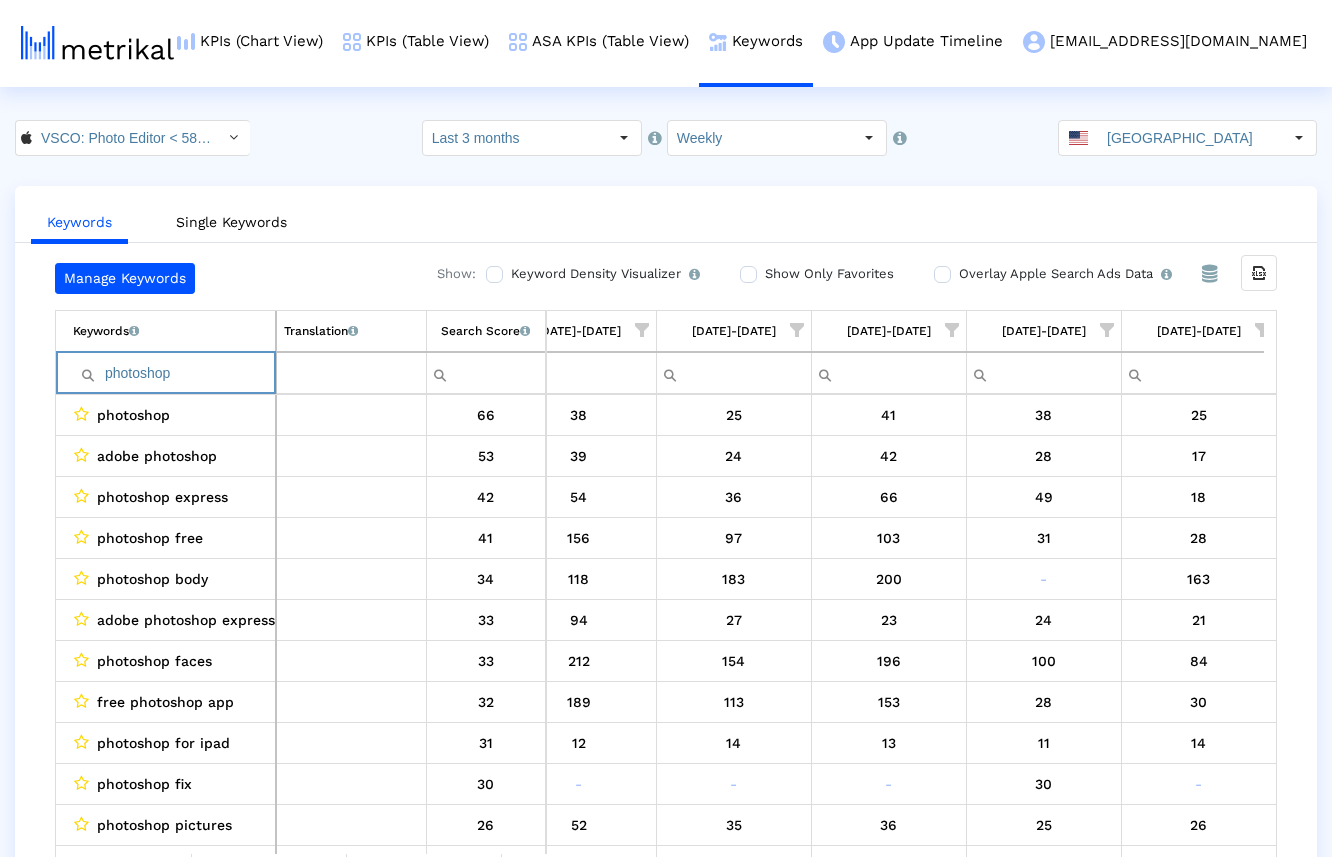 paste on "icsart" 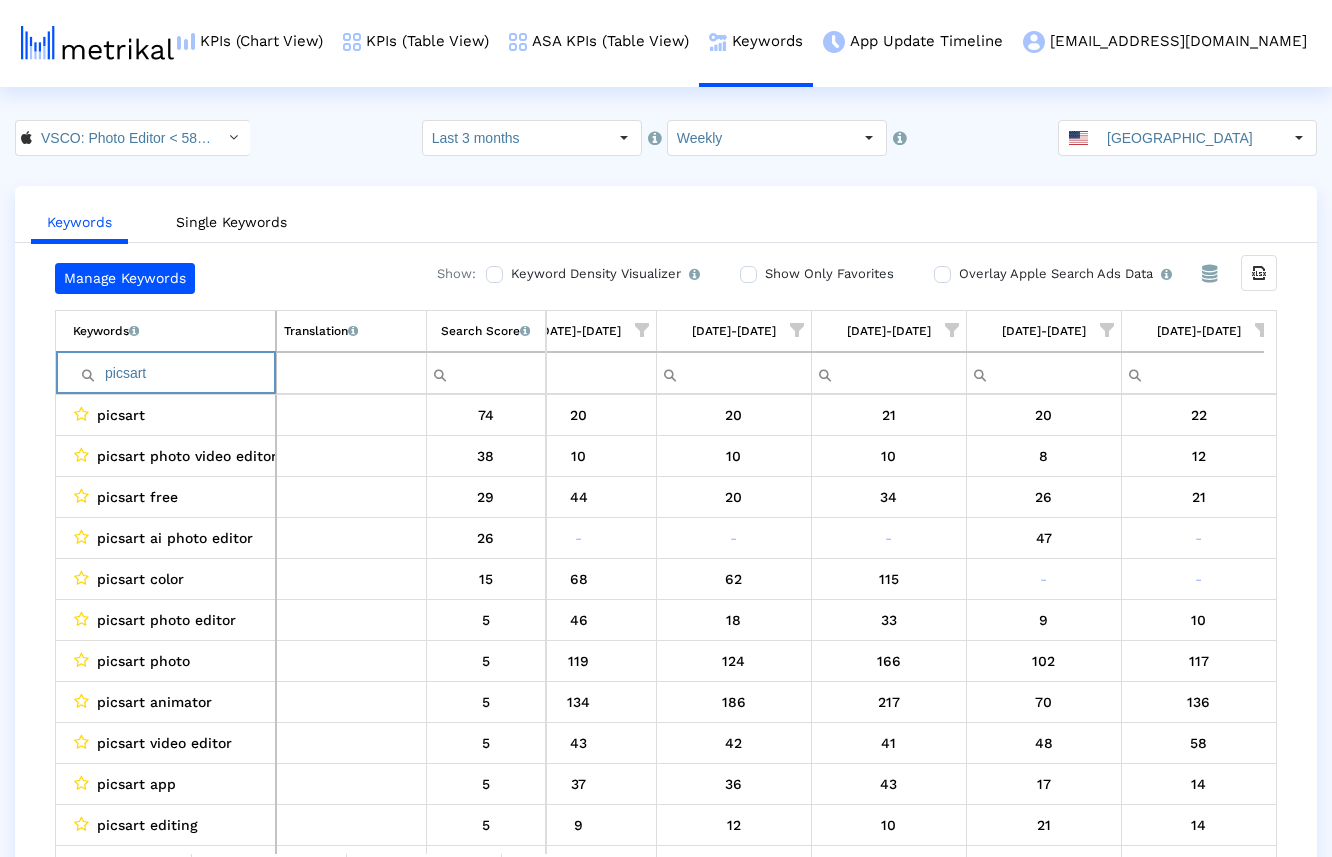 paste on "capcu" 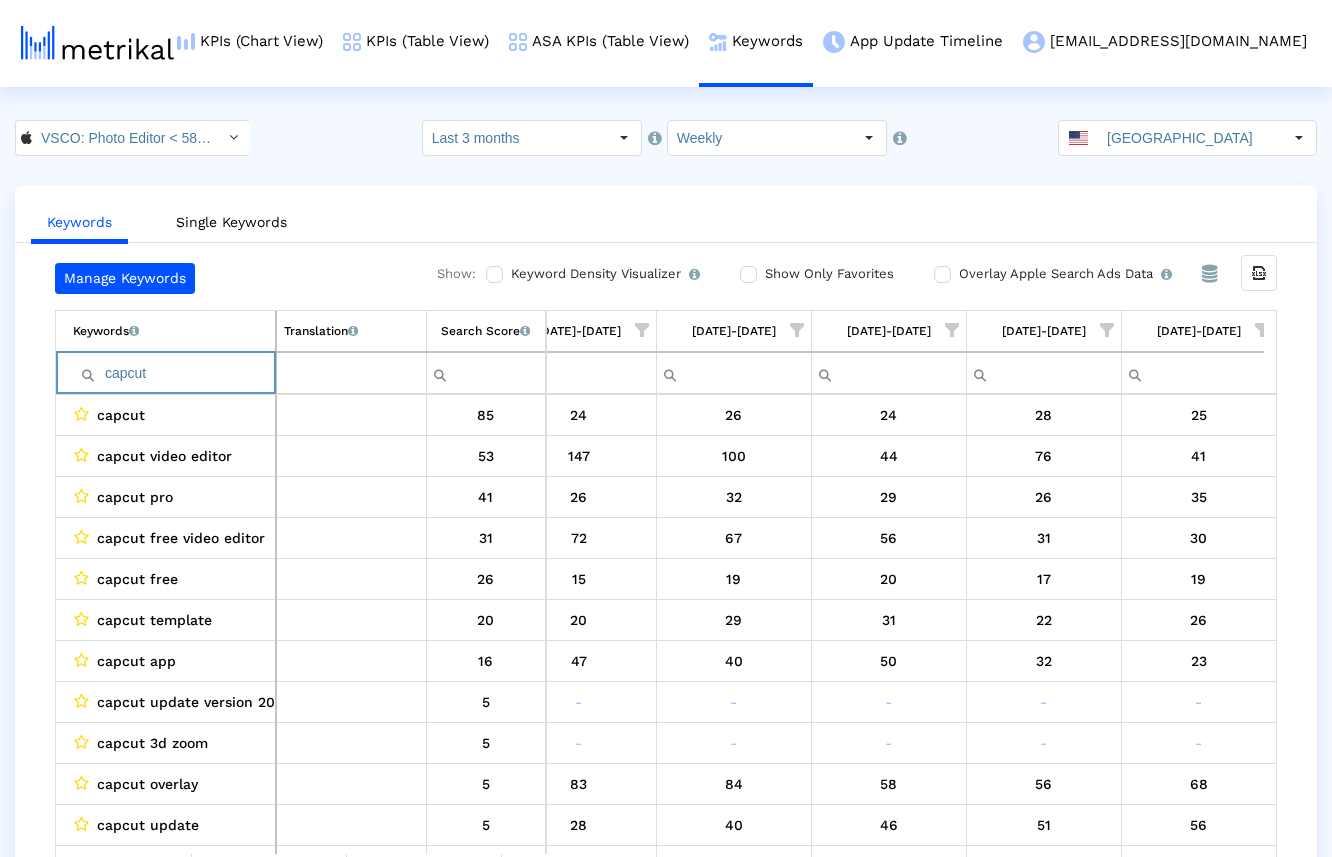 paste on "insho" 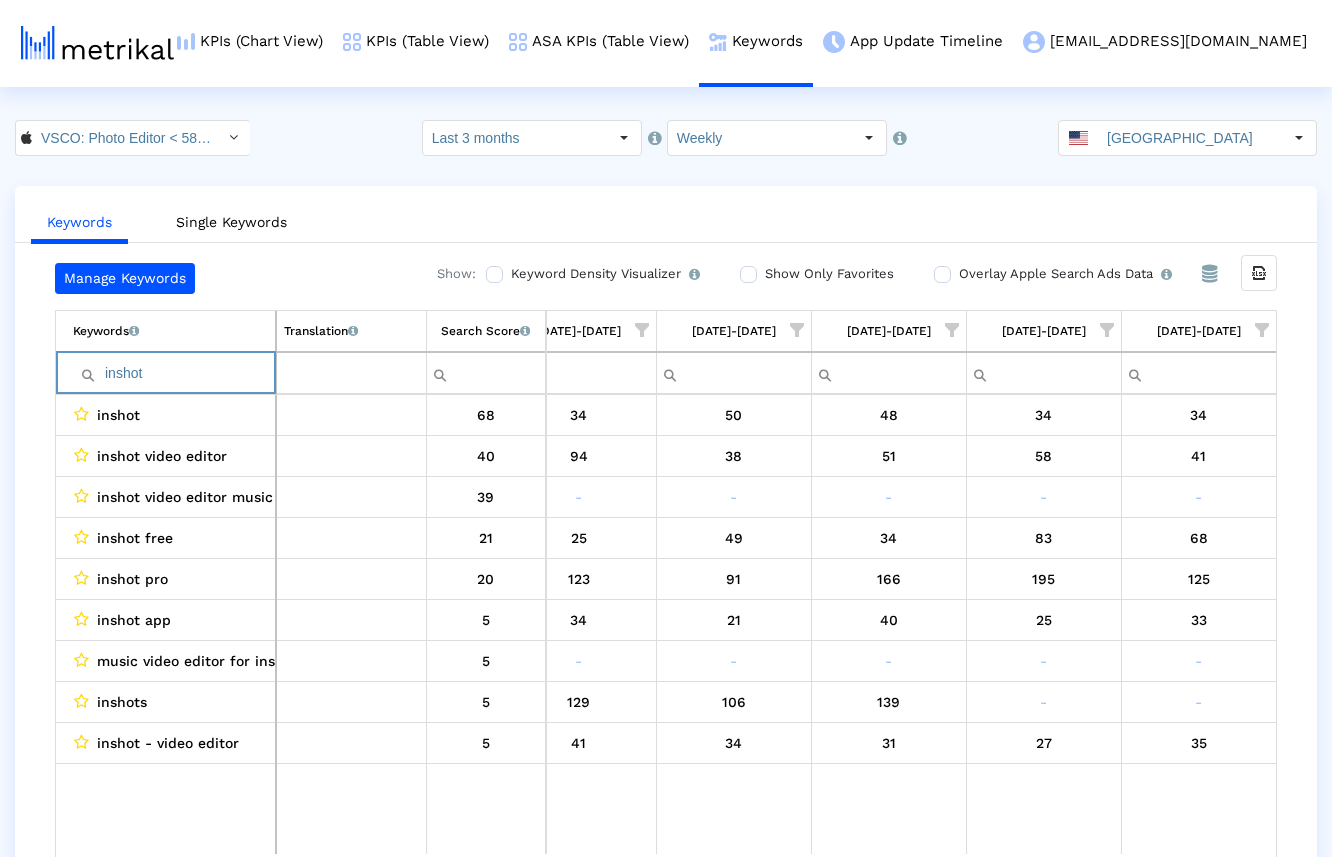 paste on "snapseed" 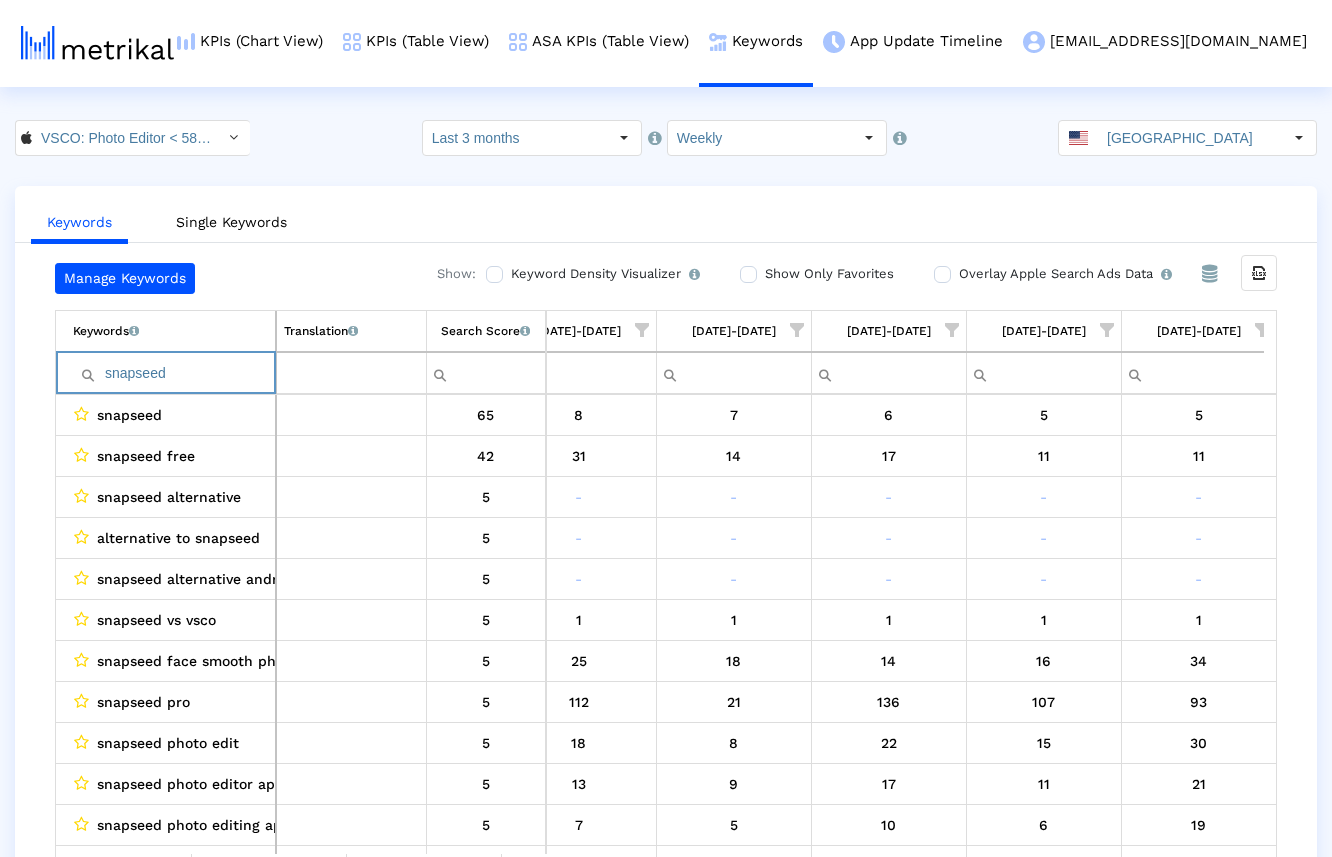 paste on "photo editor" 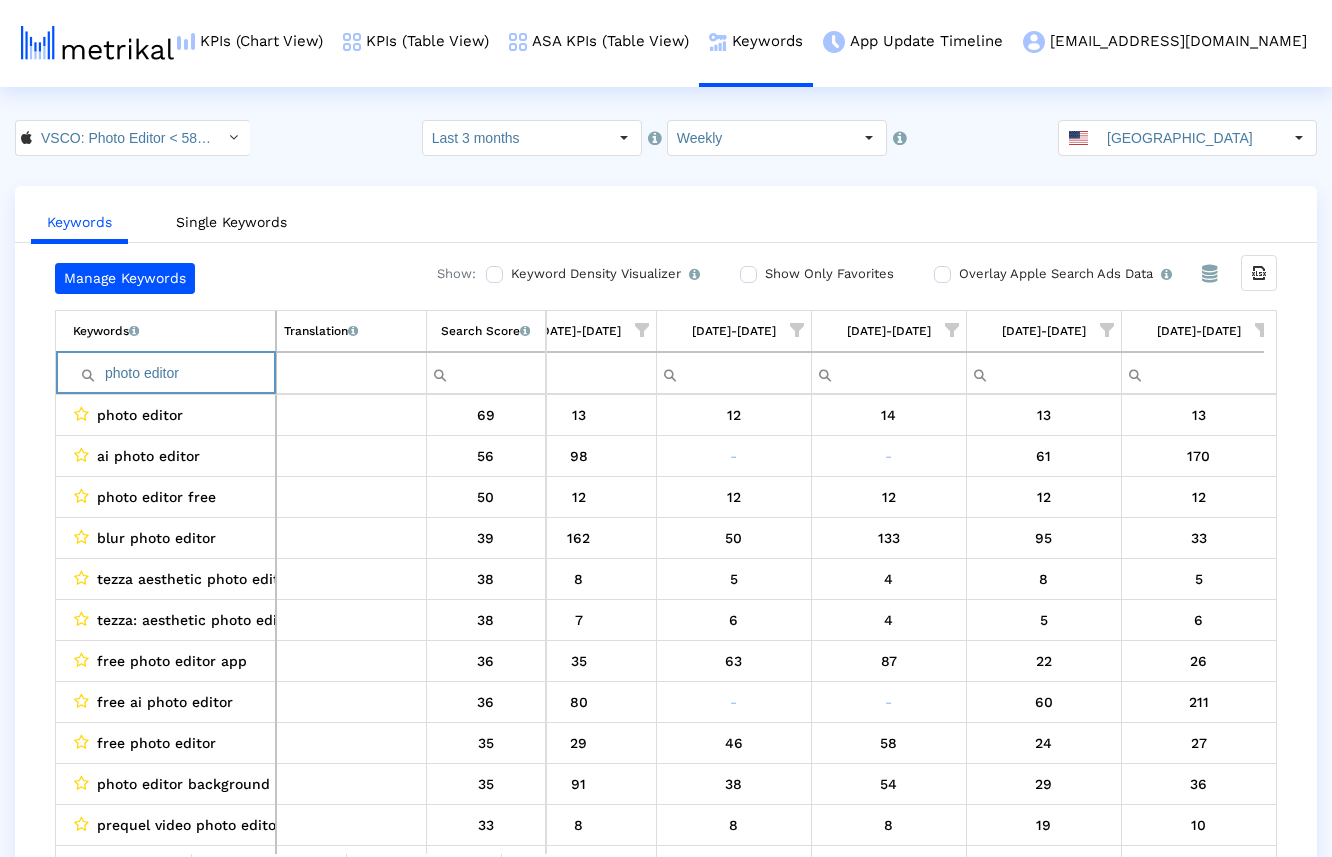 paste on "vide" 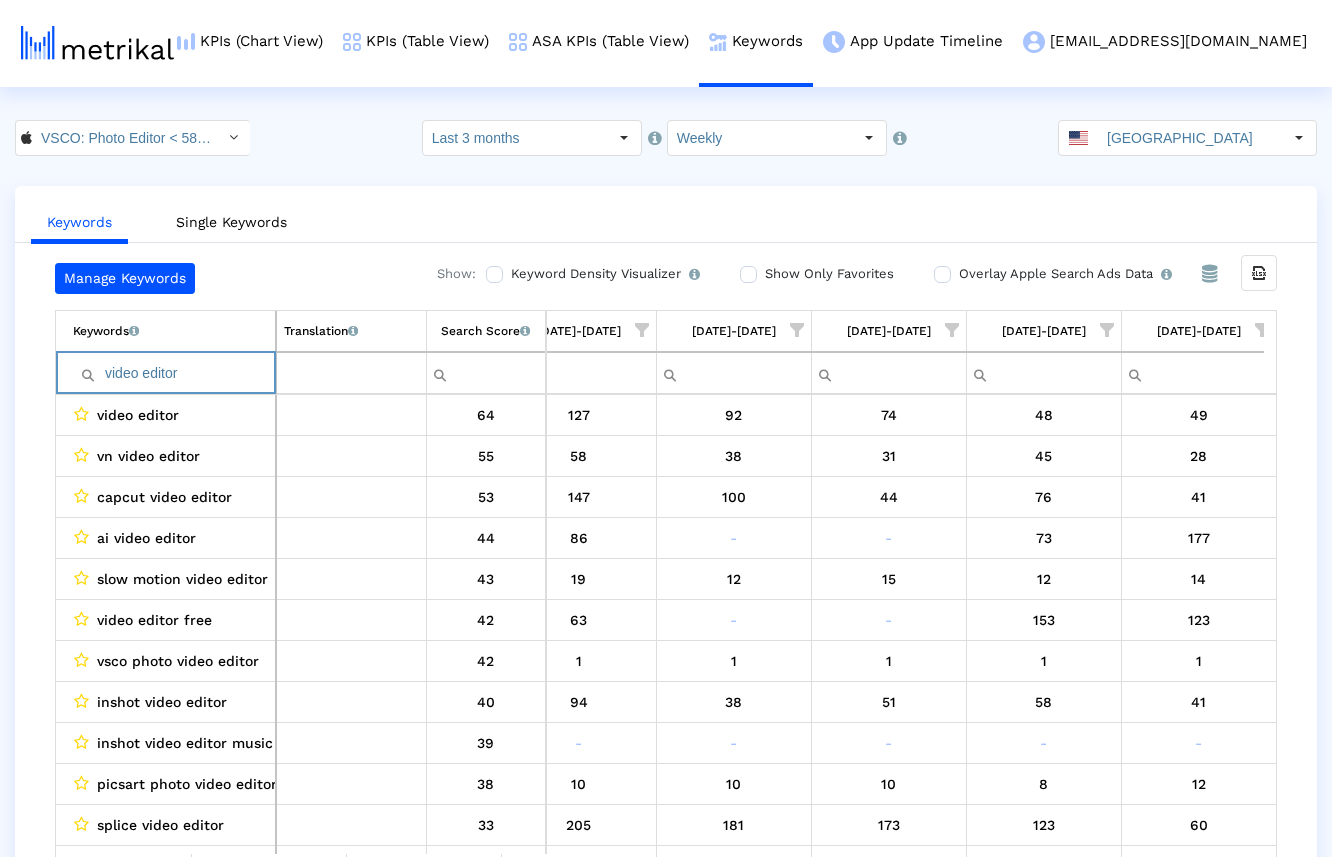 paste on "photoshop" 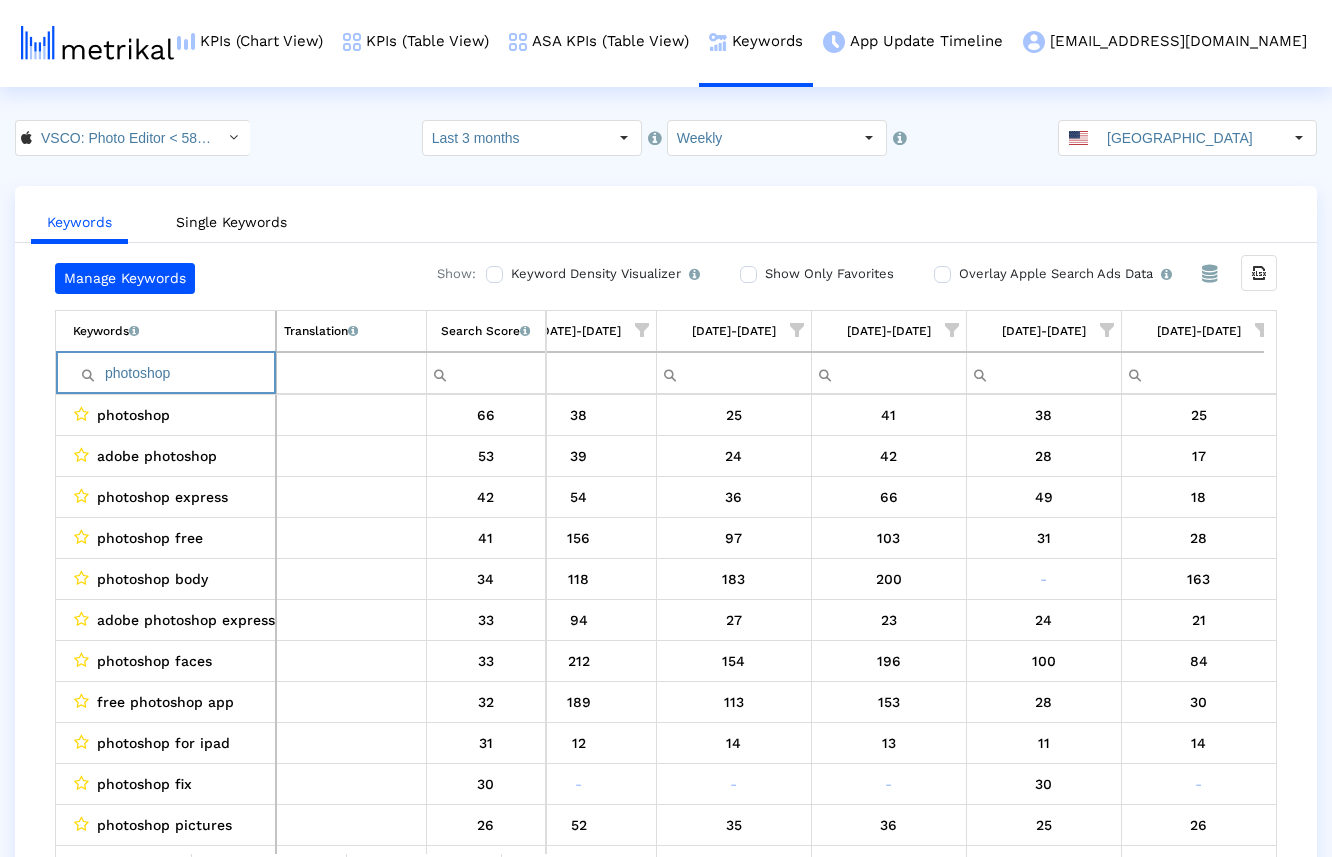 paste on "icture editor" 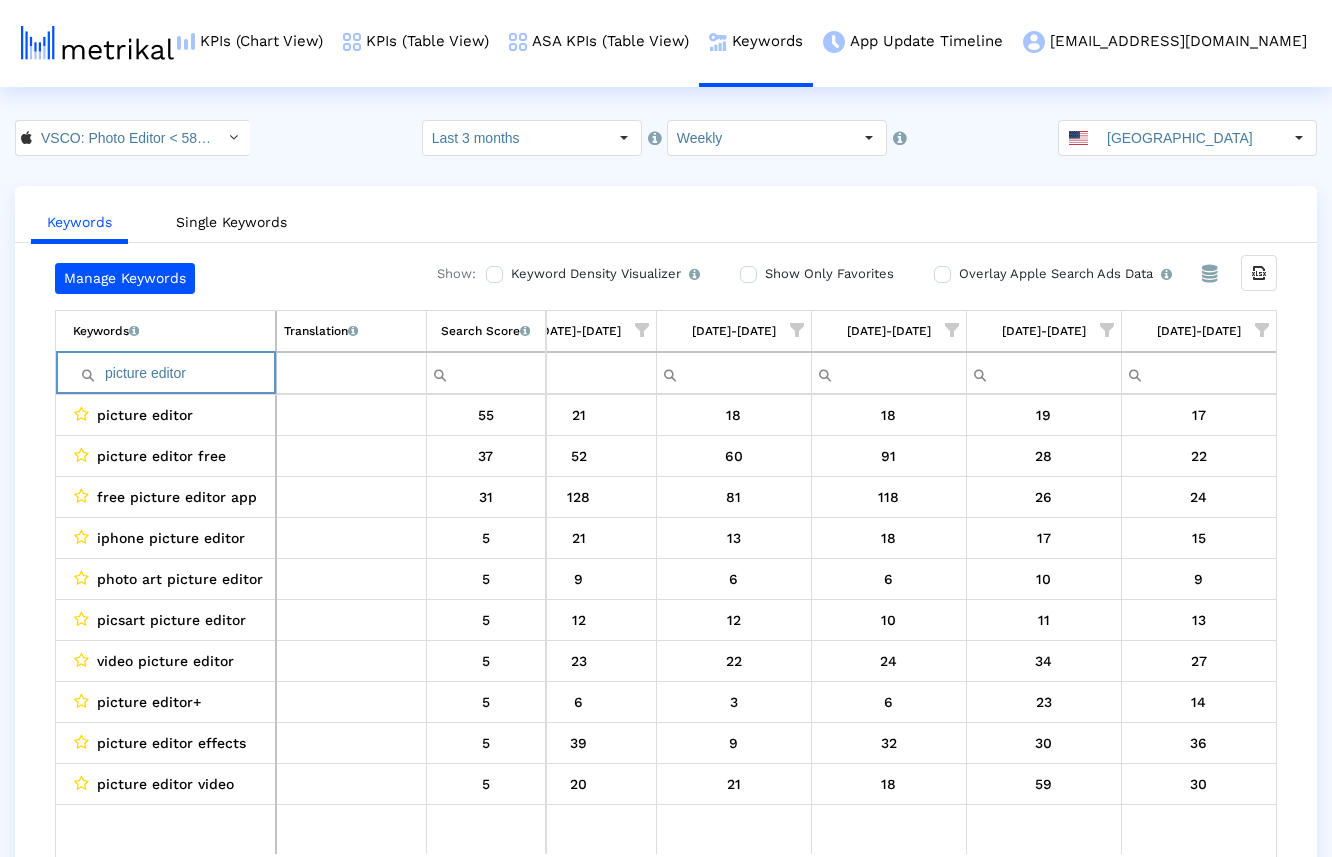 paste on "editing apps" 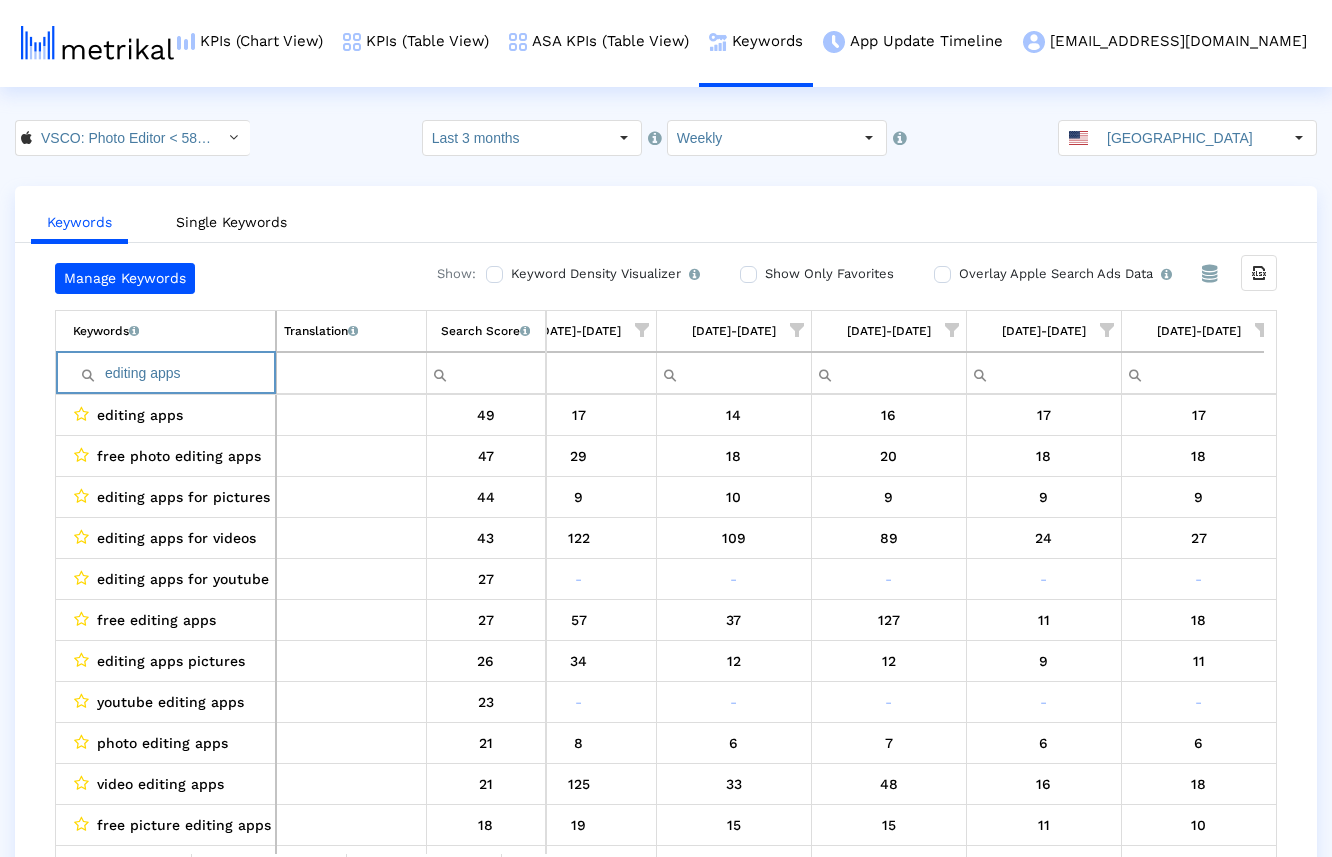 paste on "filters for picture" 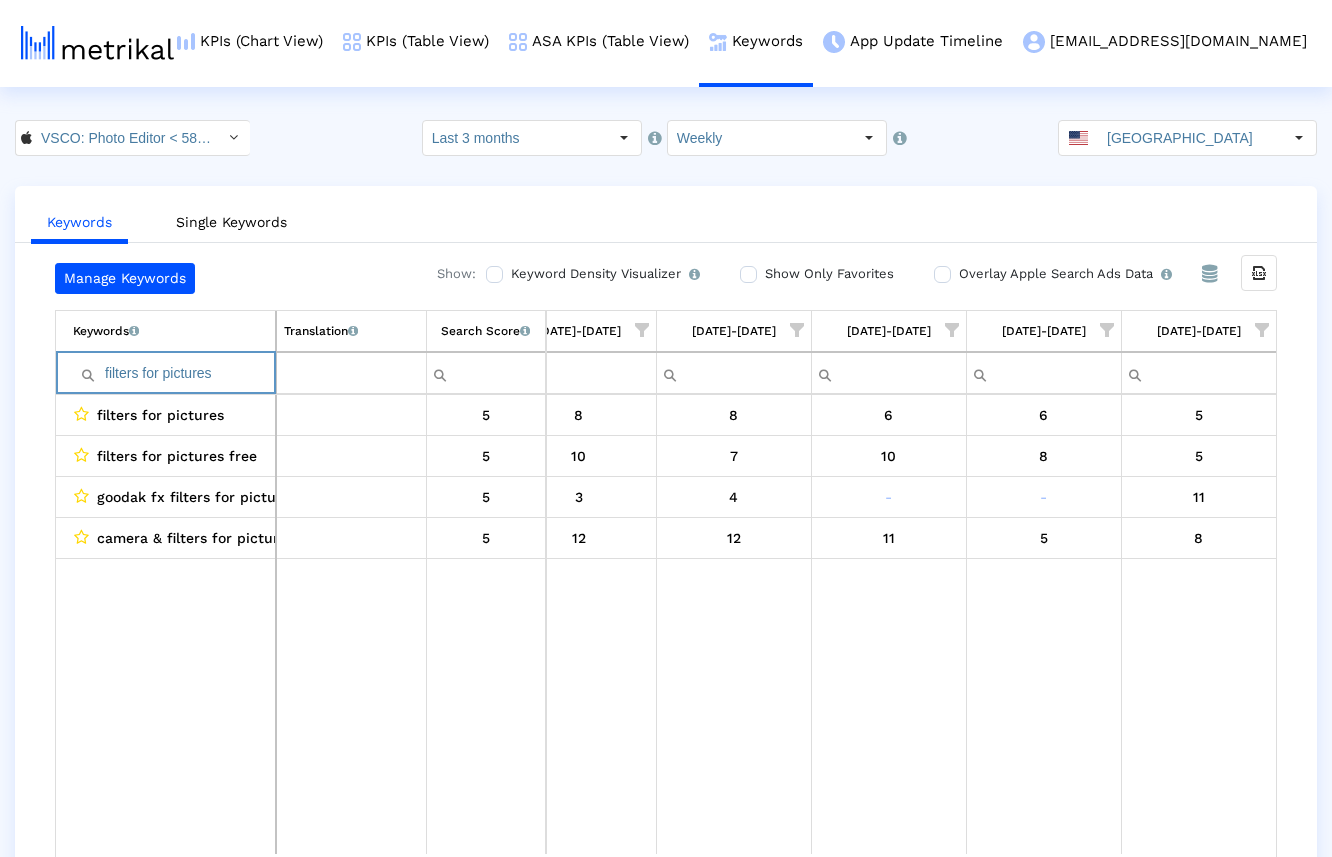 paste on "photo editor free" 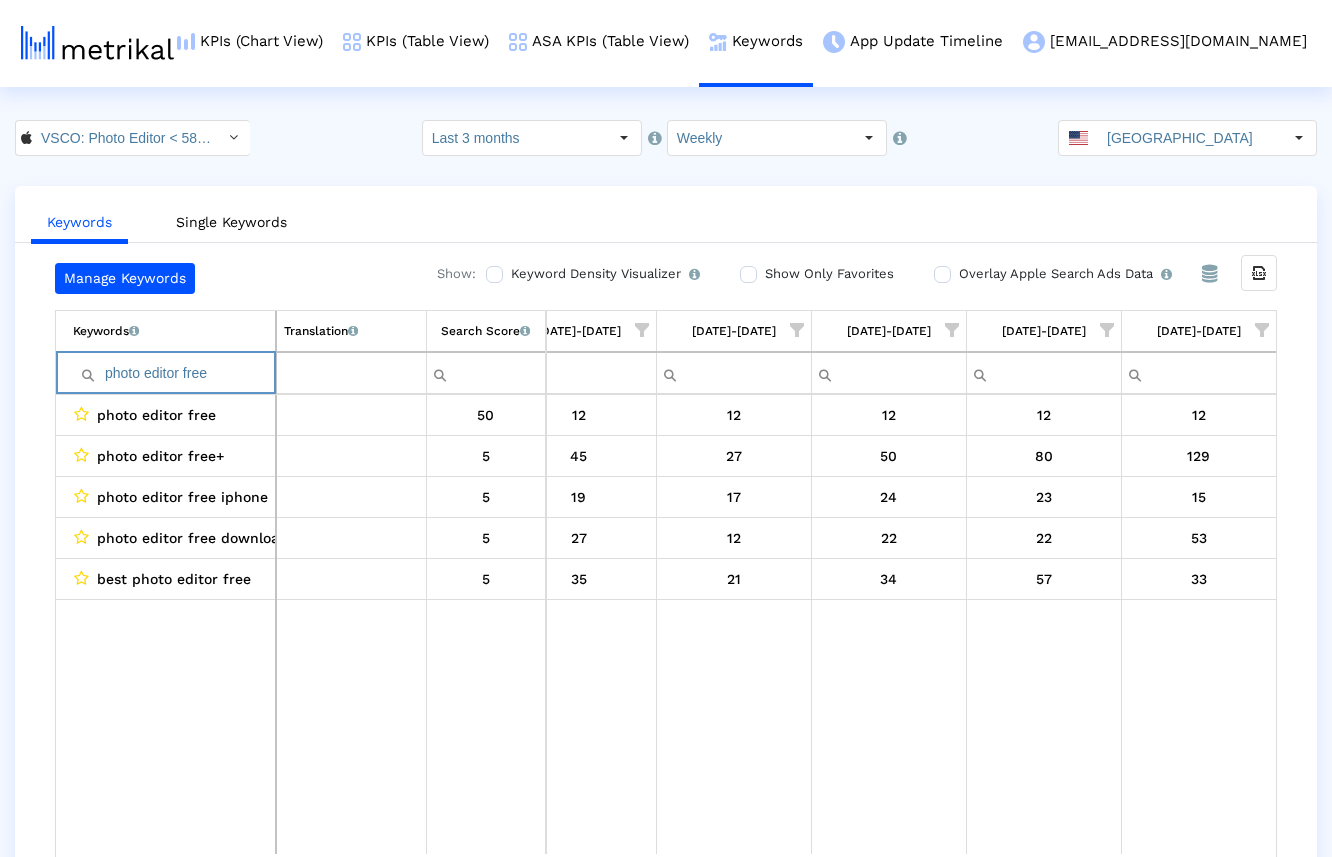 paste on "collage maker" 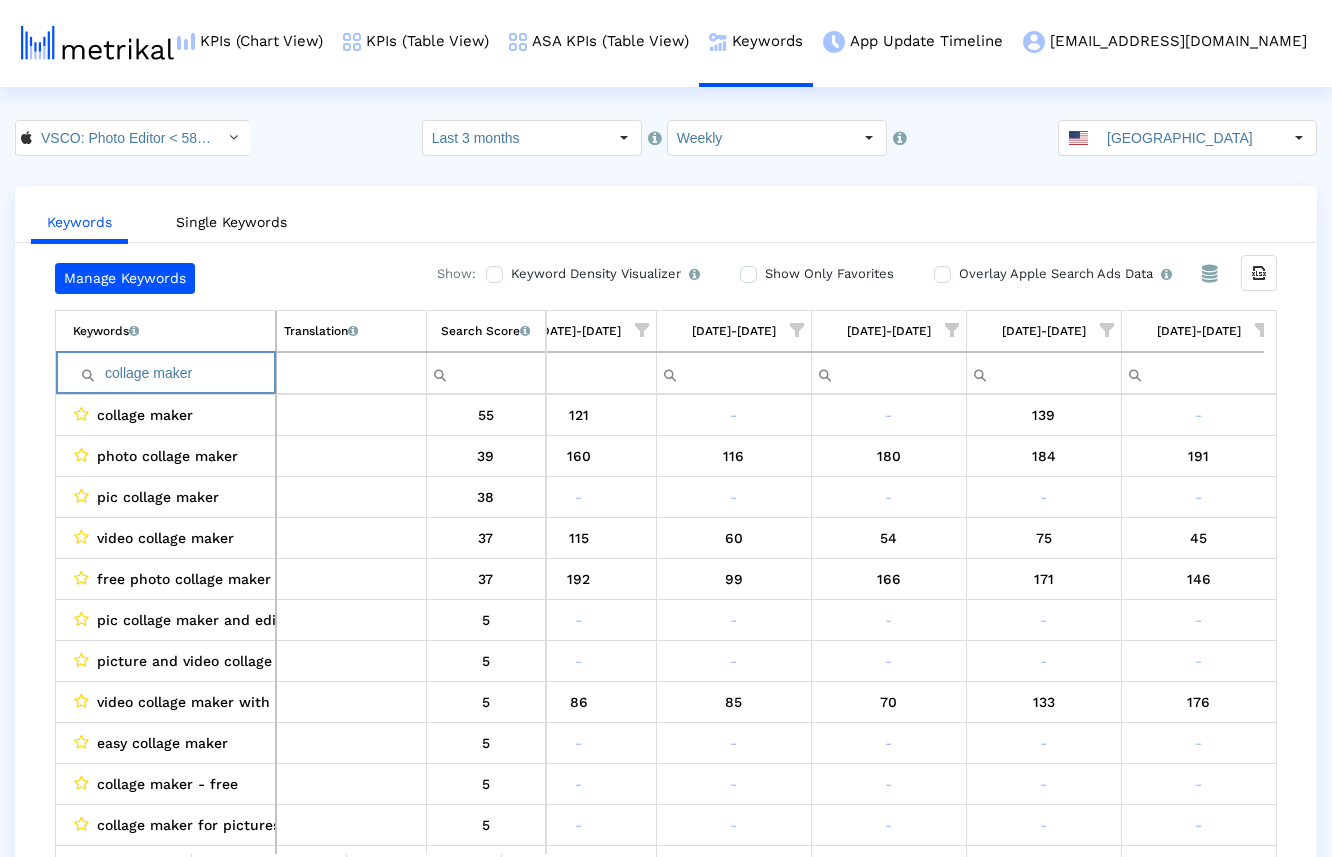 paste on "vintage camera" 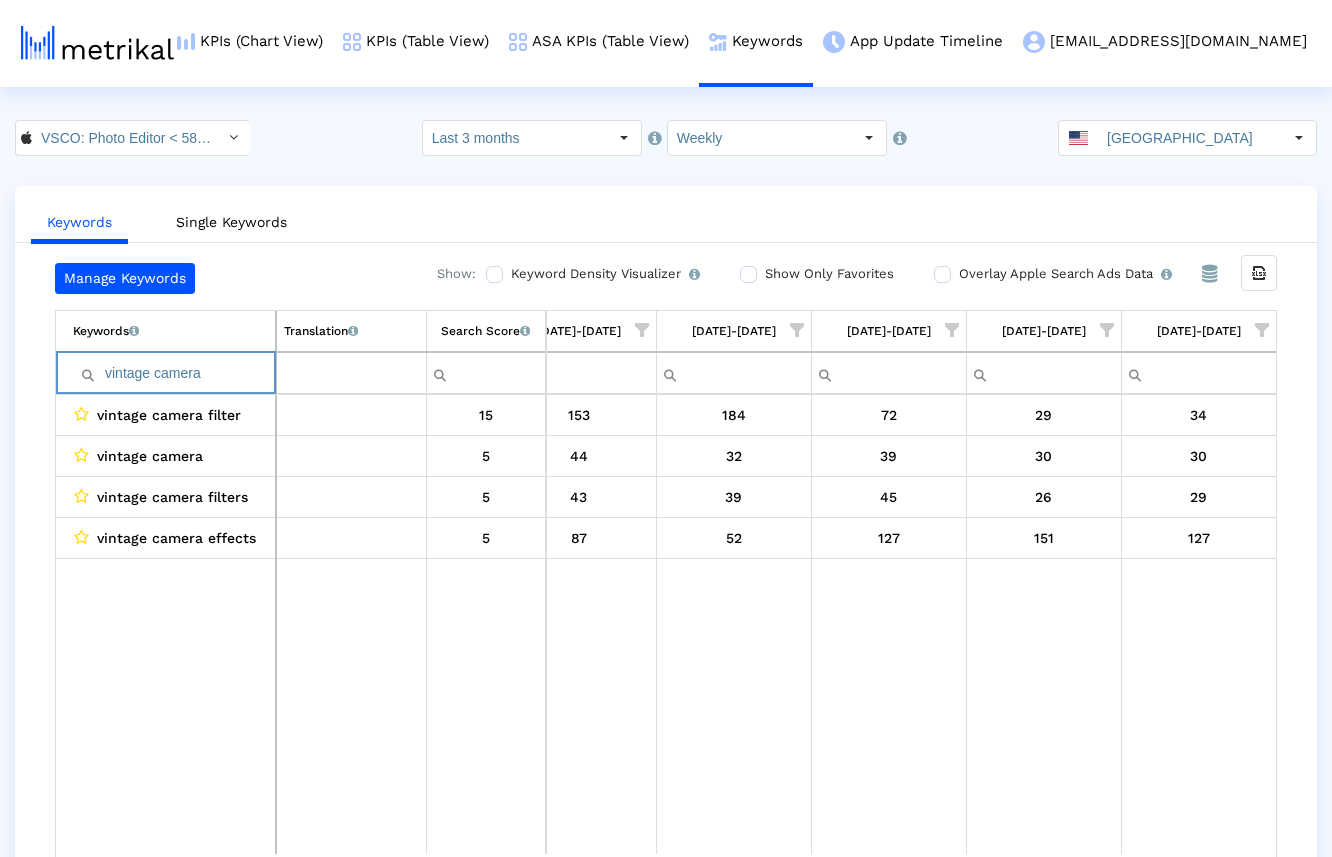 paste on "photo edit" 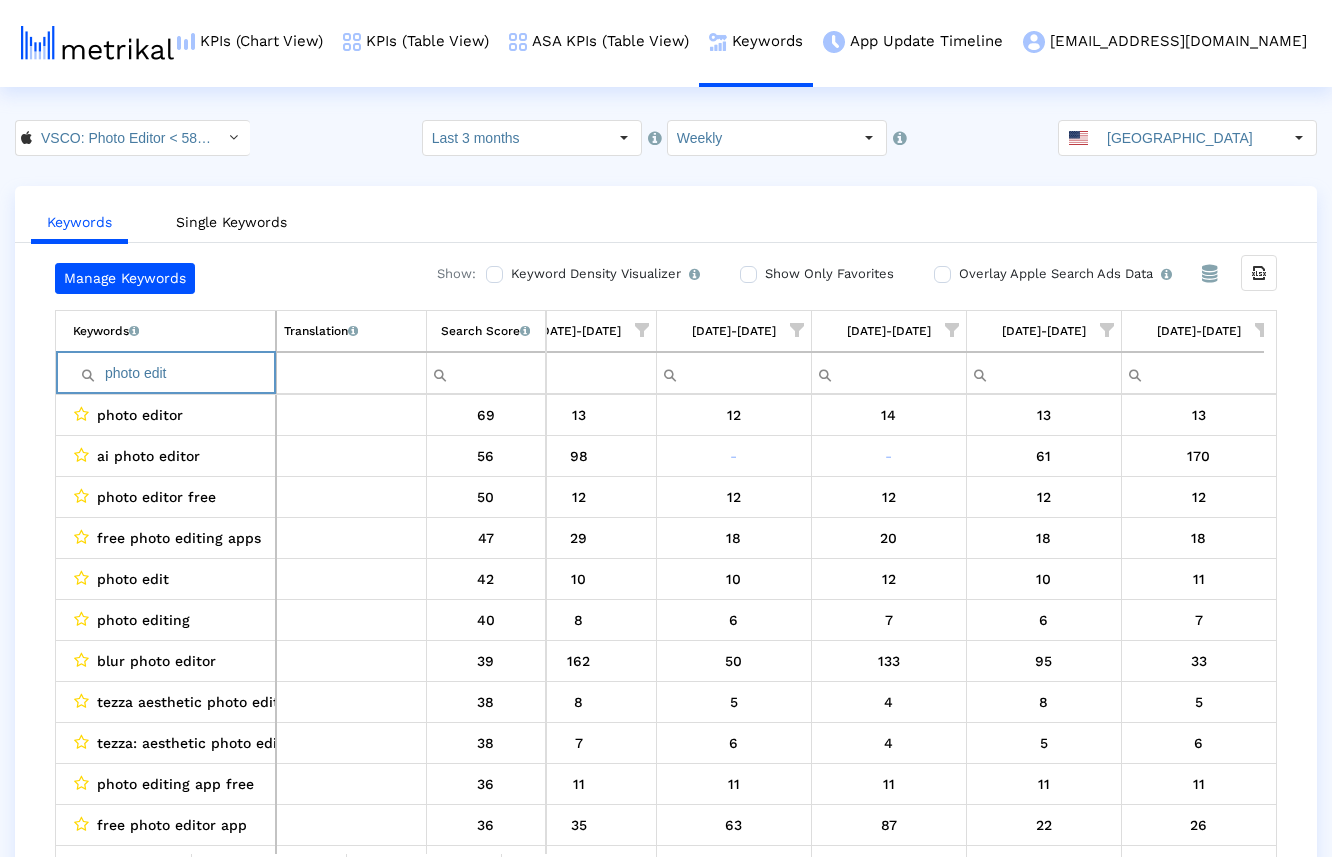 paste on "app" 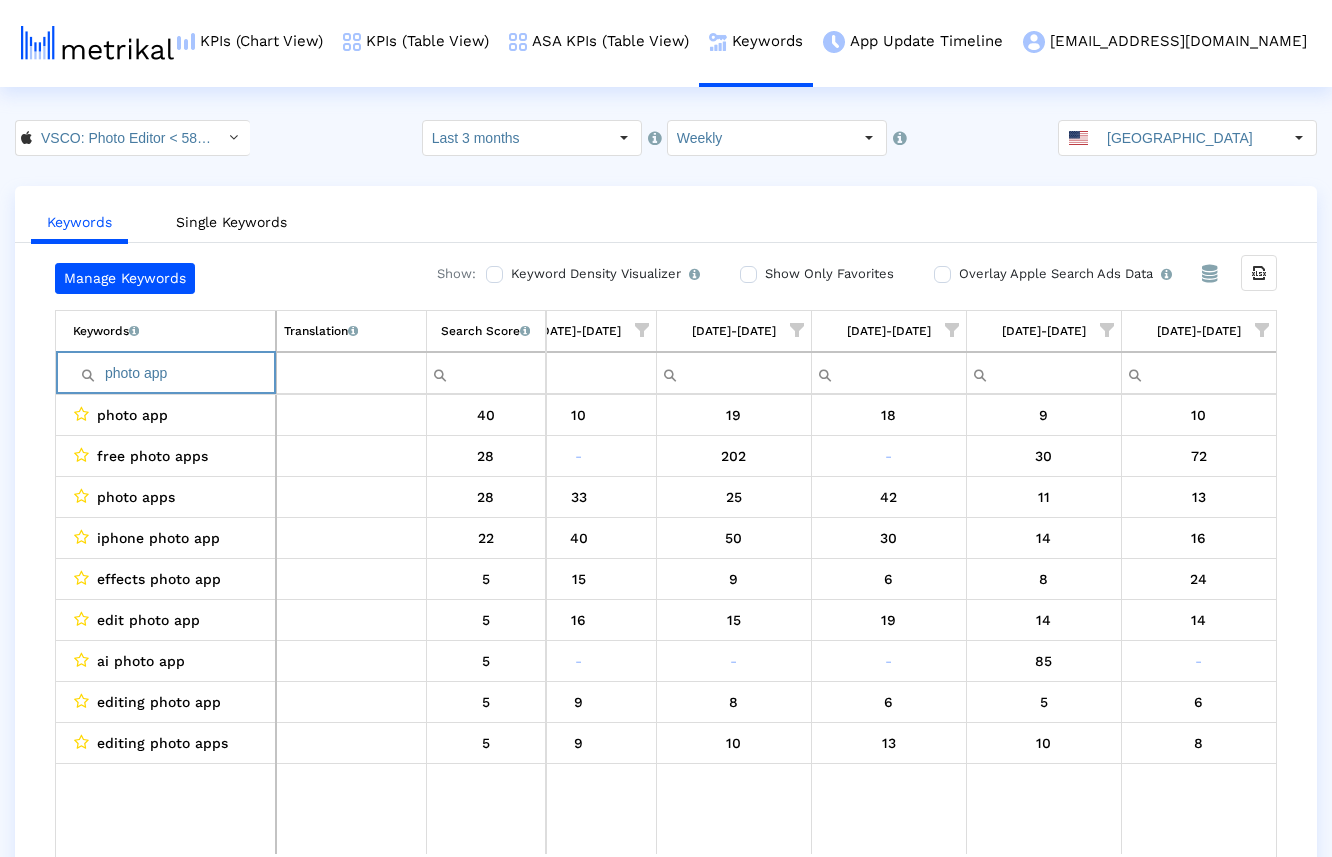 paste on "video editing app free" 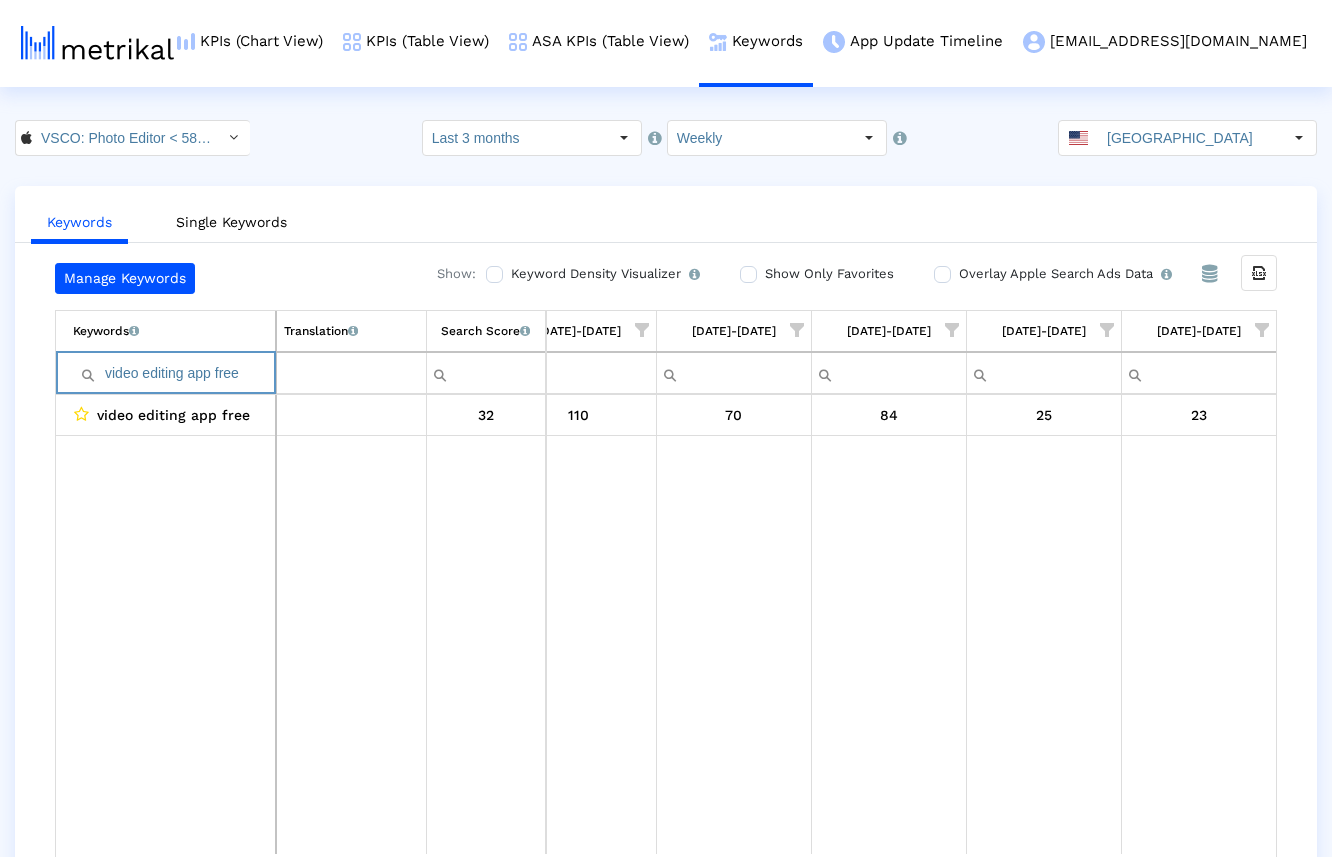 paste on "photo filters" 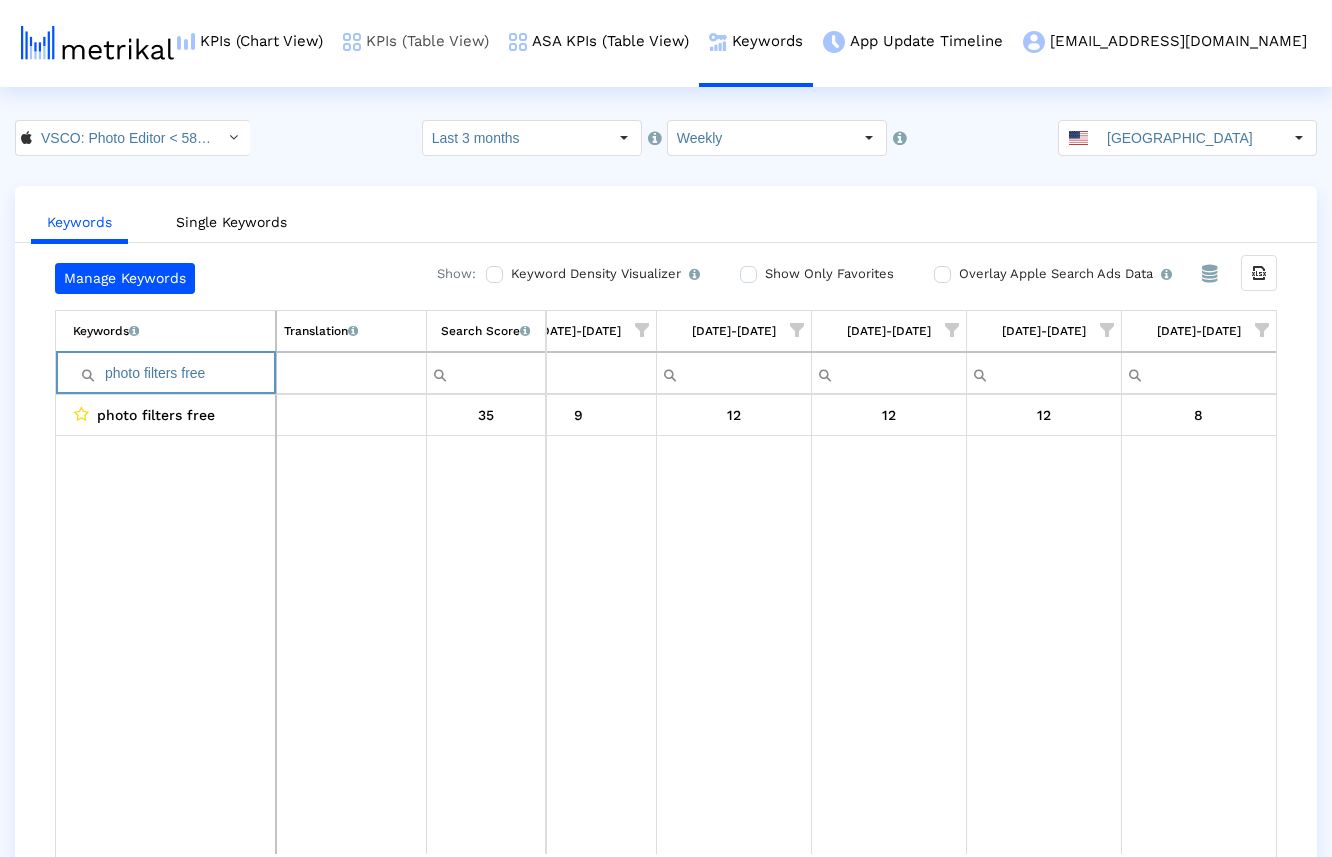 paste 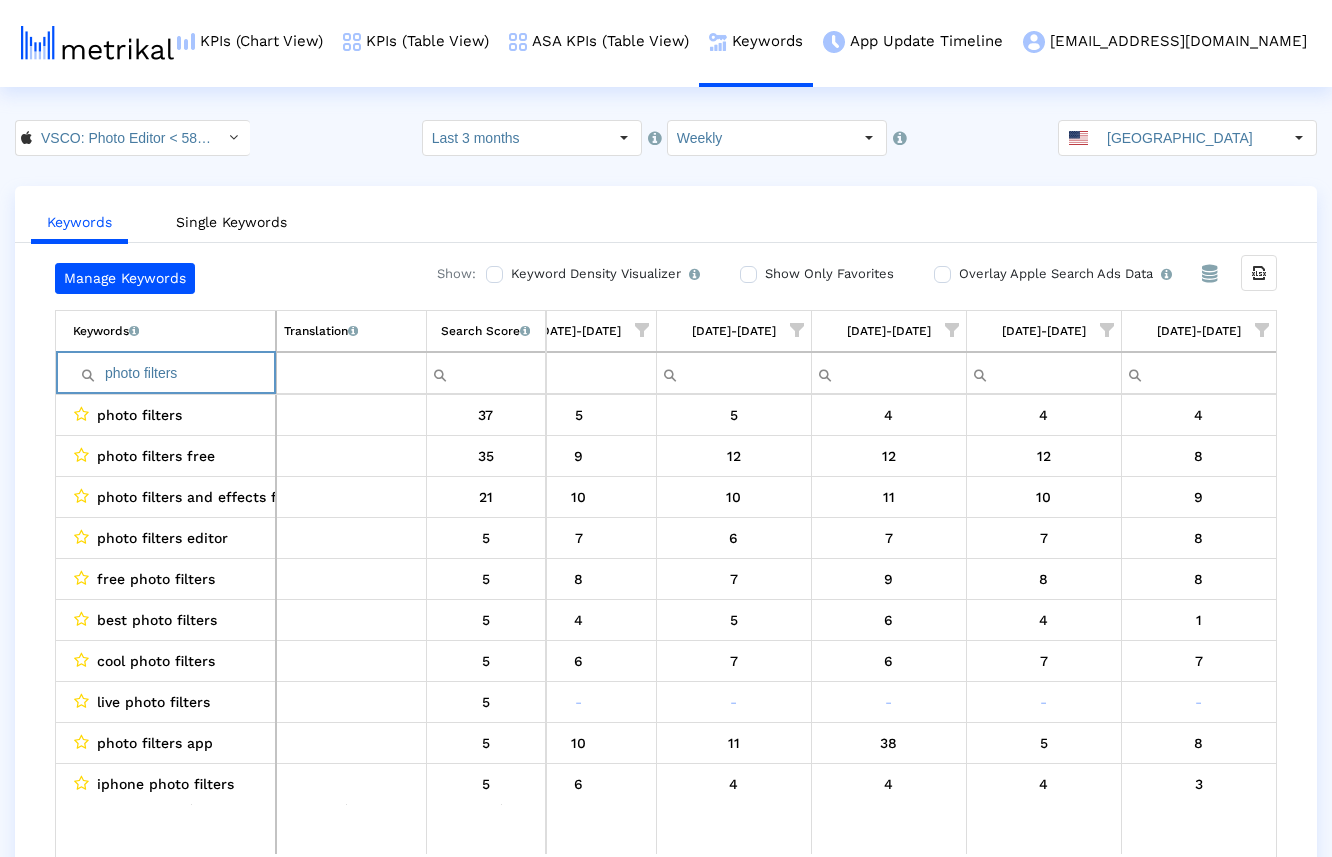 type on "photo filters" 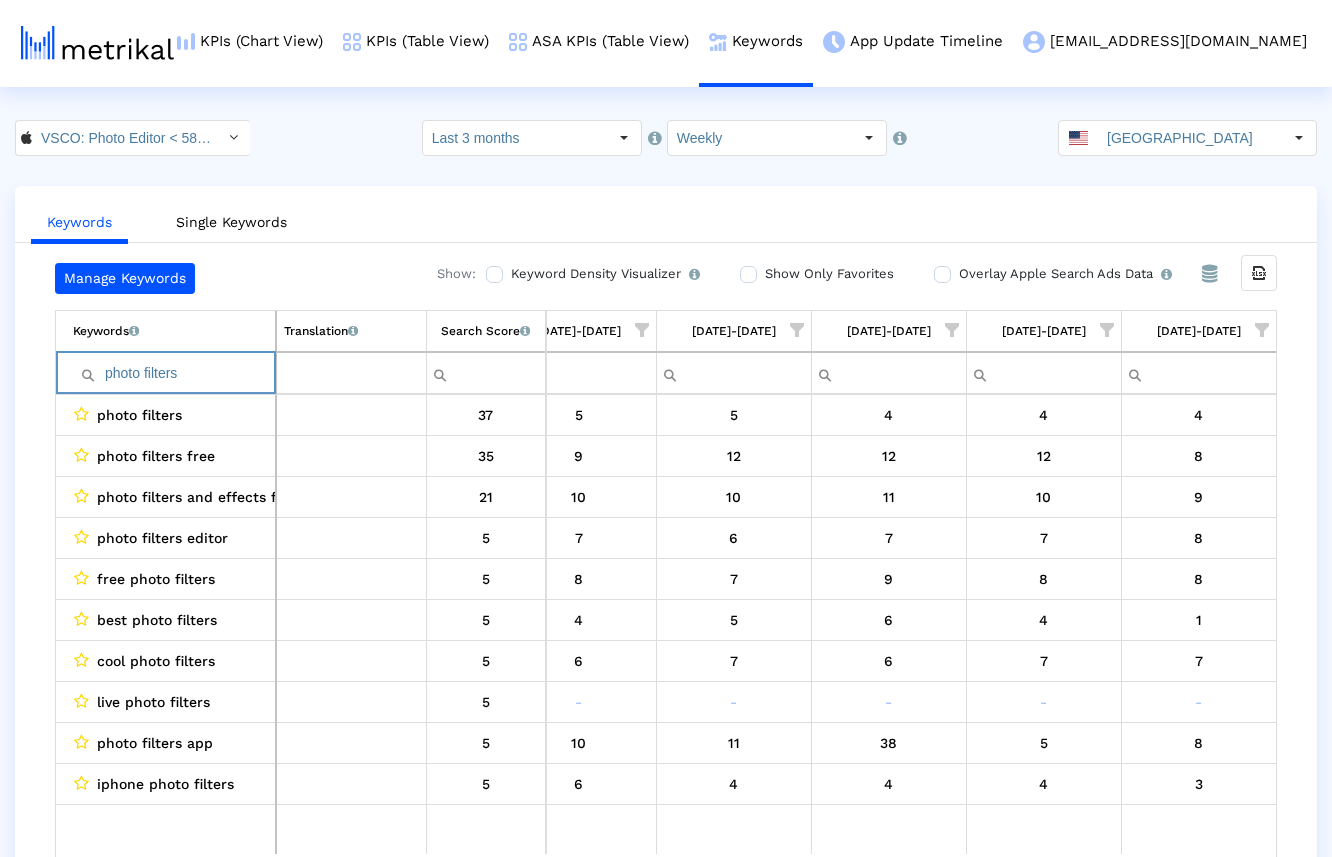 click on "KPIs (Chart View)  KPIs (Table View)   ASA KPIs (Table View)  Keywords   App Update Timeline  [EMAIL_ADDRESS][DOMAIN_NAME]   Keyword Manager  Customer Settings  Admin  Documentation  Logout VSCO: Photo Editor < 588013838 >  Select how far back from [DATE] you would like to view the data below.  Last 3 months  Select how would like to group the data below.  Weekly United States  Keywords   Single Keywords  Manage Keywords Show:  Keyword Density Visualizer   Turn this on to view where and when each keyword is being used in the App Store listing to keep track of all ASO optimizations and their direct impact on organic rankings.   Show Only Favorites   Overlay Apple Search Ads Data   Turn this on to view Apple Search Ads metrics (installs, cost, CPI) side by side with organic rankings.   From Database Export all data  Keywords   List of keywords that are currently being tracked in Mobile Action.   Translation   English translations of all keywords that are currently being tracked.   Search Score    Contains Starts with" at bounding box center (666, 448) 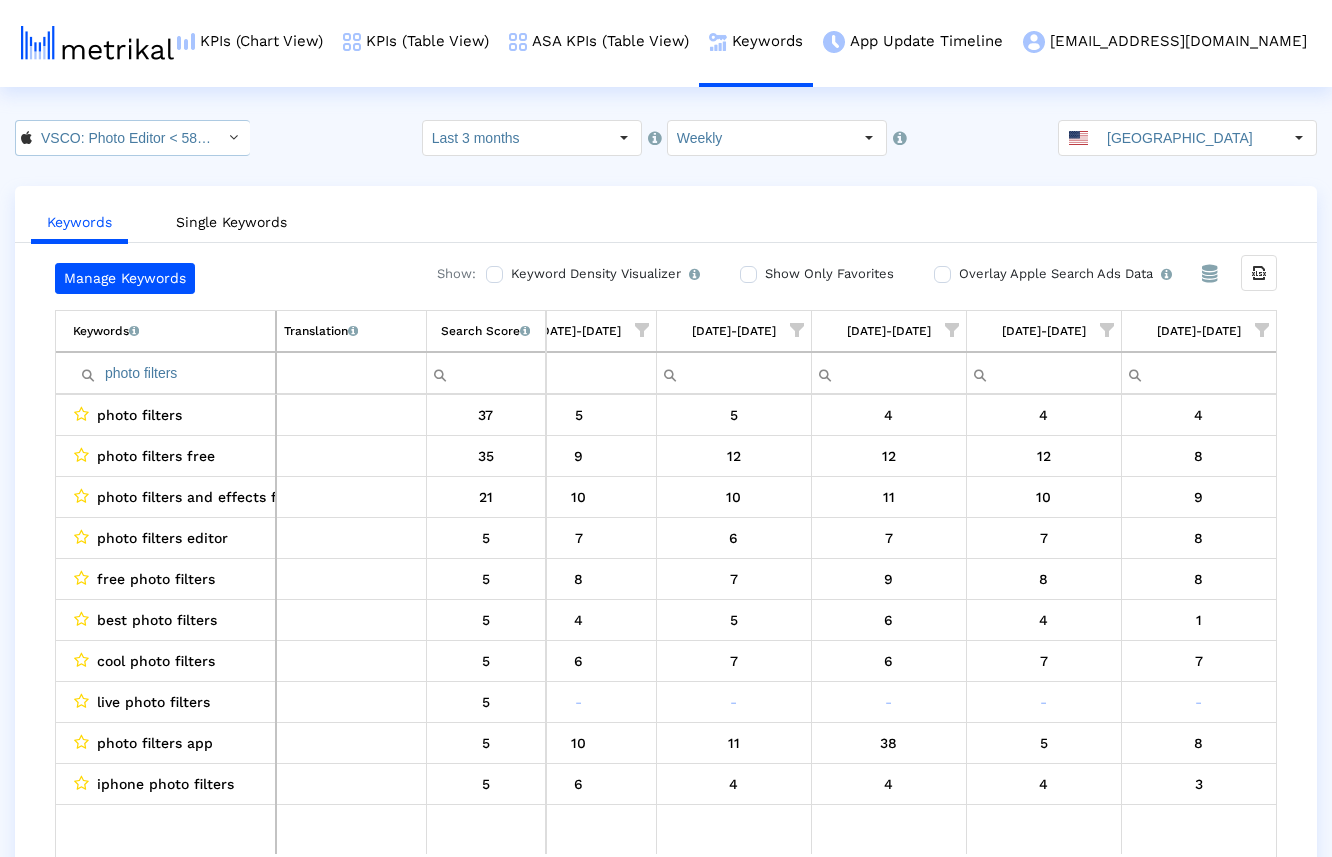 click on "VSCO: Photo Editor < 588013838 >" 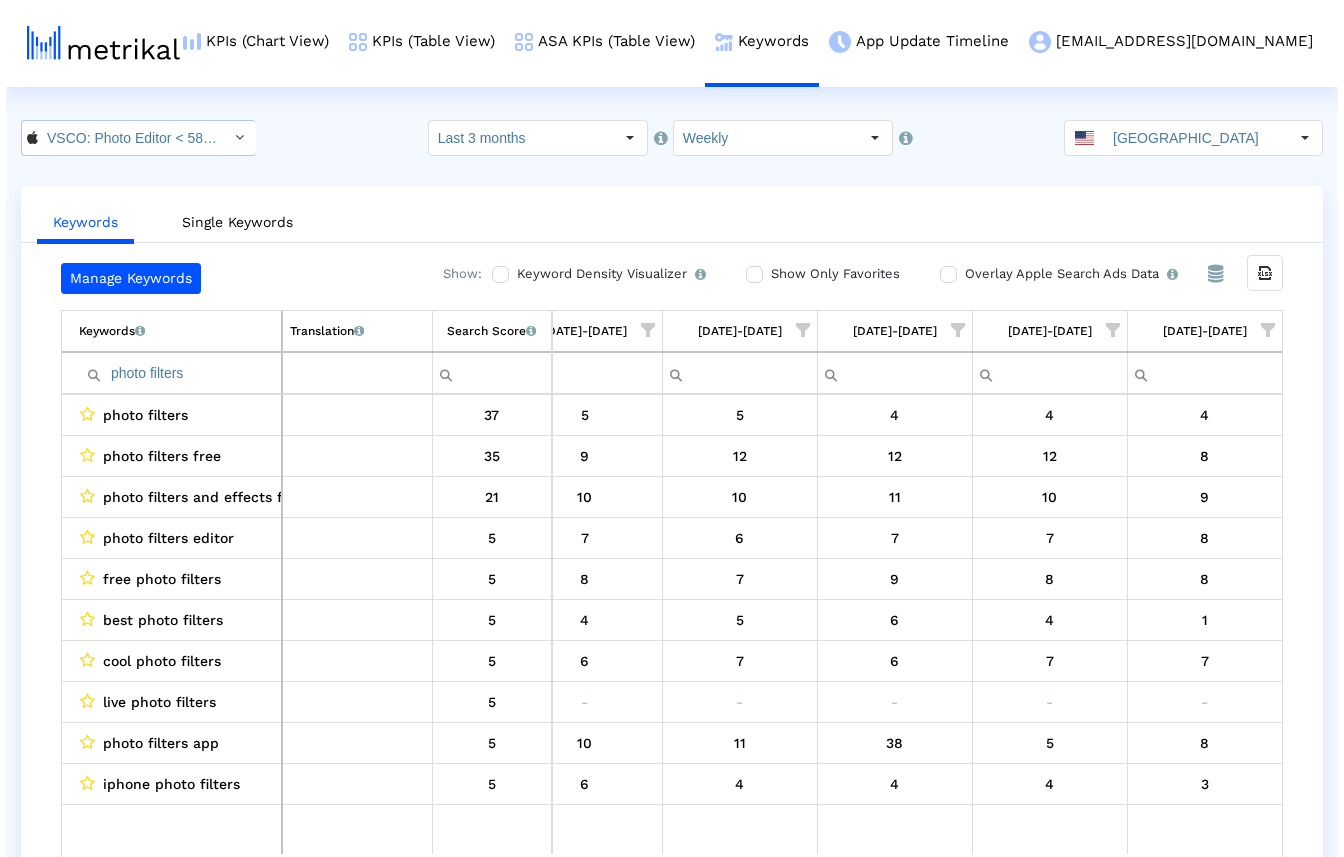 scroll, scrollTop: 0, scrollLeft: 63, axis: horizontal 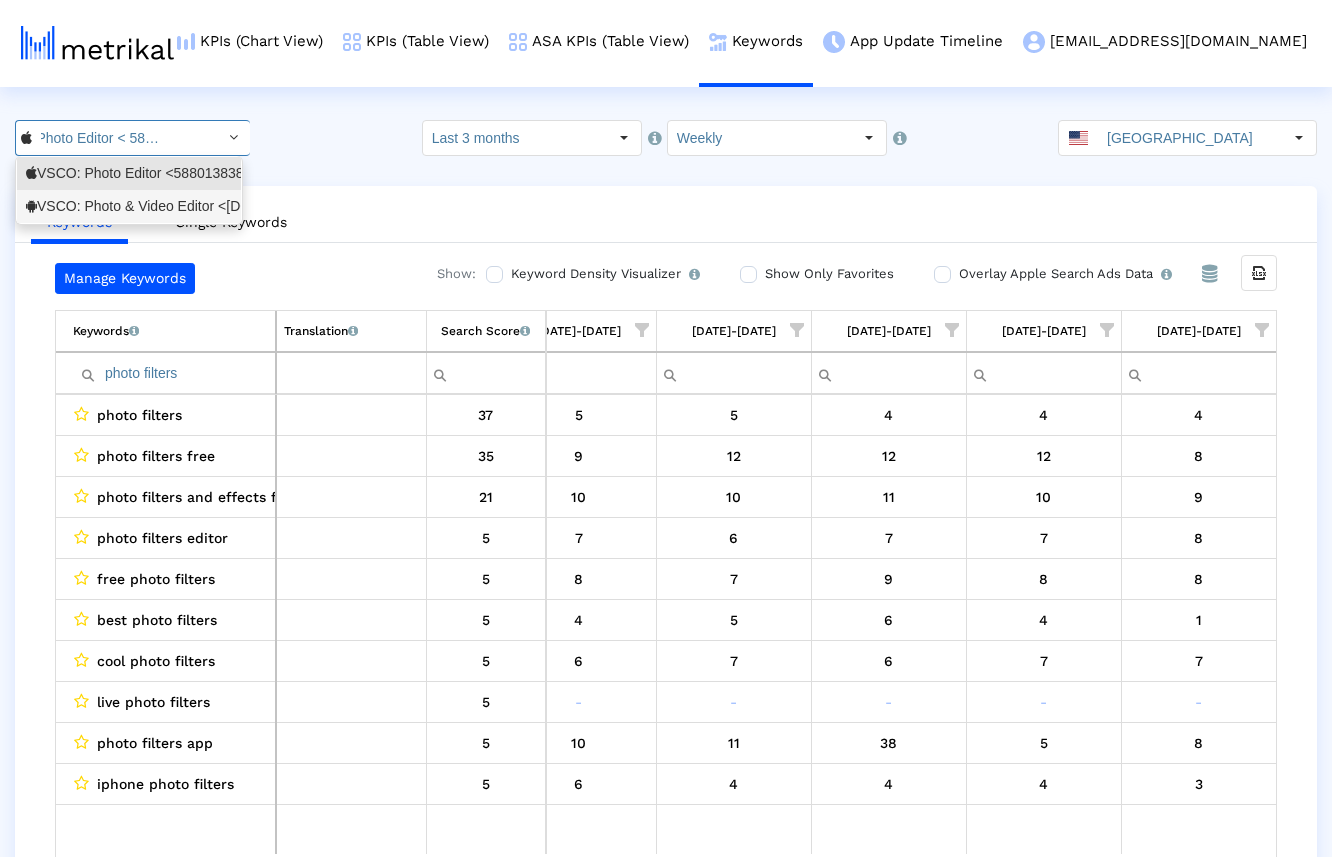 click on "VSCO: Photo & Video Editor <[DOMAIN_NAME]>" at bounding box center (129, 206) 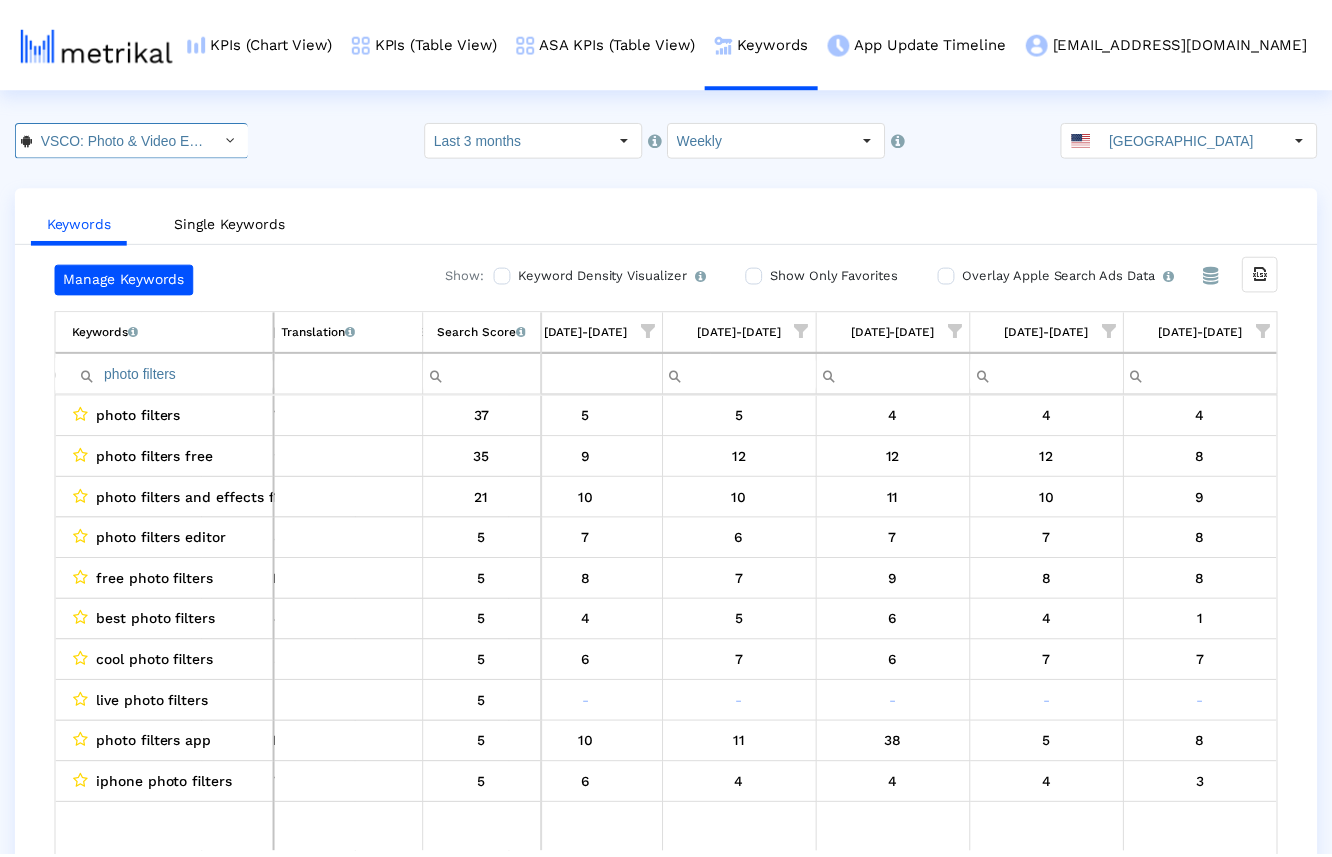 scroll, scrollTop: 0, scrollLeft: 136, axis: horizontal 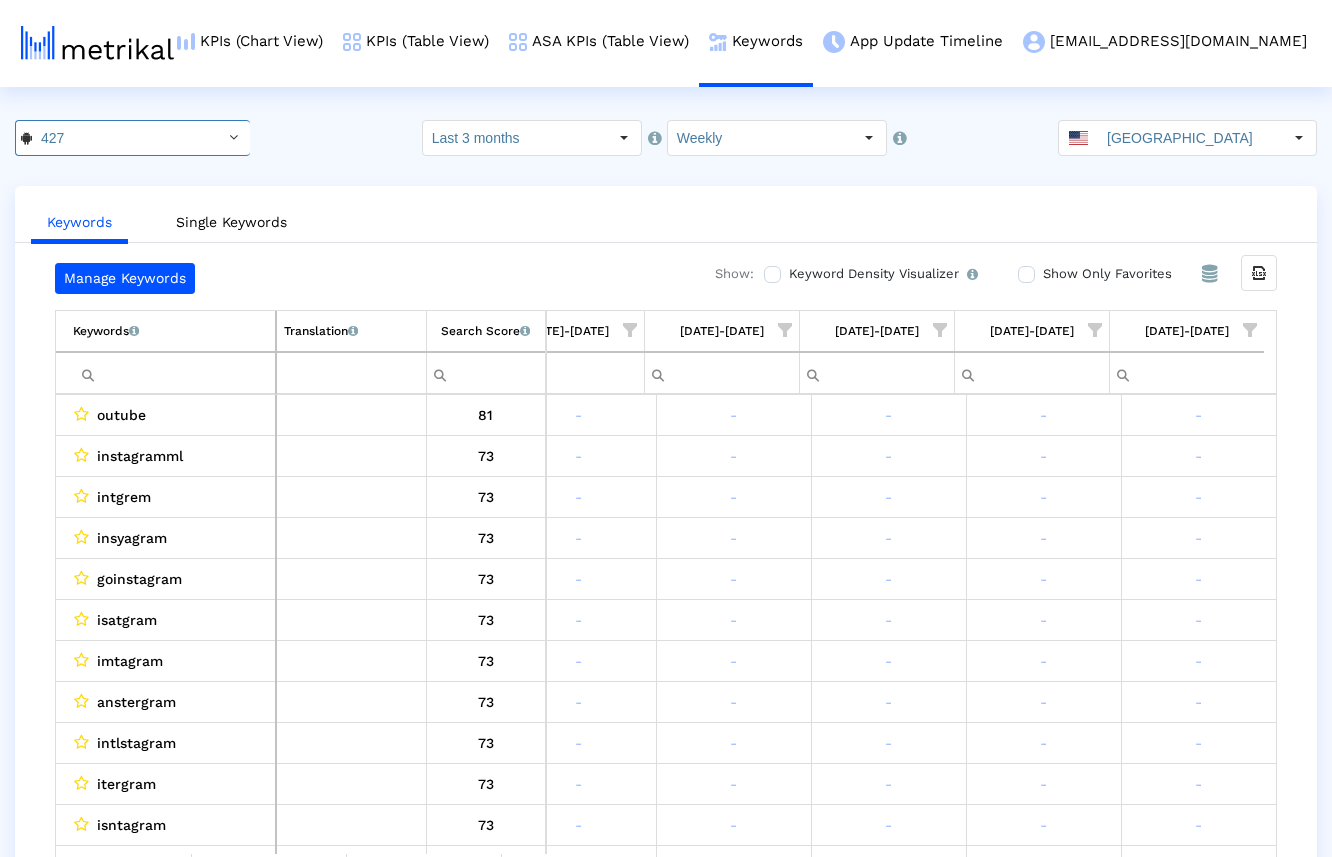 click at bounding box center (174, 373) 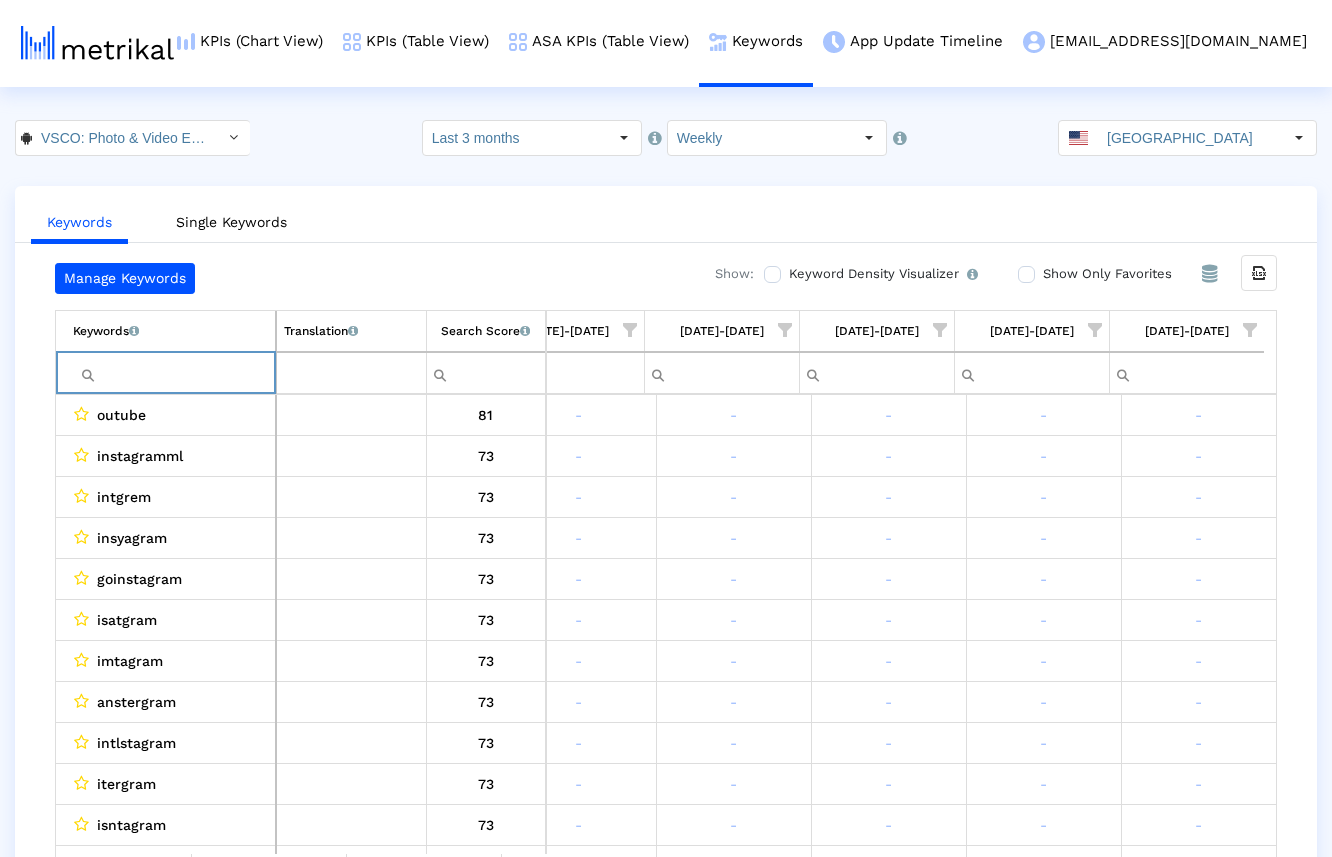 paste on "capcut" 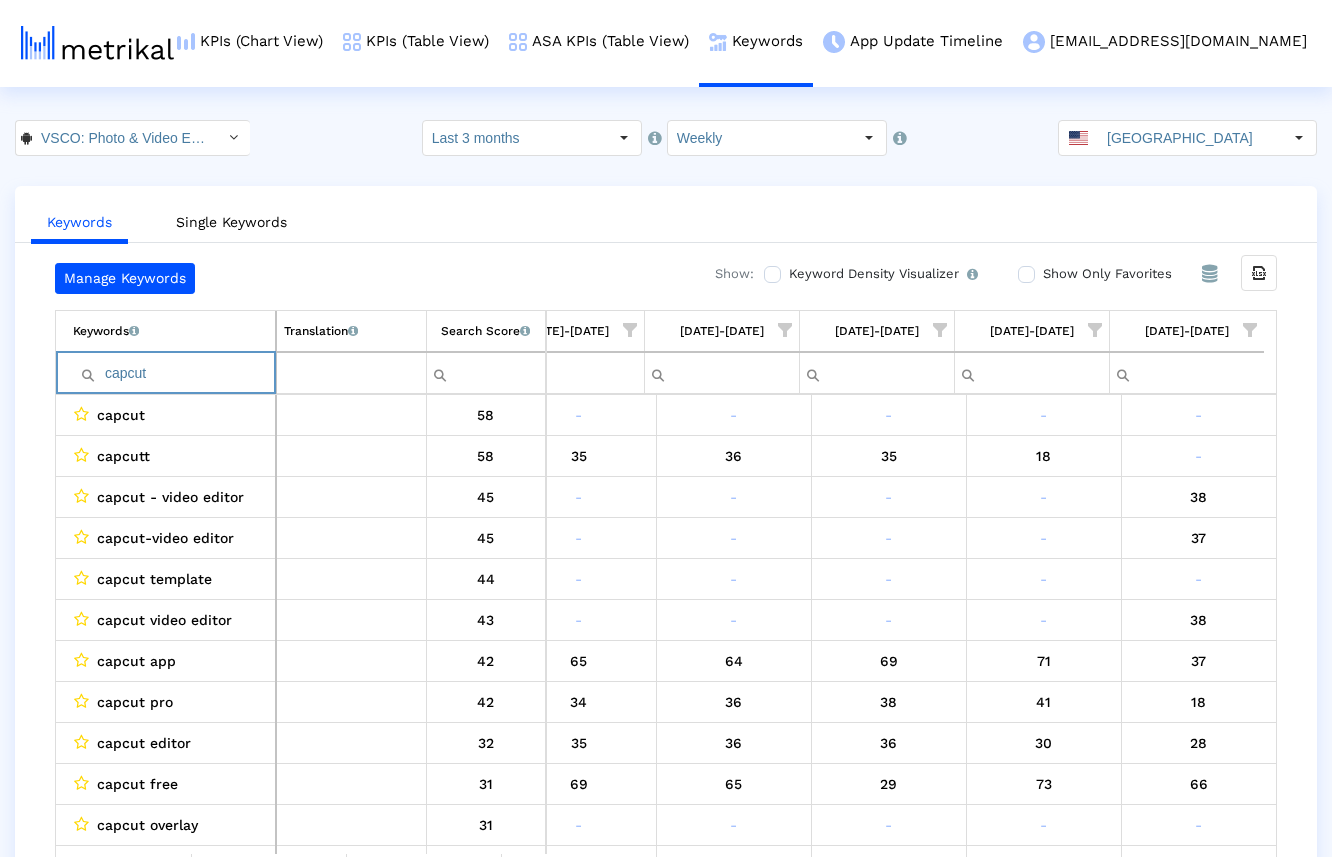 paste on "photoshop" 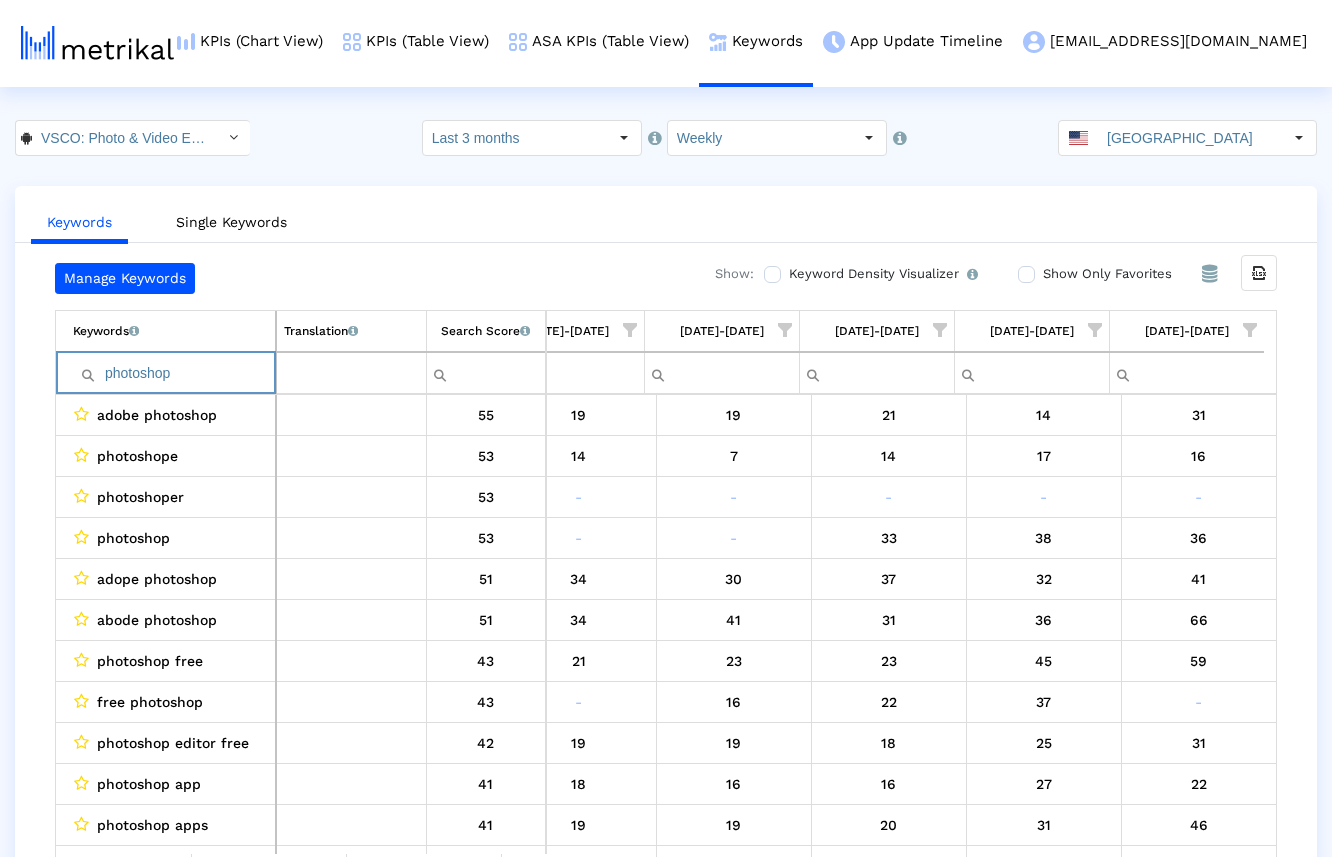 paste on "adobe illustrator" 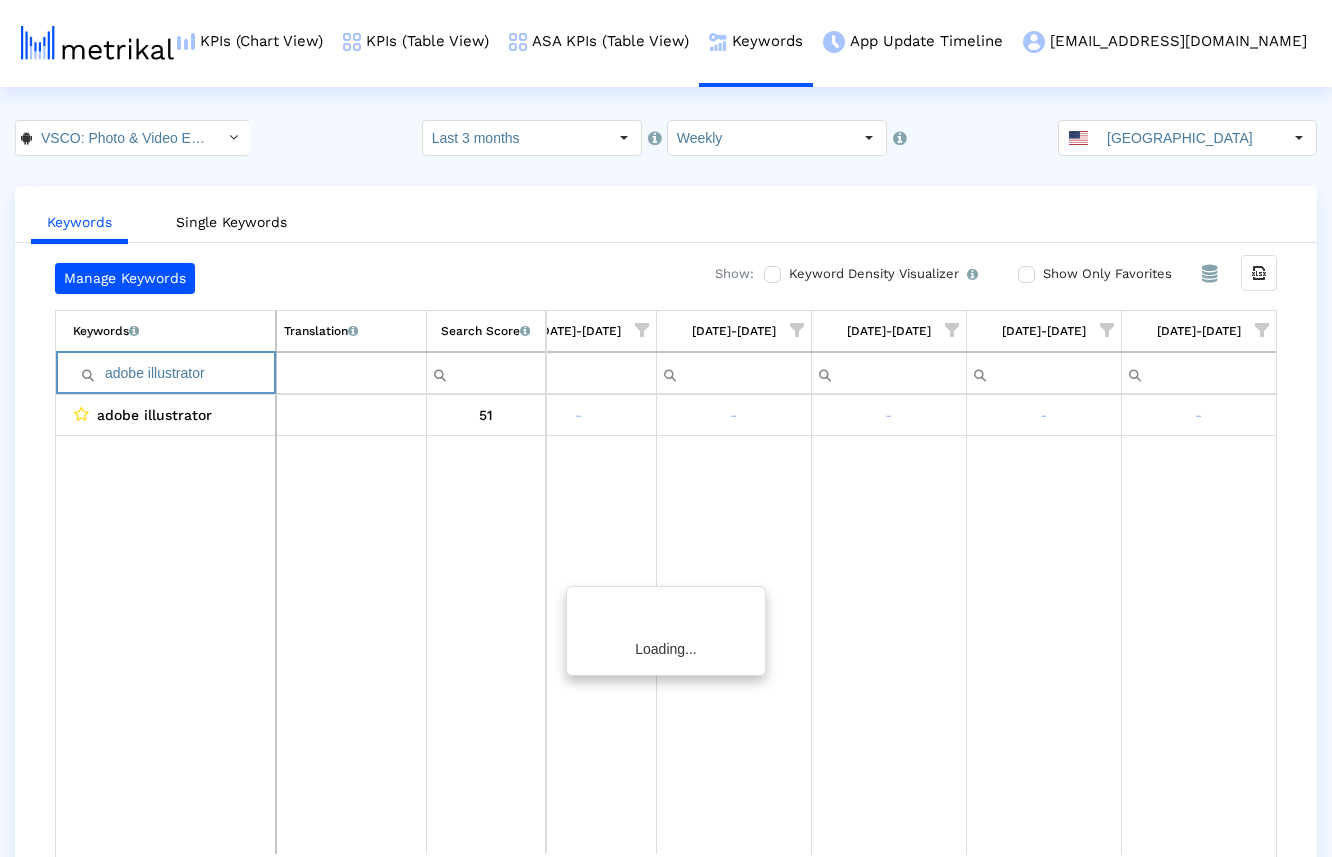 scroll, scrollTop: 0, scrollLeft: 1285, axis: horizontal 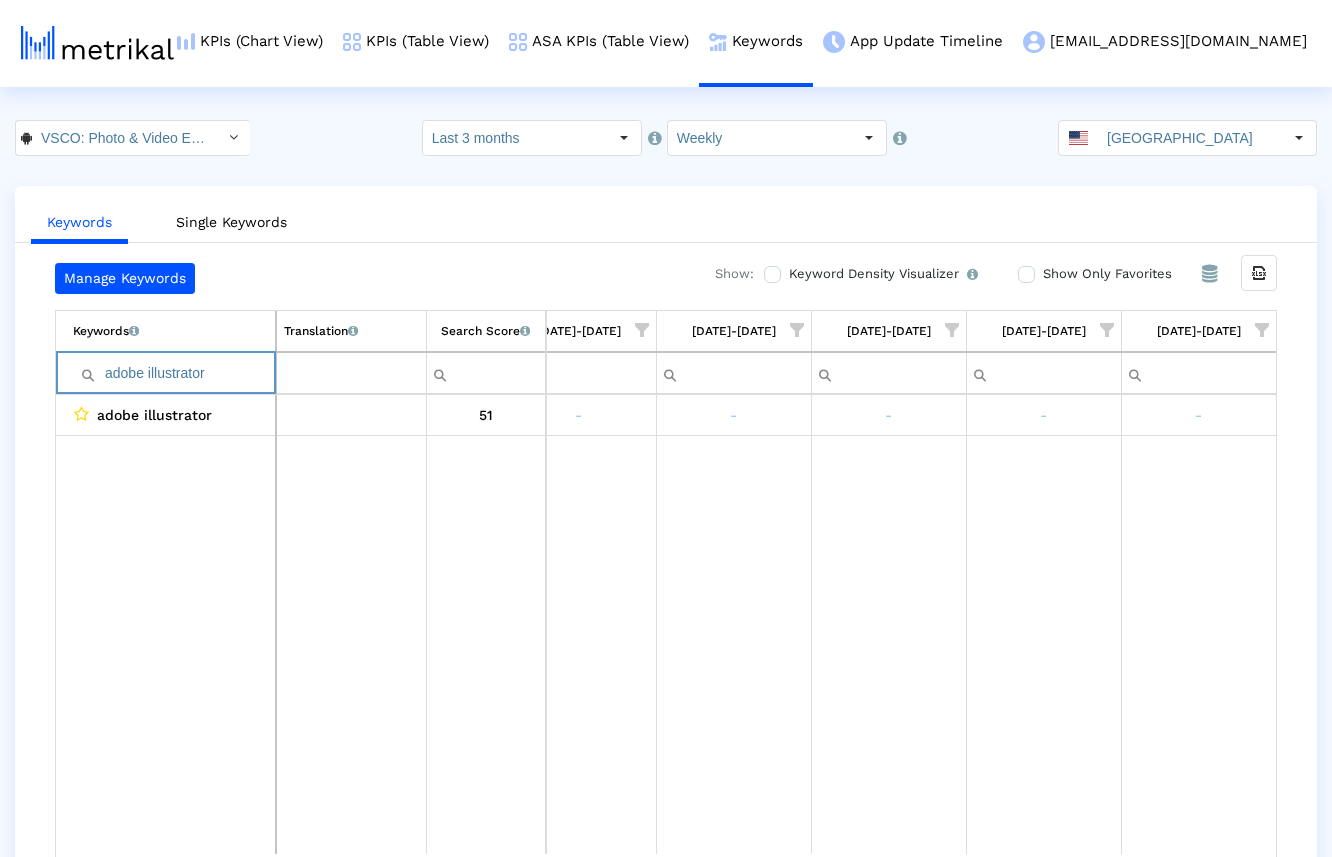 paste on "photo edi" 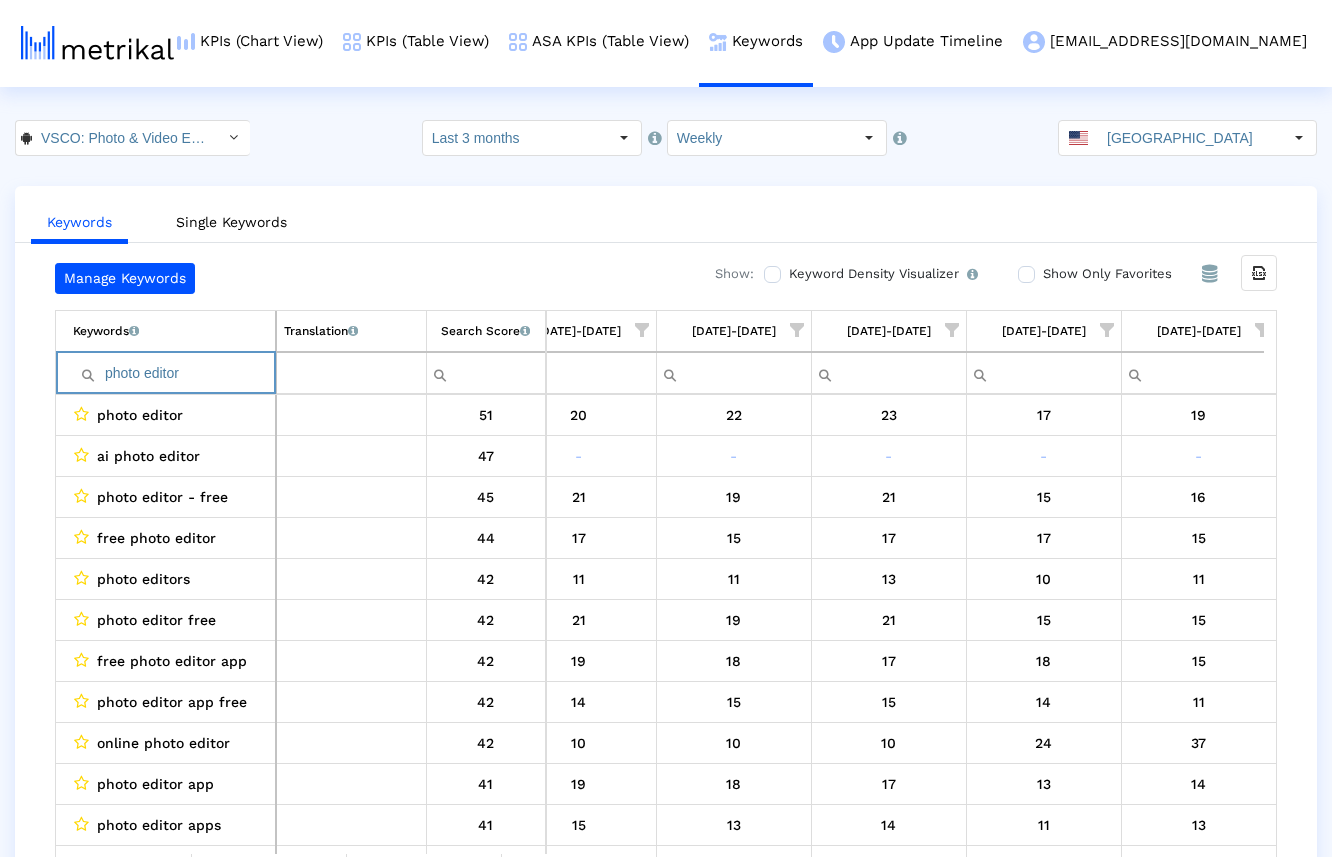 paste on "icsart" 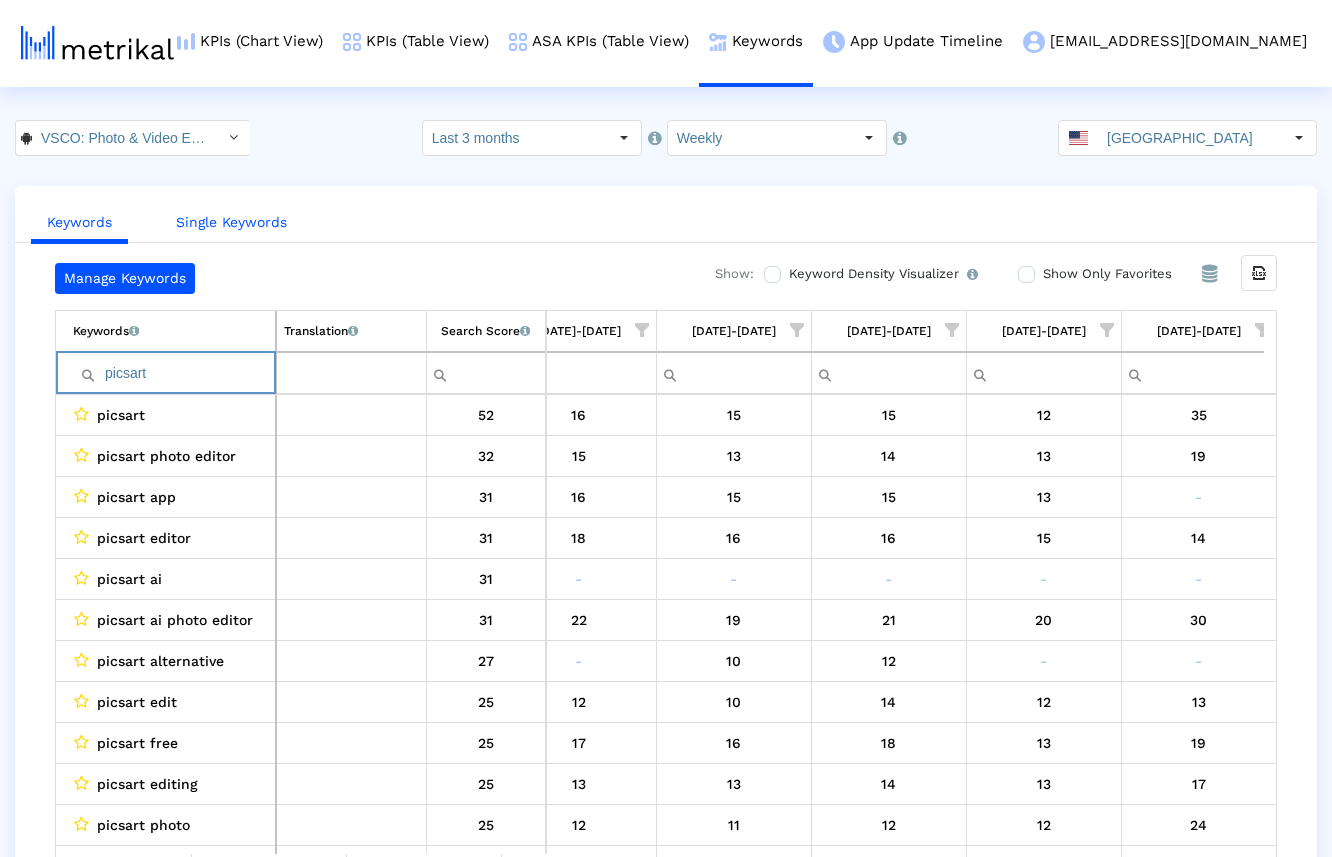 paste on "hoto edited" 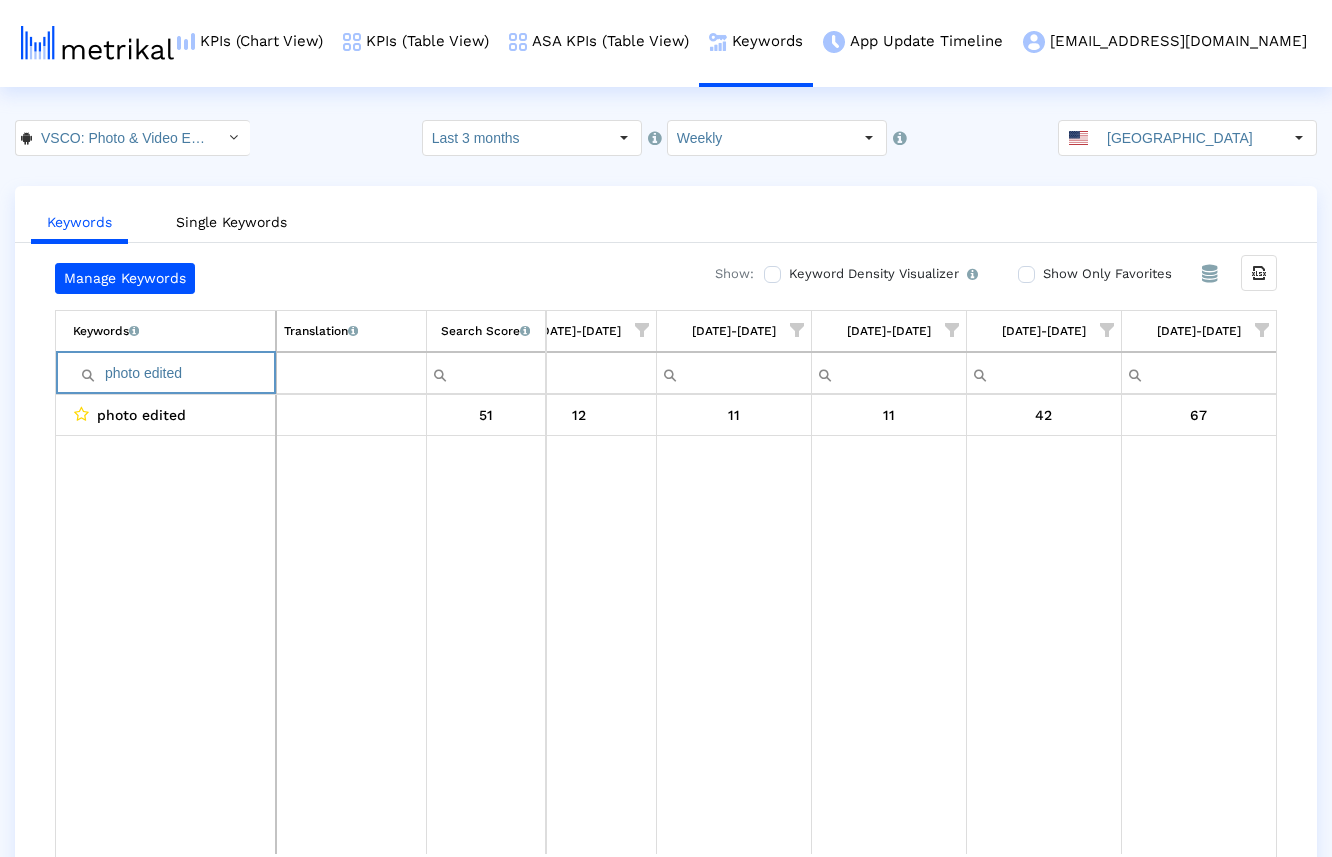paste on "editor for photo" 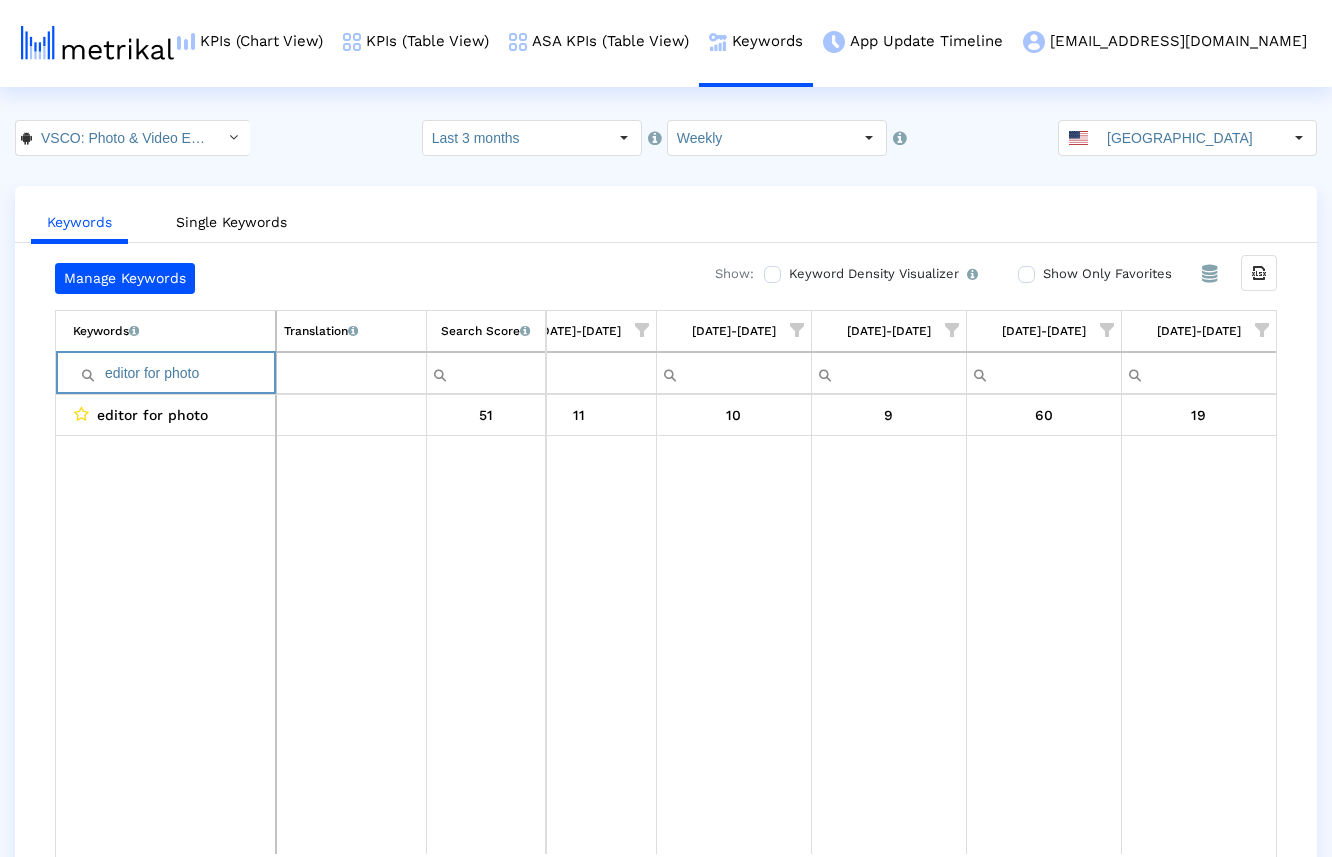 paste on "video editor" 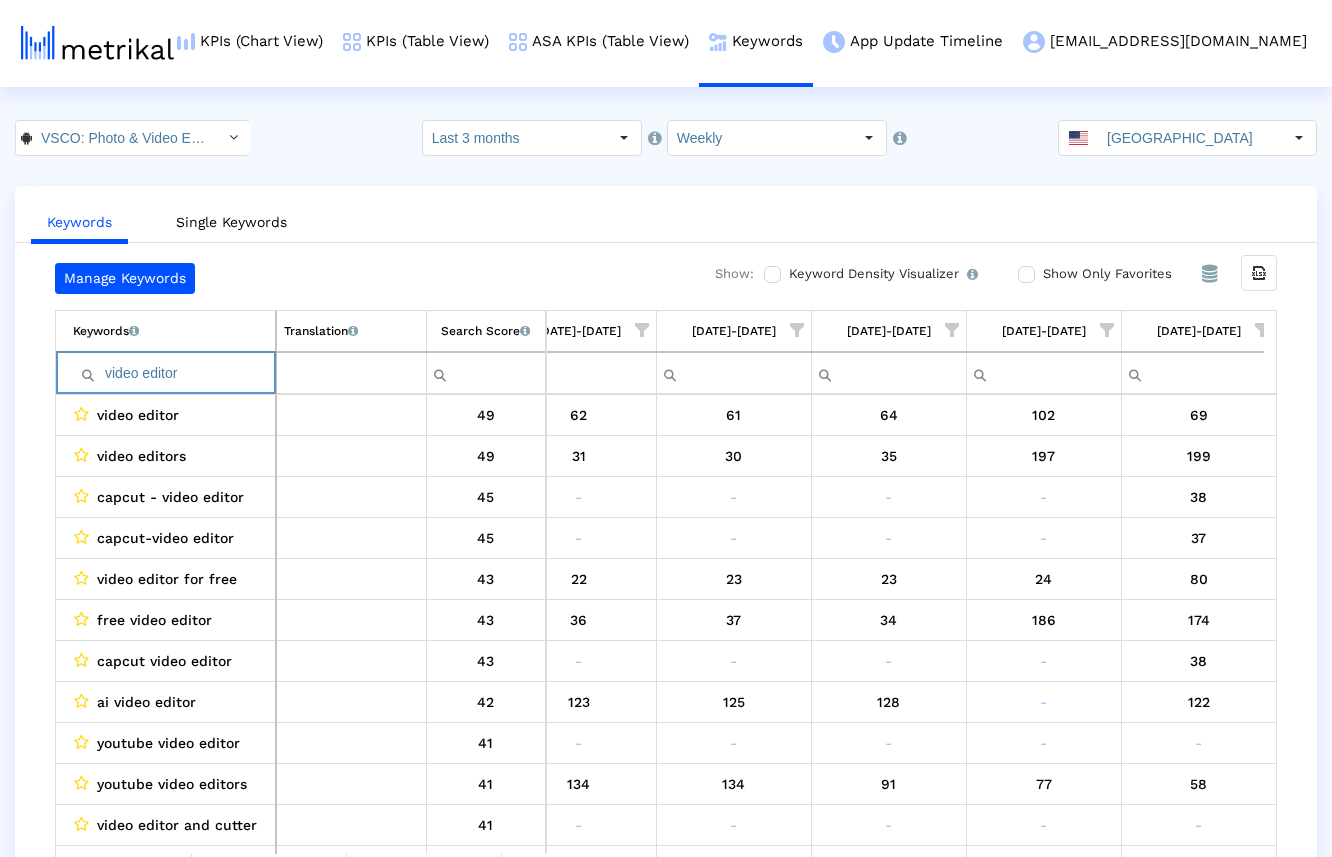 paste on "photoshop free" 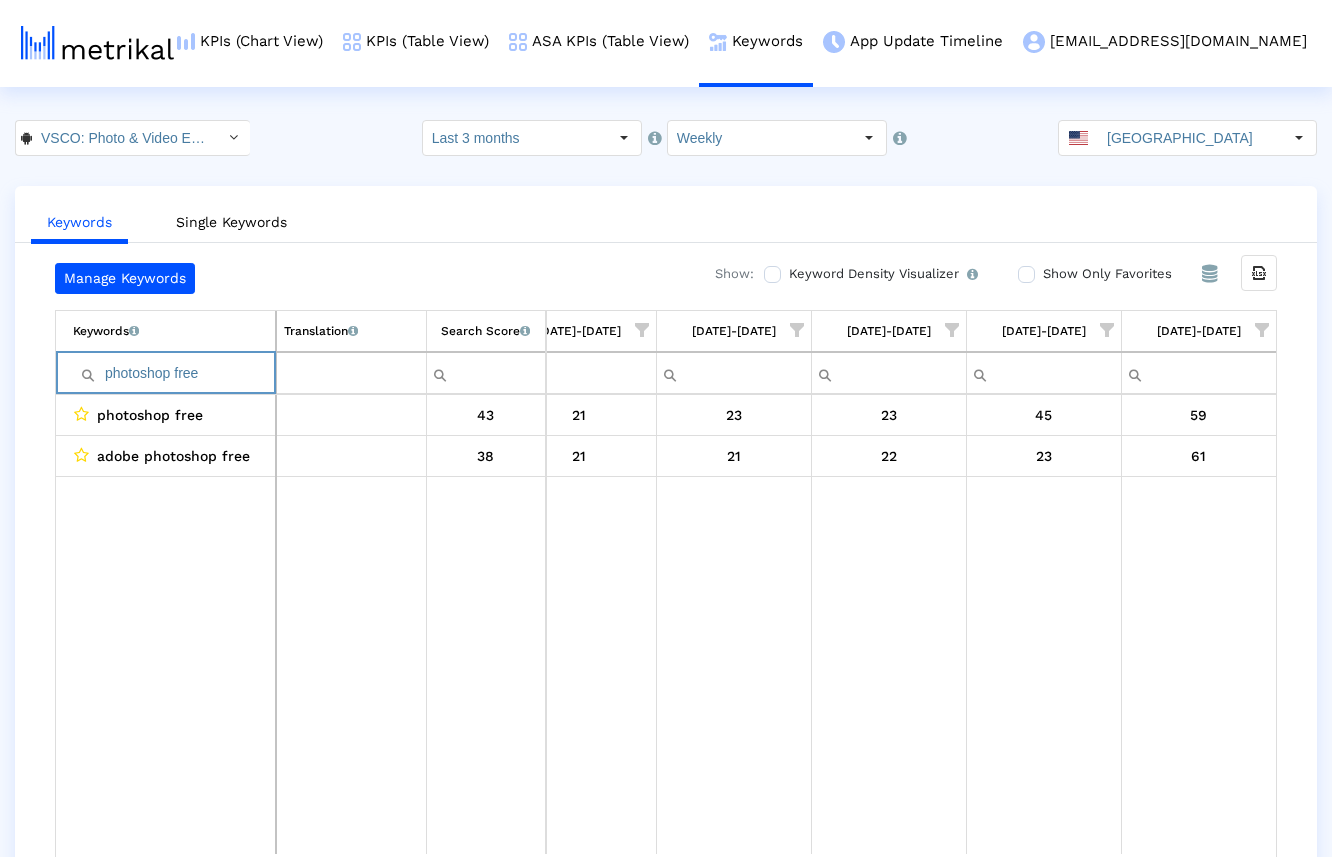 paste on "35mm film" 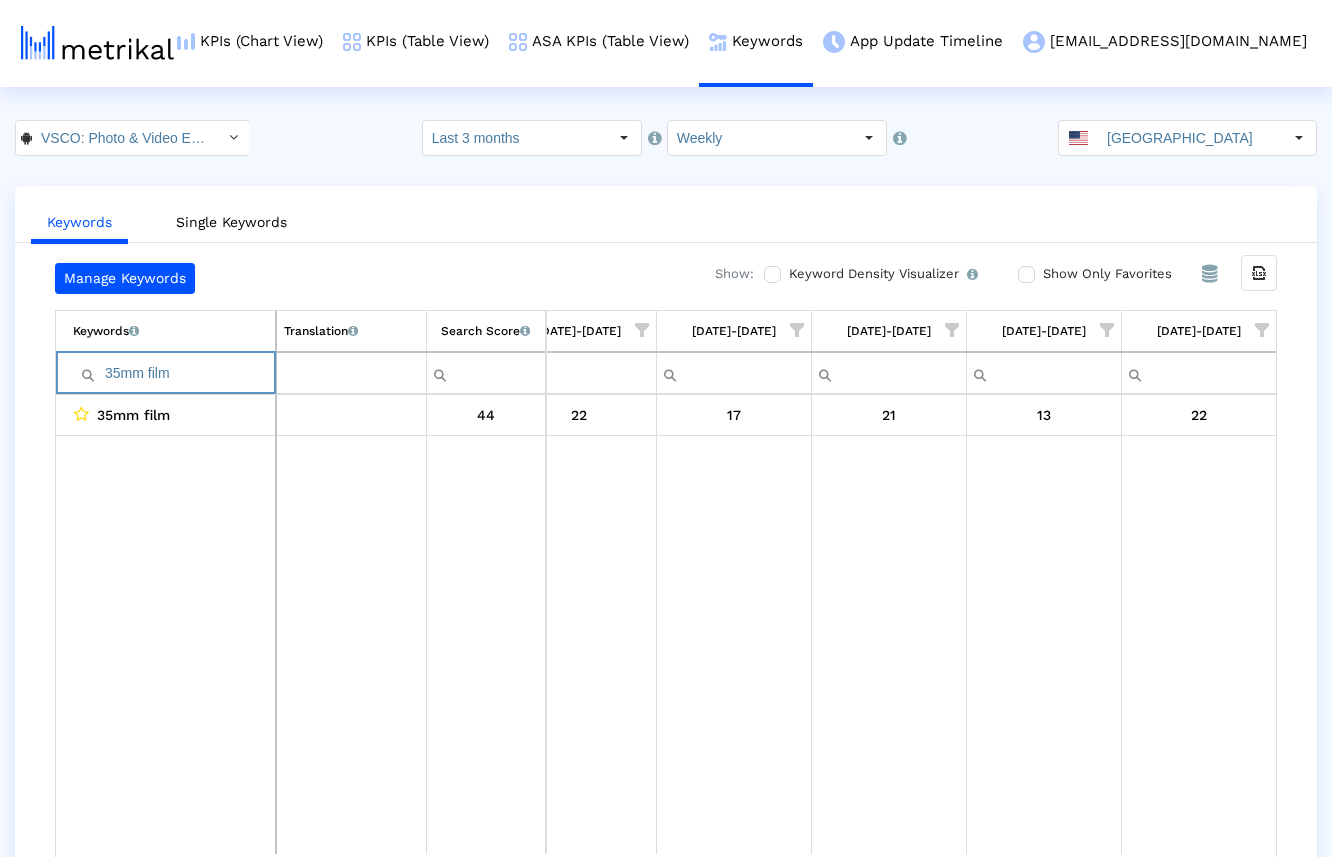 paste on "images editor" 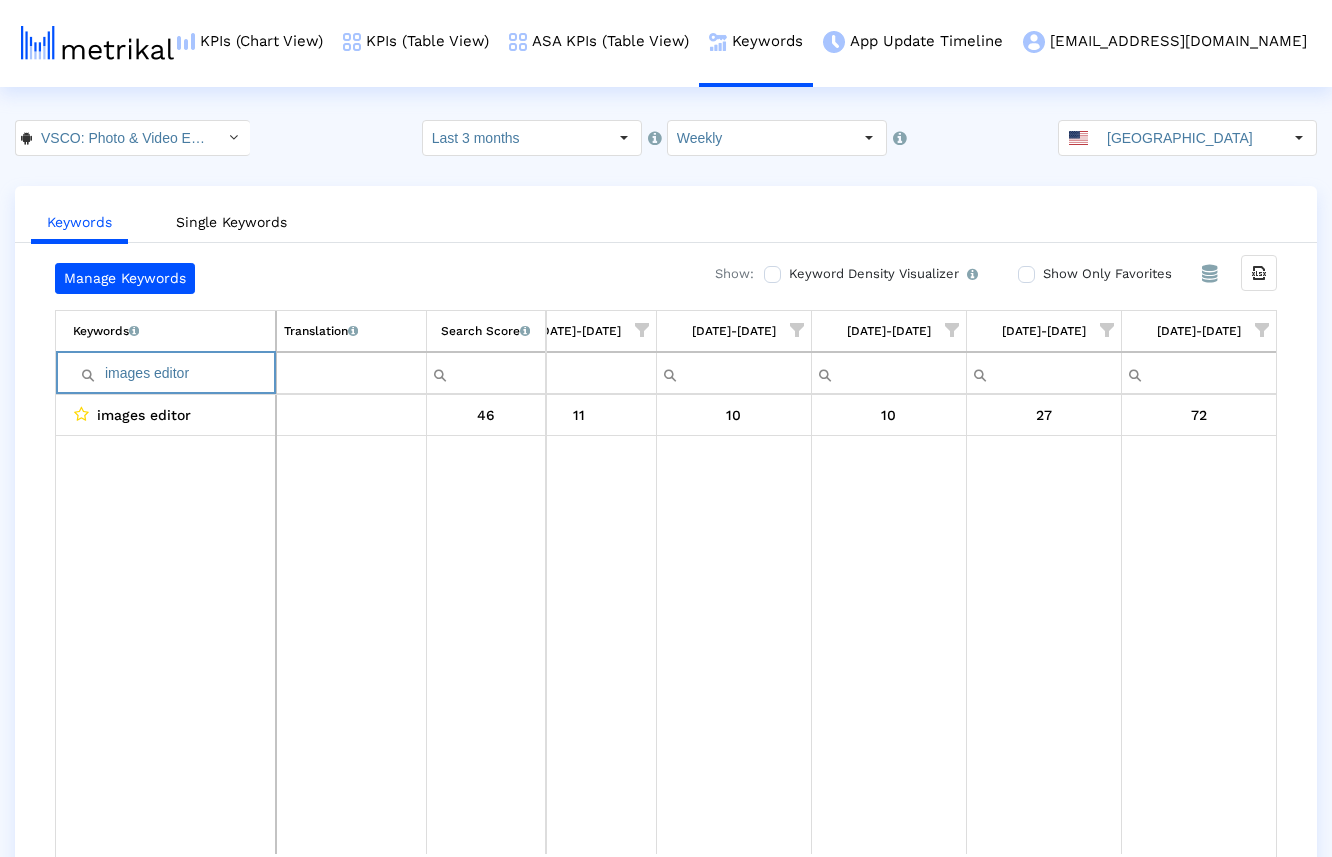paste on "edit pictures free" 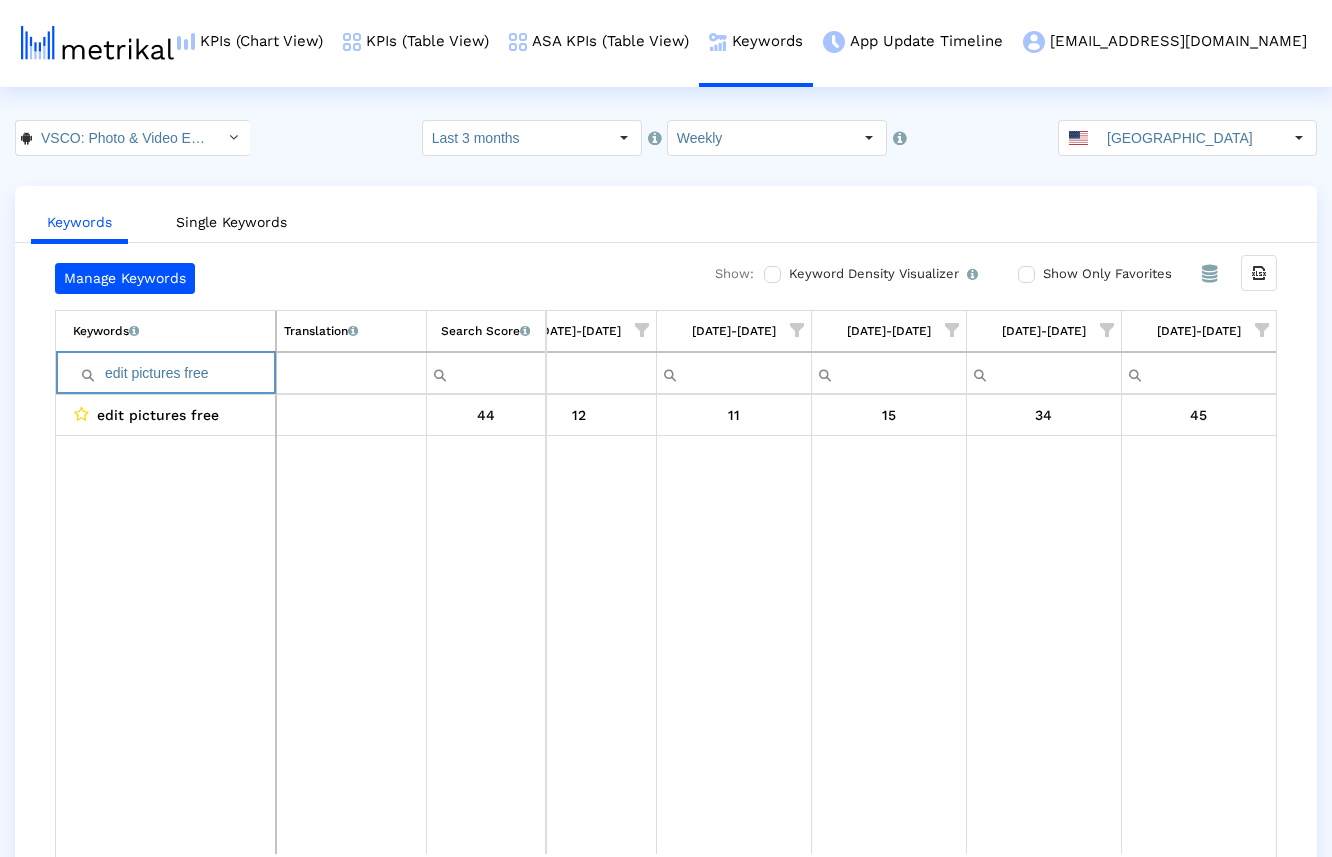 paste on "camera app" 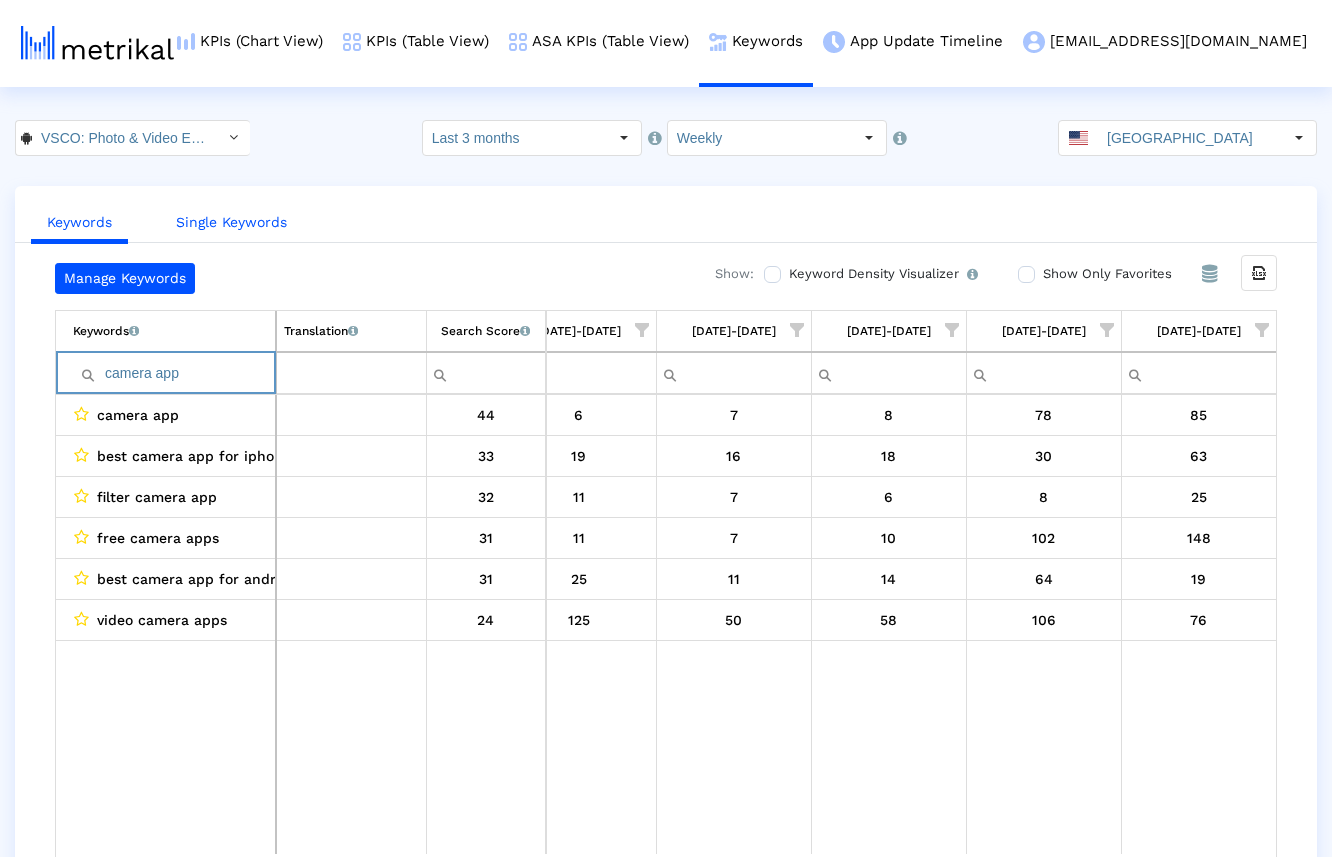 paste on "adobe lightroom" 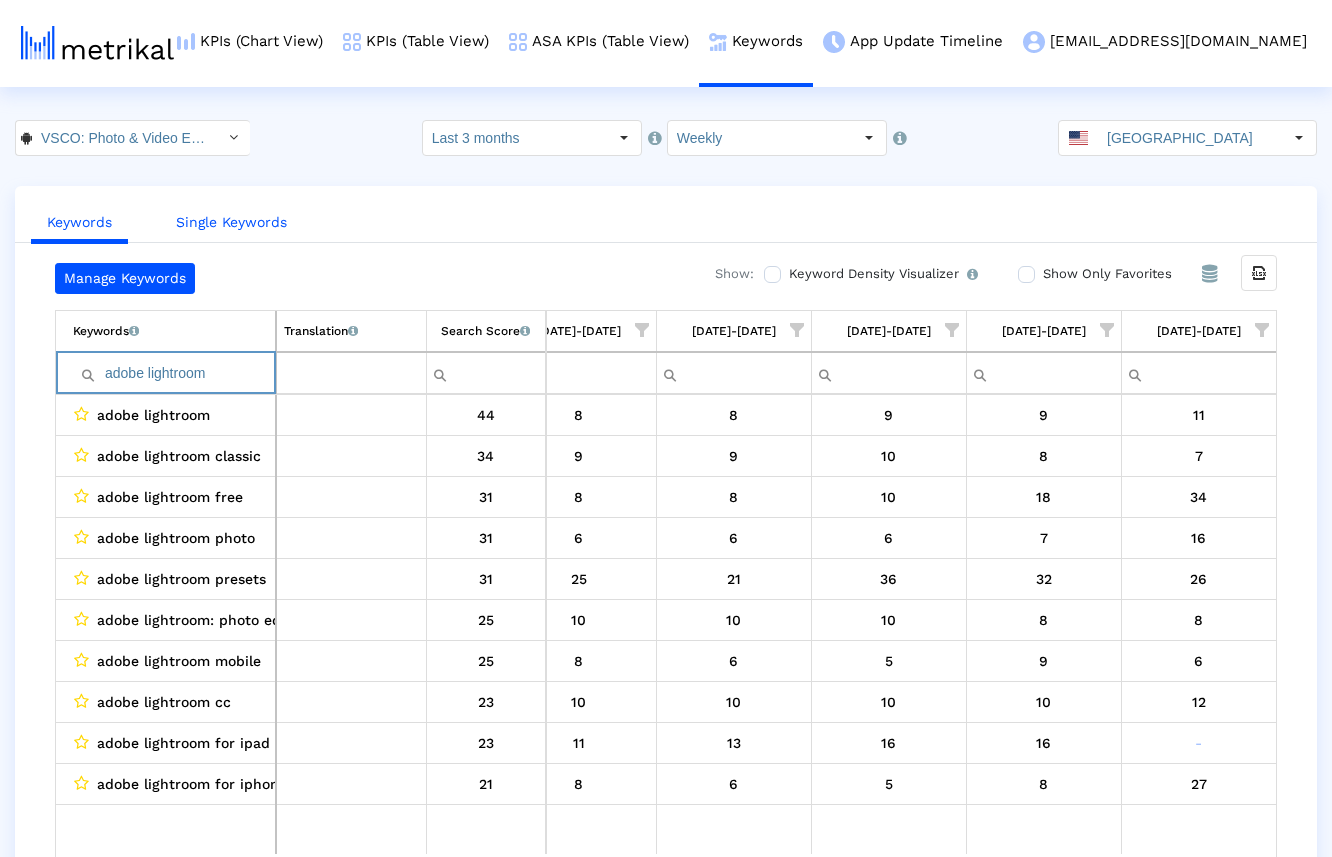 paste on "edits for pictures" 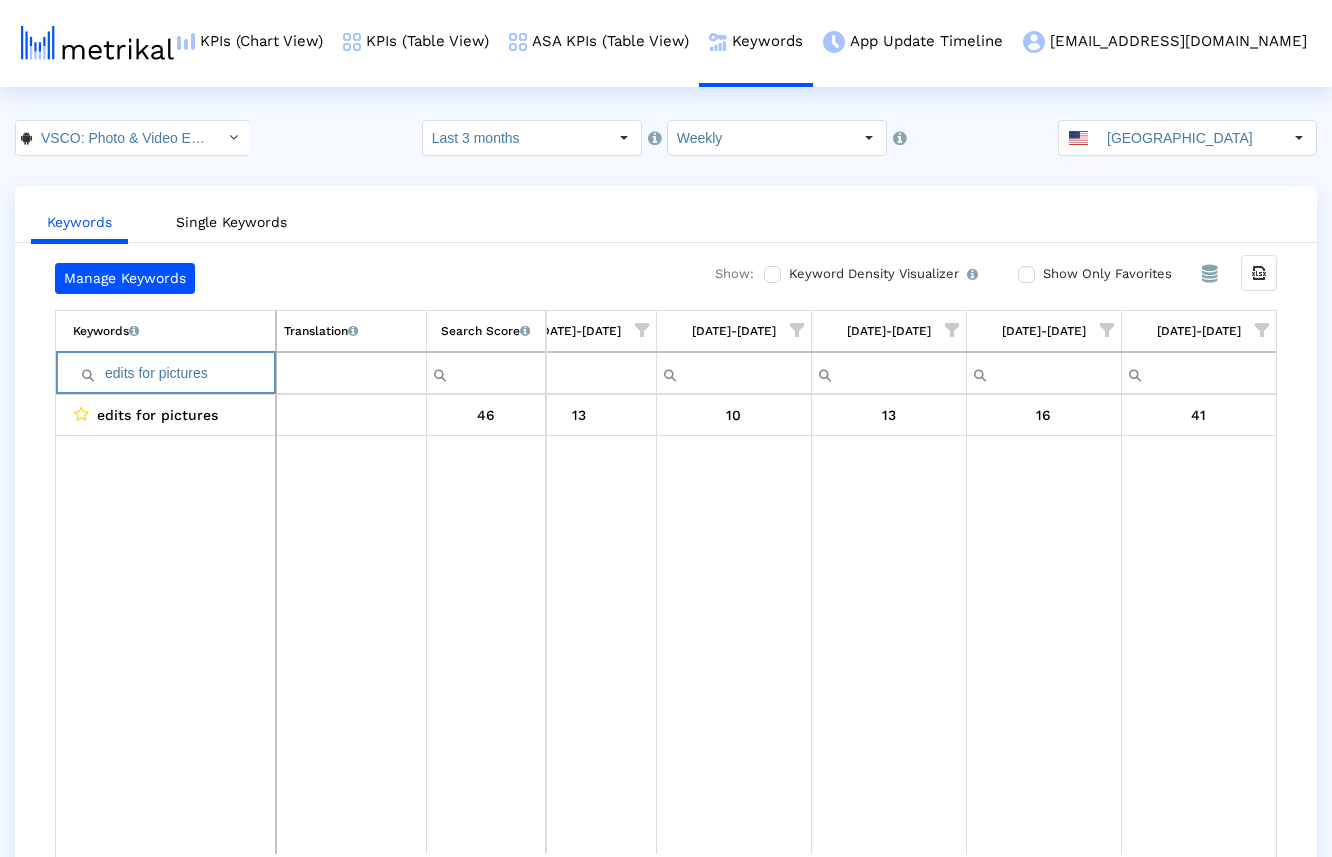 paste on "best photo editing app" 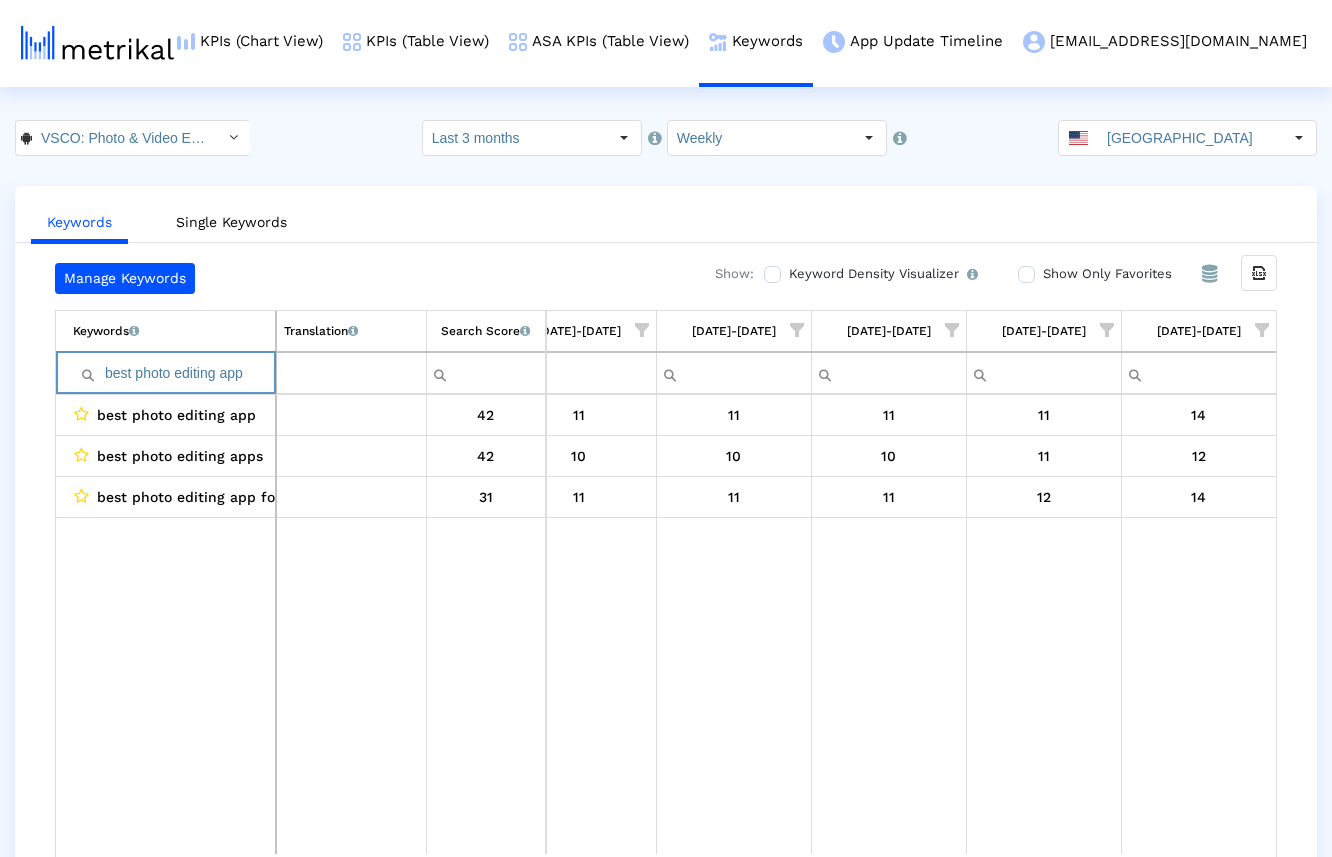 paste on "darkroom" 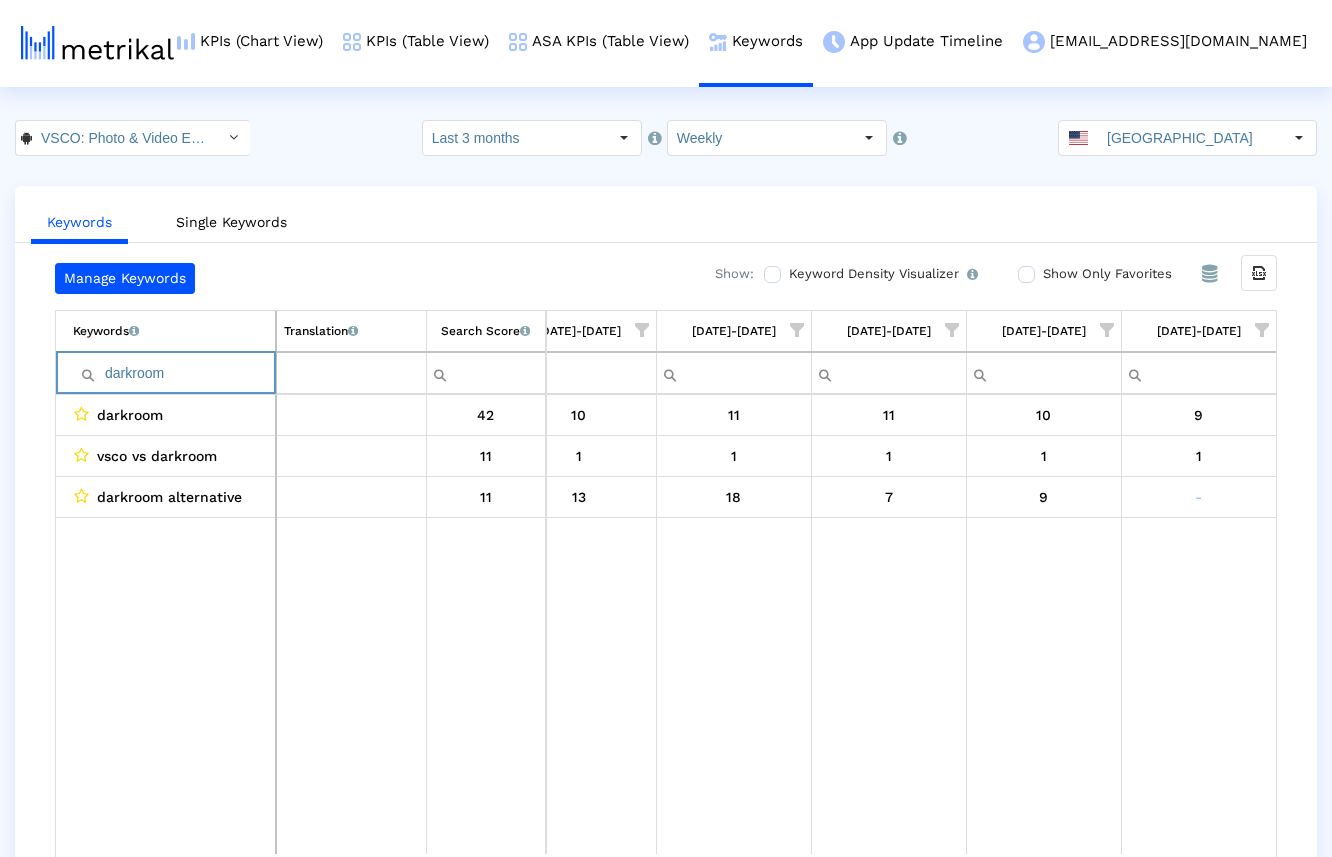 paste on "filter pictures" 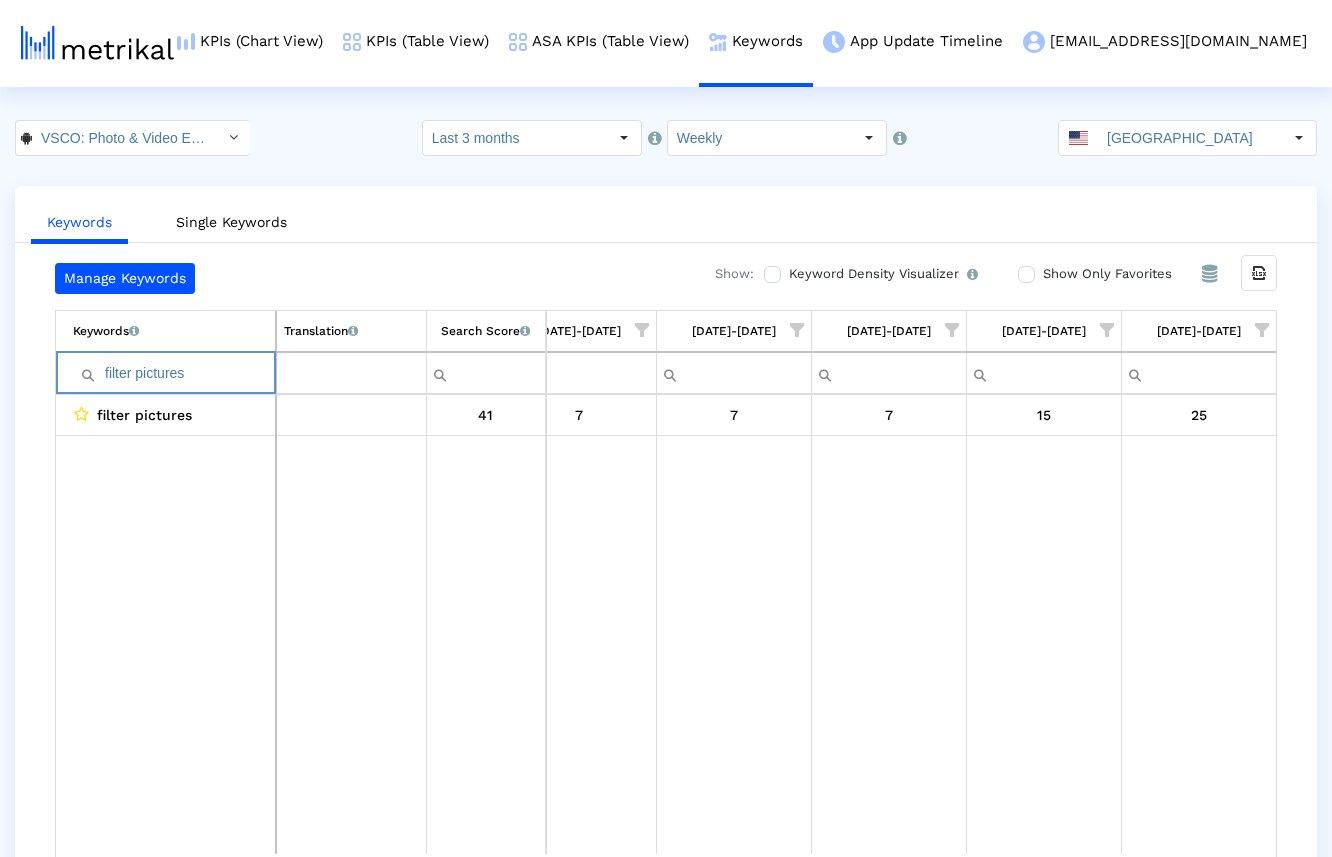 paste on "snapseed" 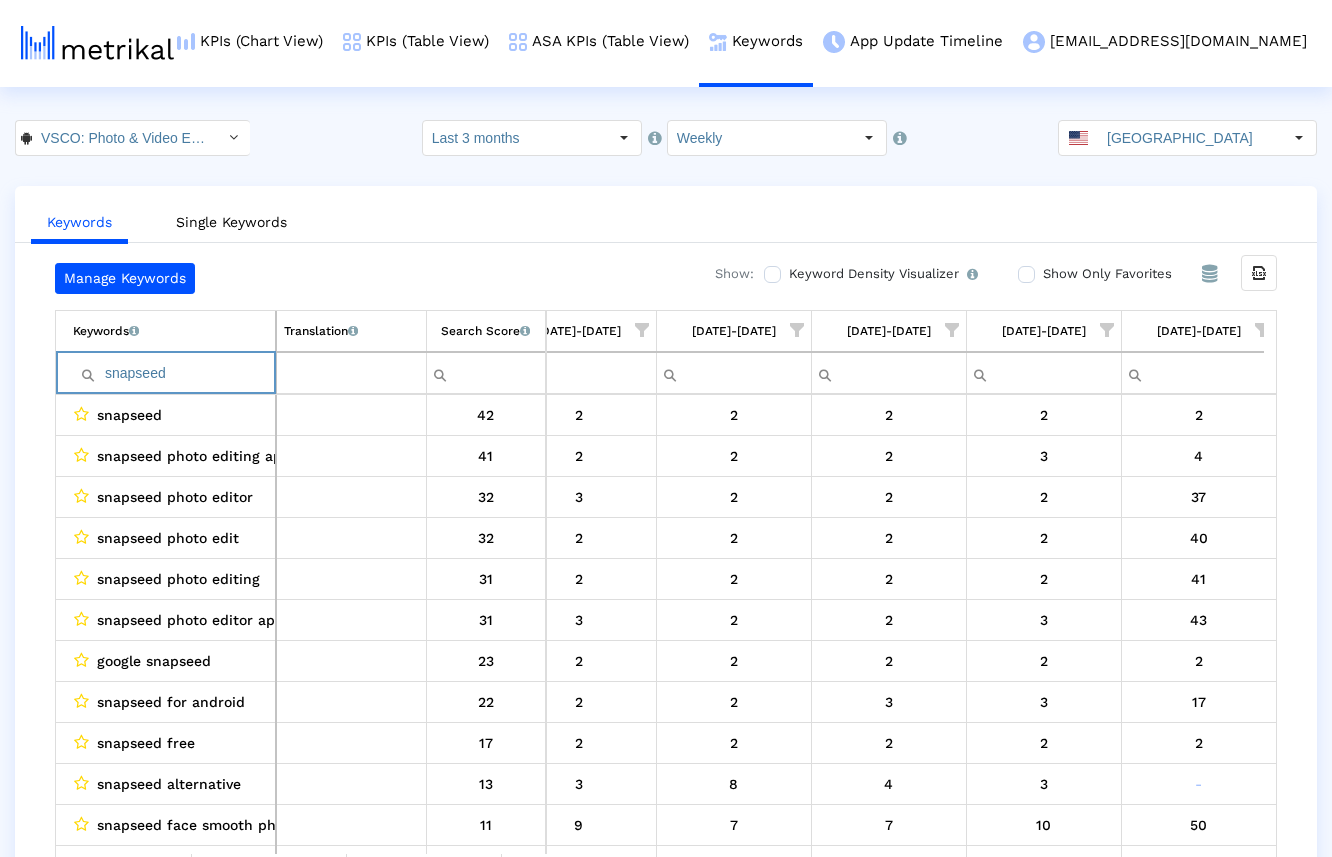 type on "snapseed" 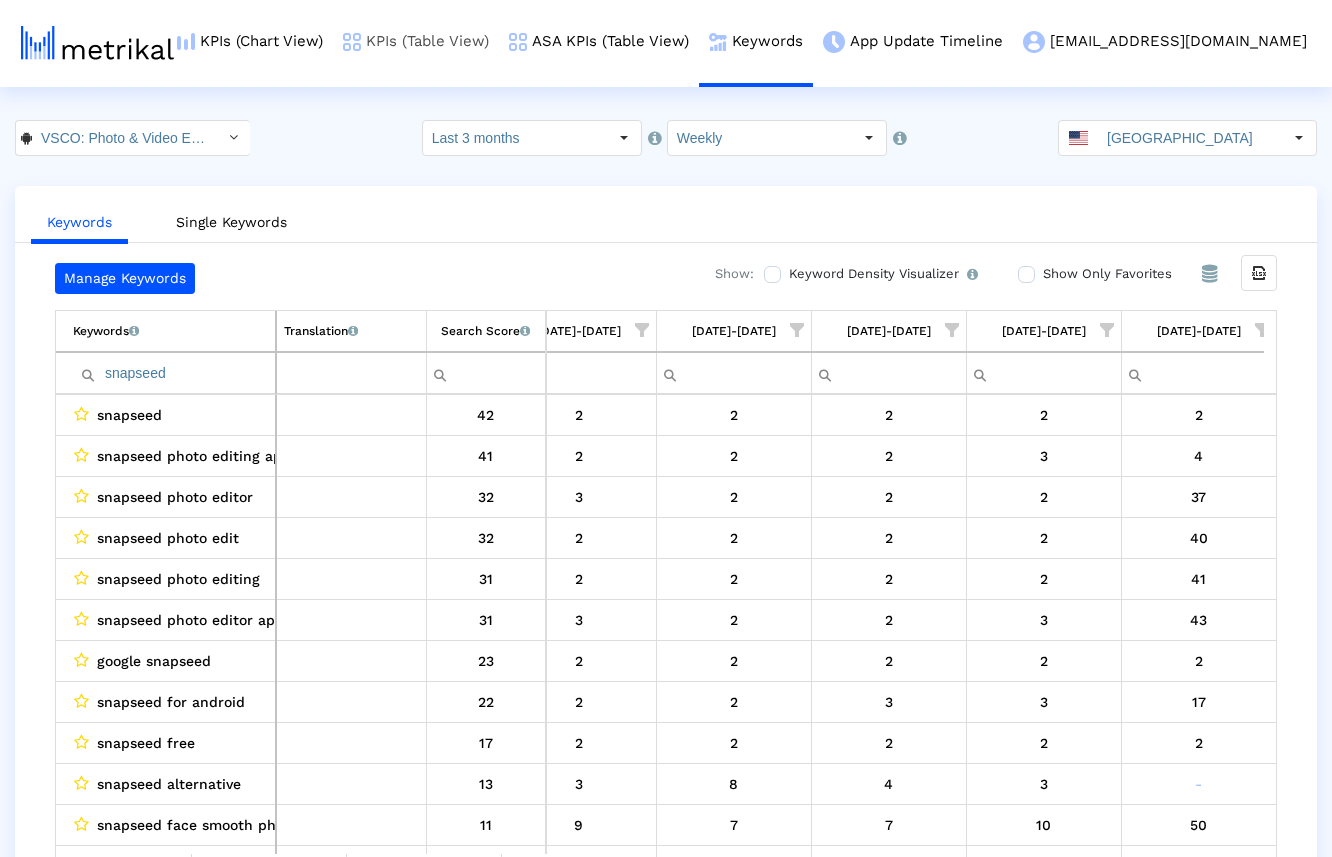 click on "KPIs (Table View)" at bounding box center [416, 41] 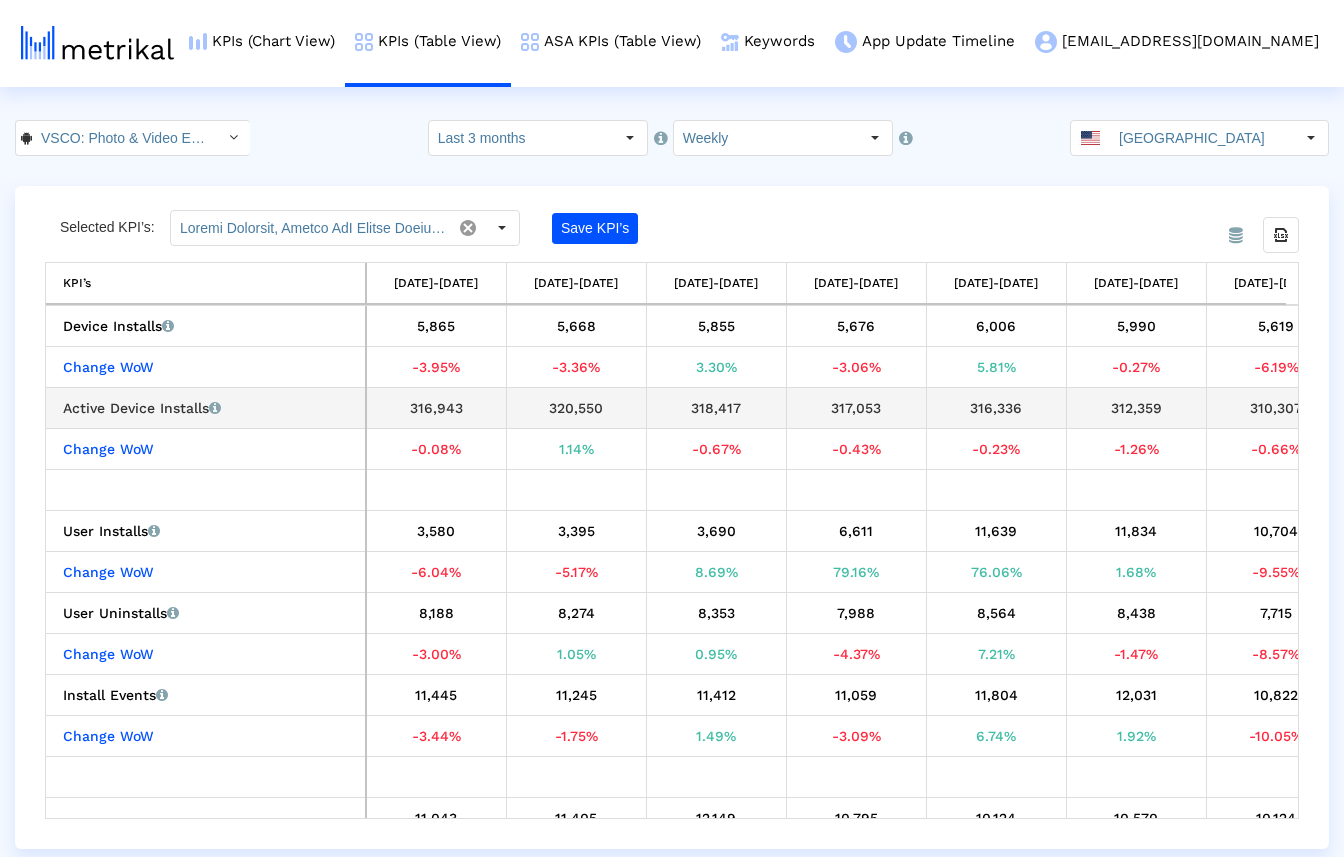 scroll, scrollTop: 0, scrollLeft: 149, axis: horizontal 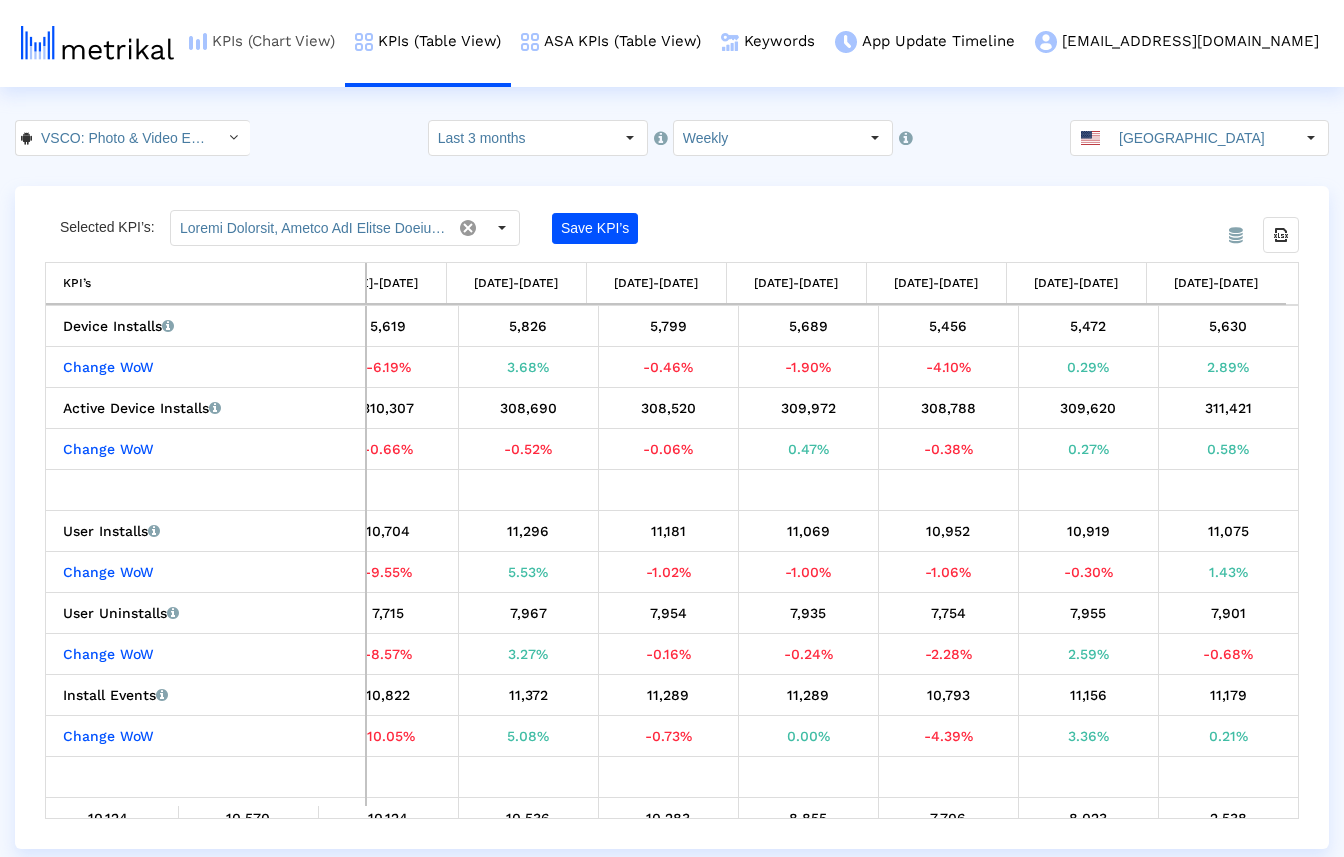 click on "KPIs (Chart View)" at bounding box center (262, 41) 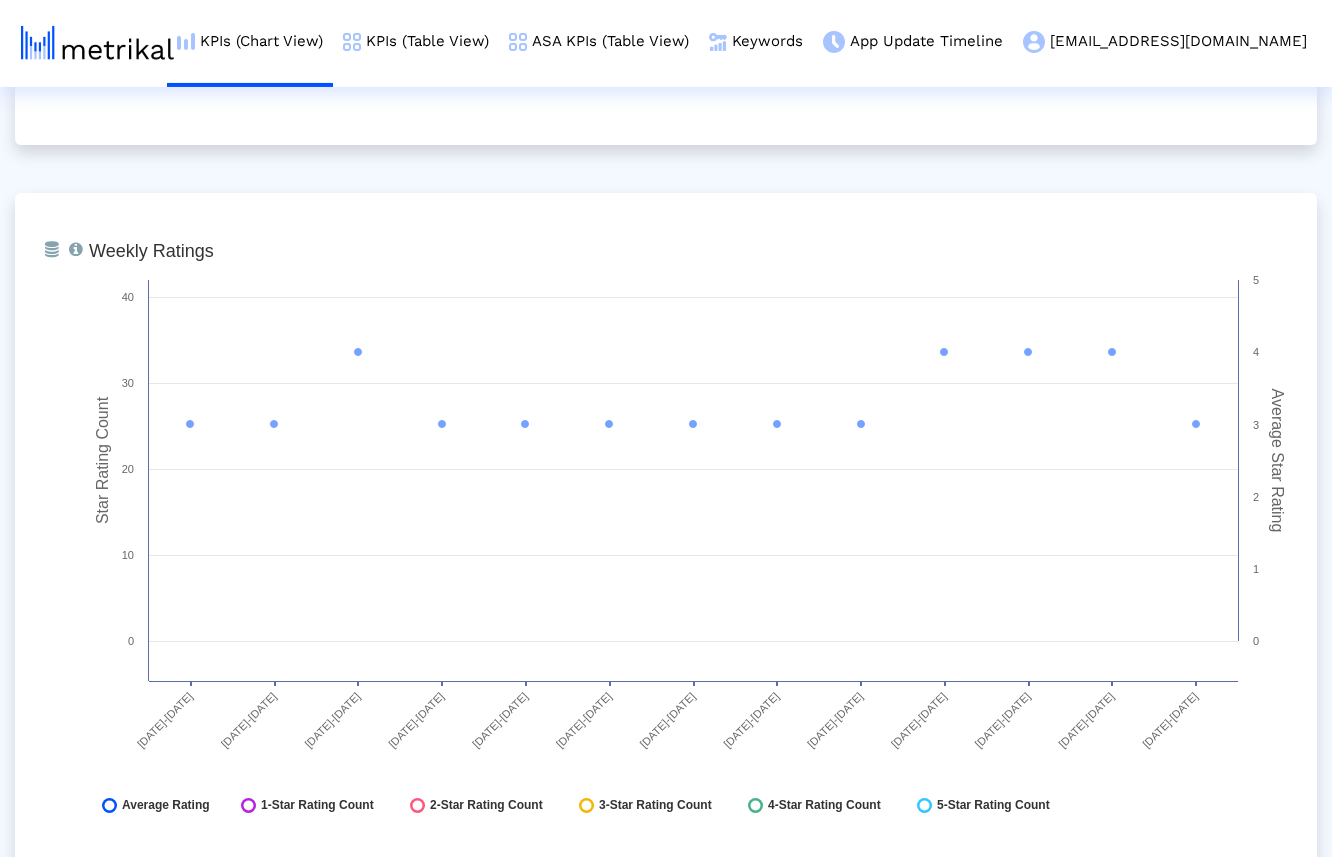 scroll, scrollTop: 2928, scrollLeft: 0, axis: vertical 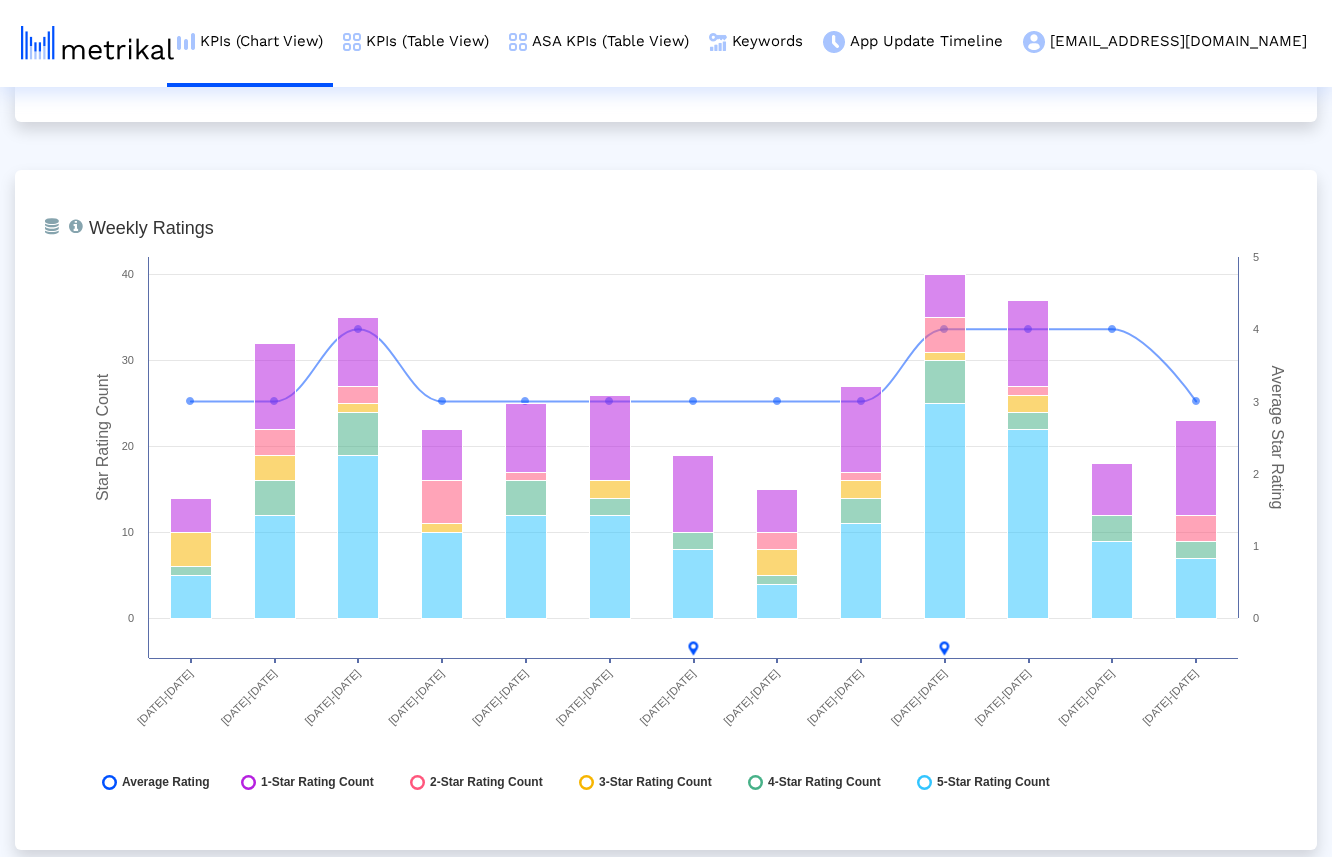 click on "From Database   The percentage of store listing visitors who installed your app  Created with Highcharts 8.1.2 Store Listing Conversion Rate [DATE]-[DATE] [DATE]-[DATE] [DATE]-[DATE] [DATE]-[DATE] [DATE]-[DATE] [DATE]-[DATE] [DATE]-[DATE] [DATE]-[DATE] [DATE]-[DATE] [DATE]-[DATE] [DATE]-[DATE] [DATE]-[DATE] [DATE]-[DATE] 32 33 34 35 36 37 38 0
Conversion Rate" at bounding box center [666, -218] 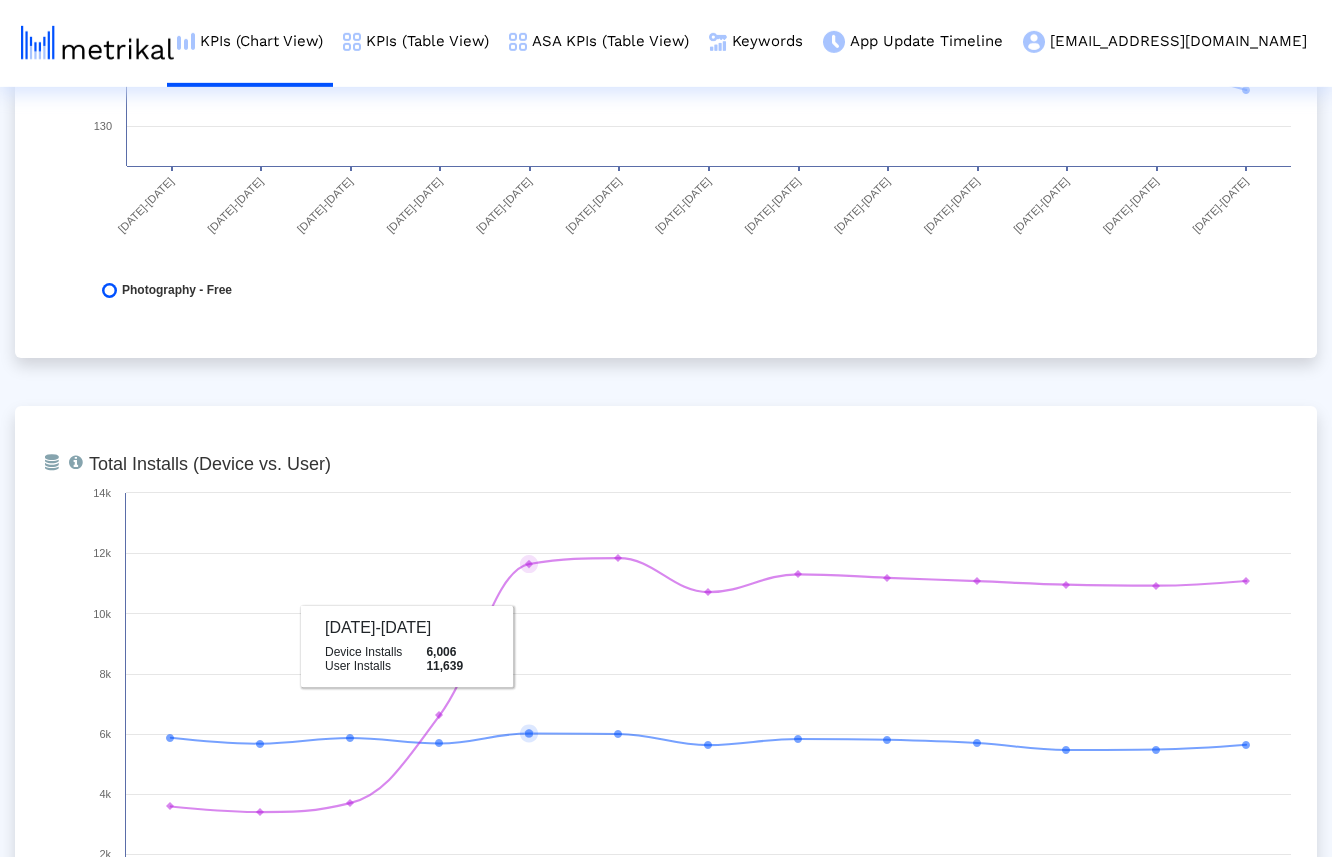 scroll, scrollTop: 0, scrollLeft: 0, axis: both 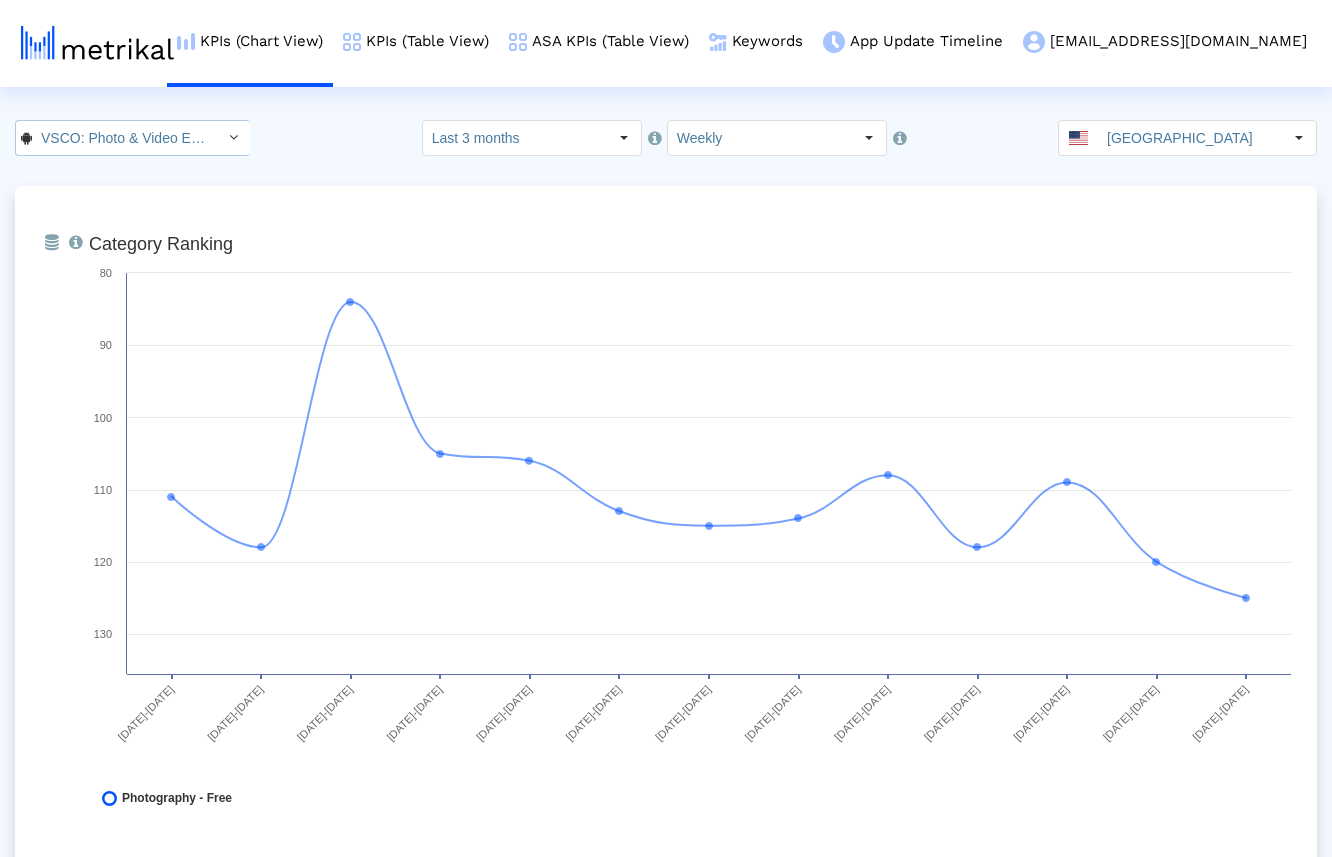click on "VSCO: Photo & Video Editor < [DOMAIN_NAME] >" 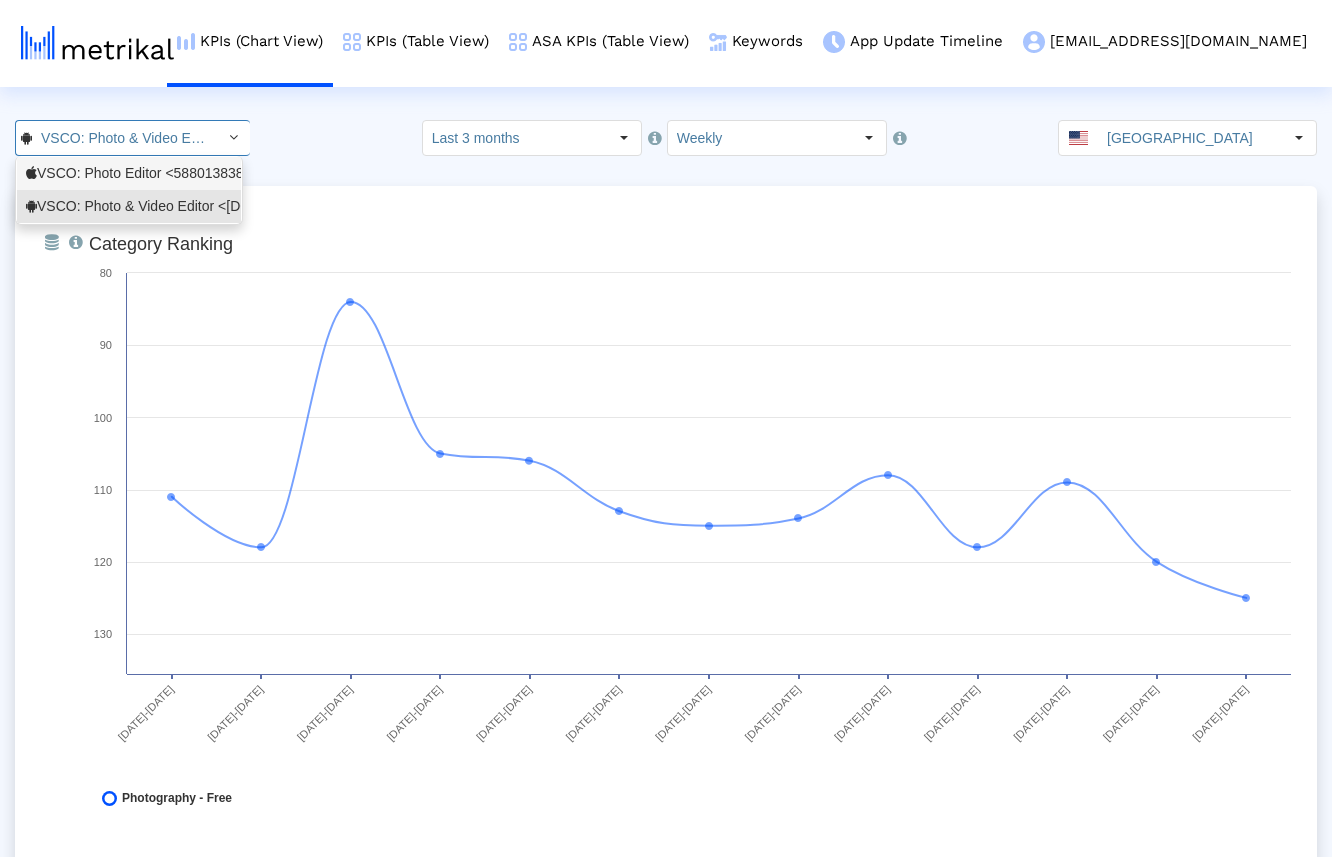 click on "VSCO: Photo Editor <588013838>" at bounding box center [129, 173] 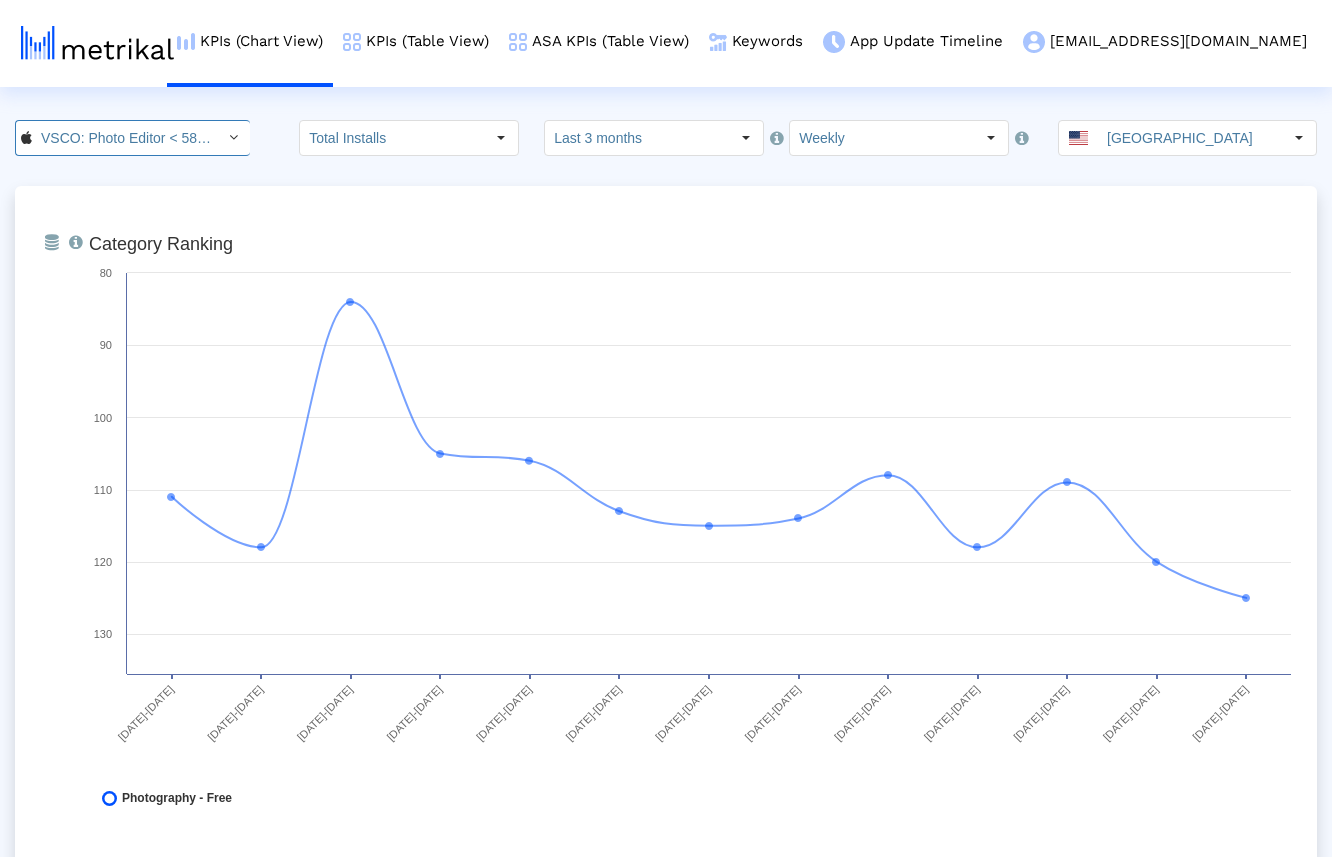 scroll, scrollTop: 0, scrollLeft: 63, axis: horizontal 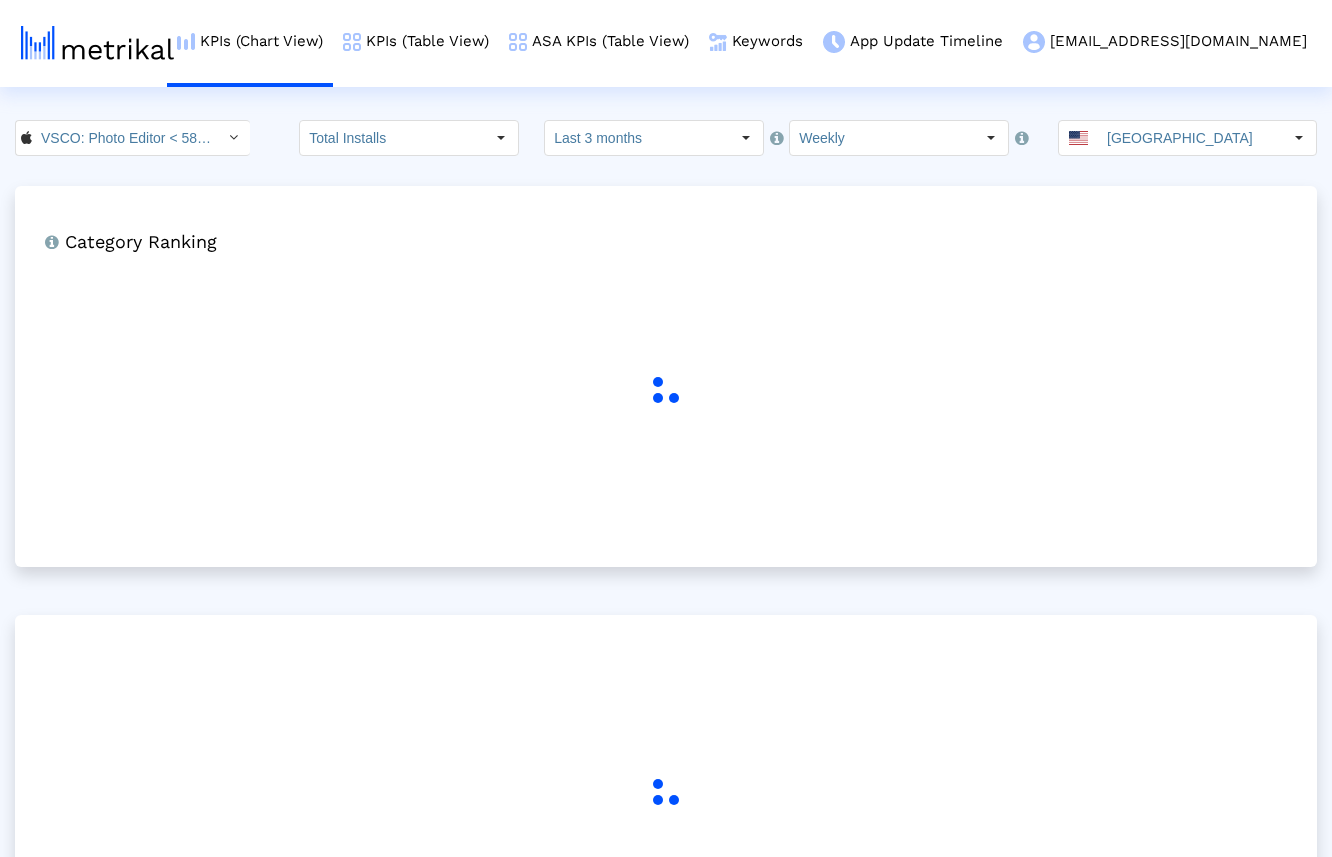 click on "VSCO: Photo Editor < 588013838 > Pull down to refresh... Release to refresh... Refreshing...  VSCO: Photo Editor <588013838>   VSCO: Photo & Video Editor <[DOMAIN_NAME]>  Loading... Total Installs  Select how far back from [DATE] you would like to view the data below.  Last 3 months  Select how would like to group the data below.  Weekly United States Category Ranking  Ranking of the app in the Overall and Category Charts." 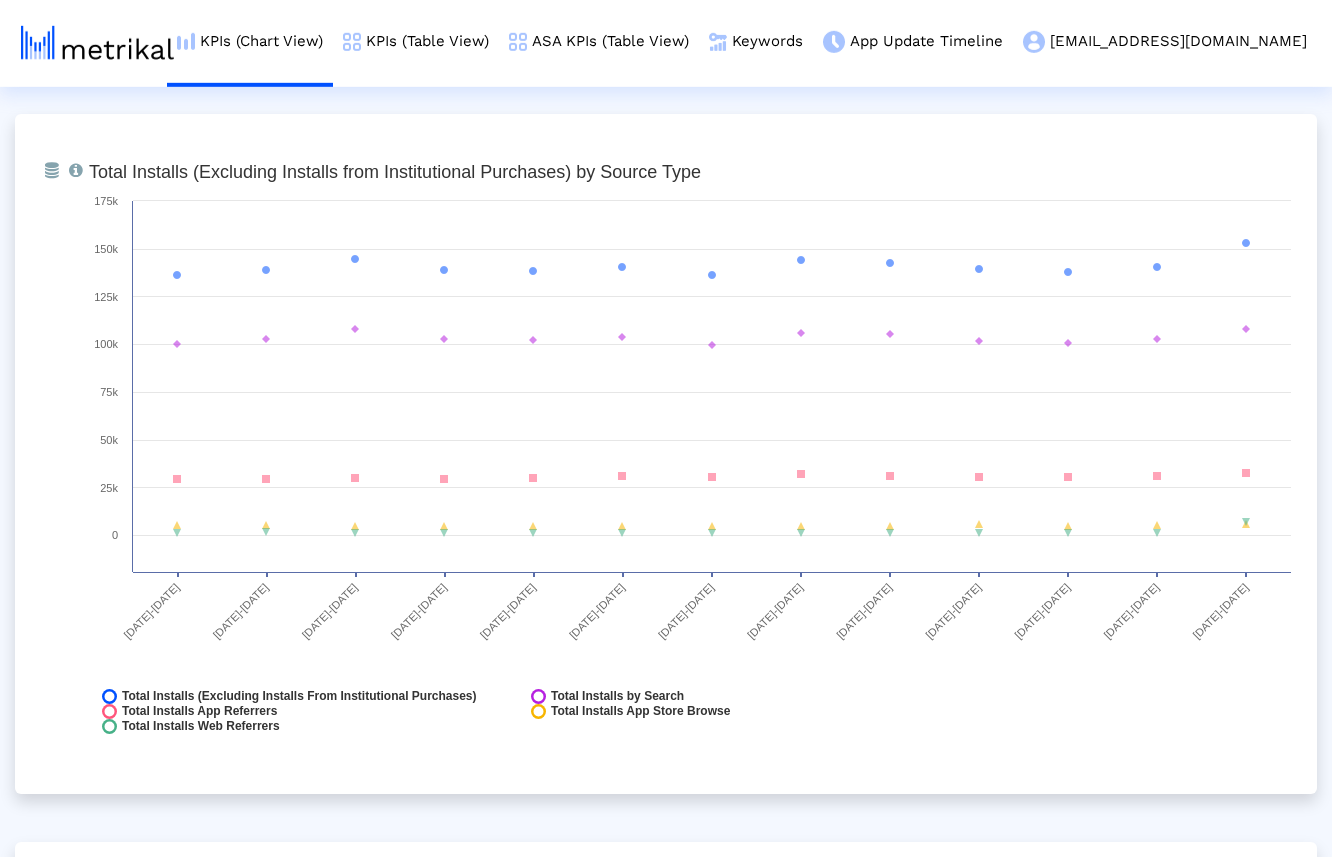 scroll, scrollTop: 2235, scrollLeft: 0, axis: vertical 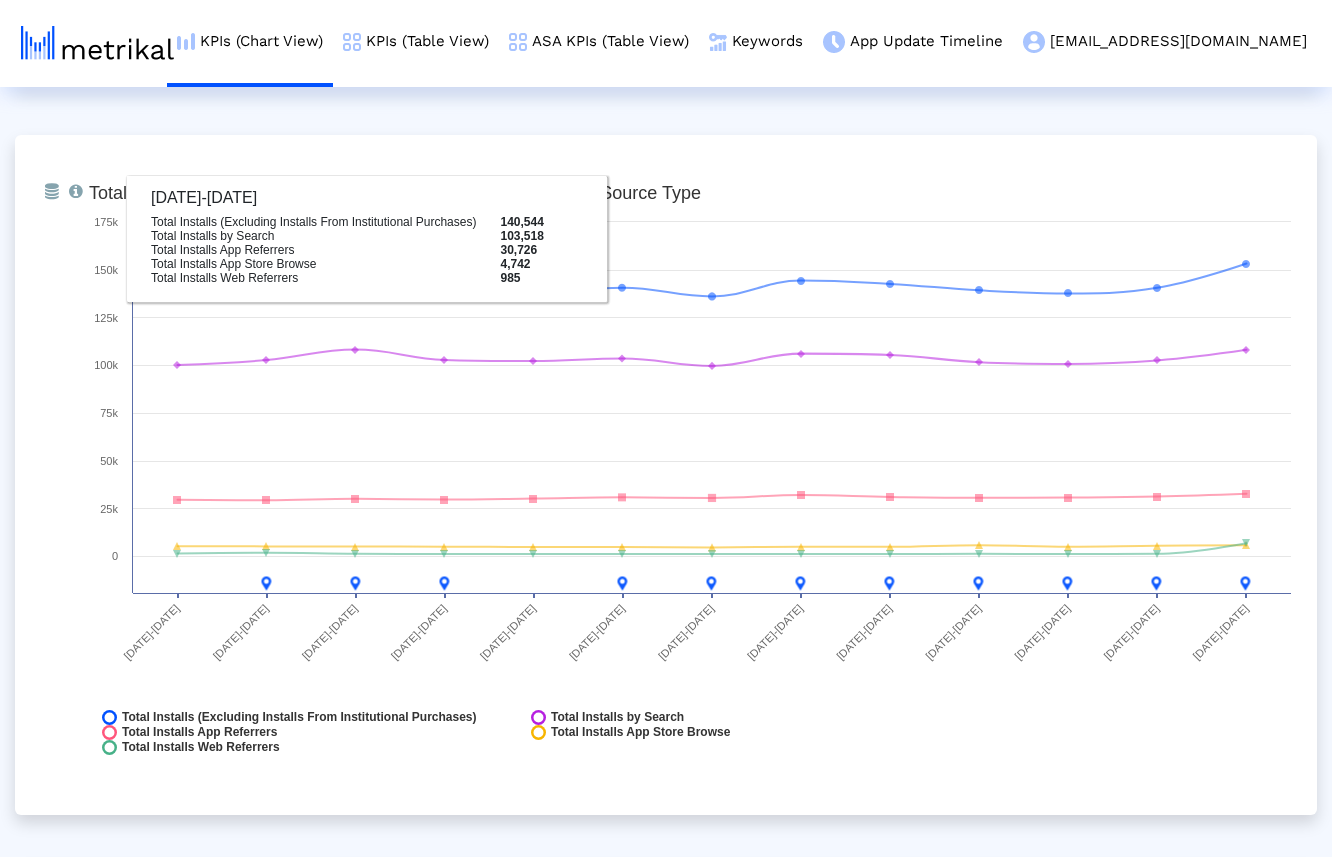 click on "From Database   Ranking of the app in the Overall and Category Charts.  Created with Highcharts 8.1.2 Category Ranking [DATE]-[DATE] [DATE]-[DATE] [DATE]-[DATE] [DATE]-[DATE] [DATE]-[DATE] [DATE]-[DATE] [DATE]-[DATE] [DATE]-[DATE] [DATE]-[DATE] [DATE]-[DATE] [DATE]-[DATE] [DATE]-[DATE] [DATE]-[DATE] 40 45 50 55 60 65 70 75
Photo & Video - Free
[DATE]-[DATE]
Photo & Video - Free
62
From Database   Total installs that the app received from all sources, reported by App Store Connect.  Created with Highcharts 8.1.2 Total Installs [DATE]-[DATE] [DATE]-[DATE] [DATE]-[DATE] [DATE]-[DATE] [DATE]-[DATE] [DATE]-[DATE] [DATE]-[DATE] [DATE]-[DATE] [DATE]-[DATE] [DATE]-[DATE] [DATE]-[DATE]" 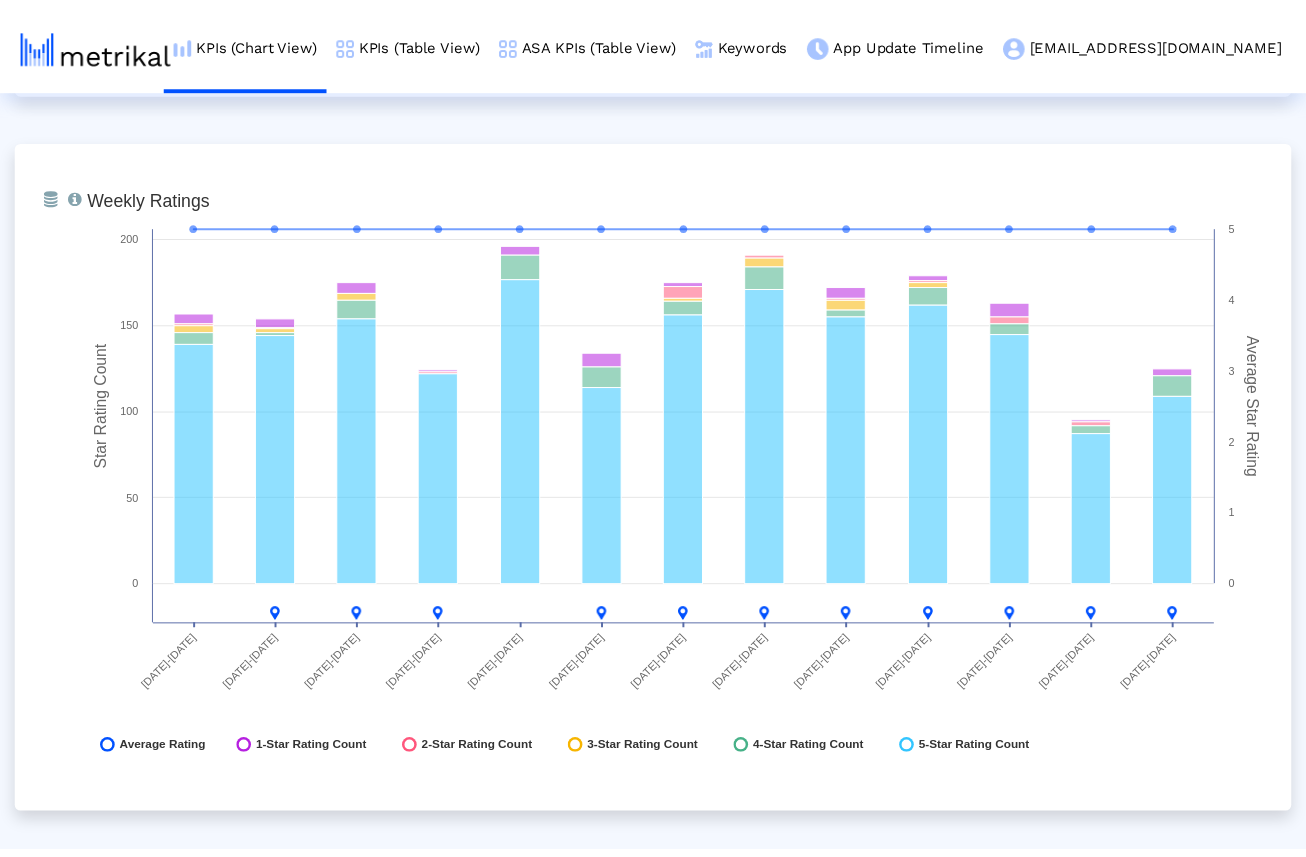 scroll, scrollTop: 5131, scrollLeft: 0, axis: vertical 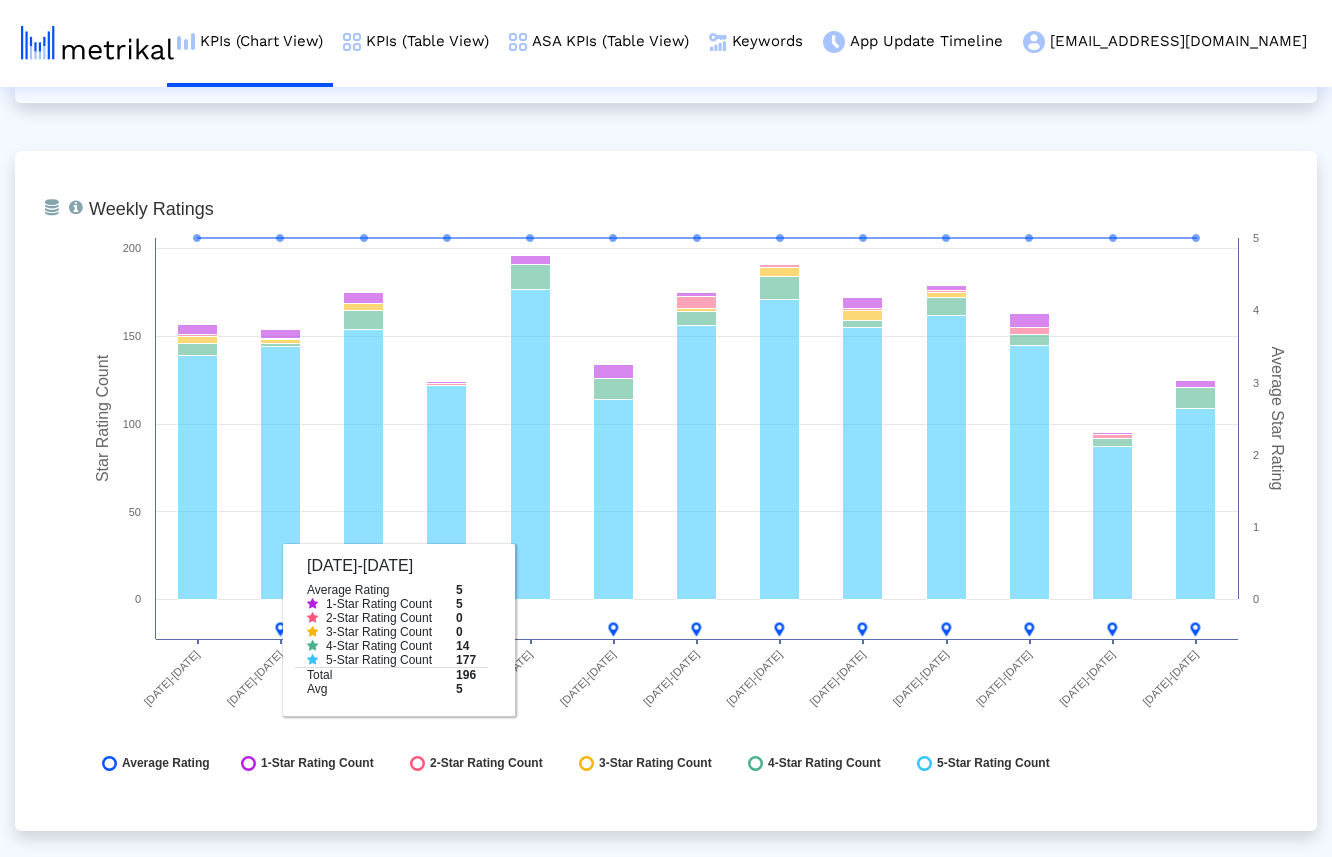 click on "From Database   Total number of weekly/monthly ratings the app receives with a breakdown of 1,2,3,4,5-star ratings, along with the average rating.  Created with Highcharts 8.1.2 Star Rating Count Average Star Rating Weekly Ratings [DATE]-[DATE] [DATE]-[DATE] [DATE]-[DATE] [DATE]-[DATE] [DATE]-[DATE] [DATE]-[DATE] [DATE]-[DATE] [DATE]-[DATE] [DATE]-[DATE] [DATE]-[DATE] [DATE]-[DATE] [DATE]-[DATE] [DATE]-[DATE] 0 50 100 150 200 0 1 2 3 4 5 0
Average Rating
1-Star Rating Count
2-Star Rating Count
3-Star Rating Count" at bounding box center (666, 491) 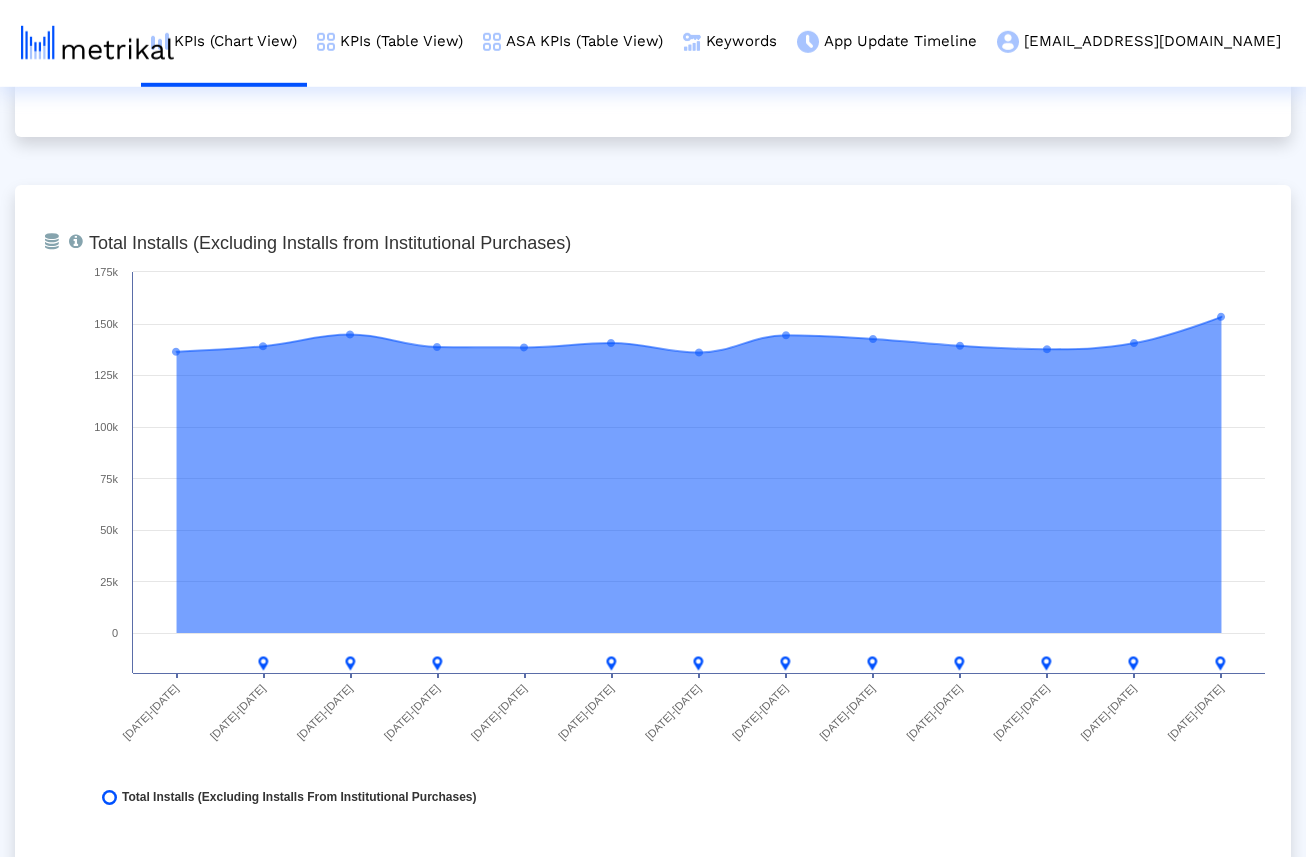 scroll, scrollTop: 0, scrollLeft: 0, axis: both 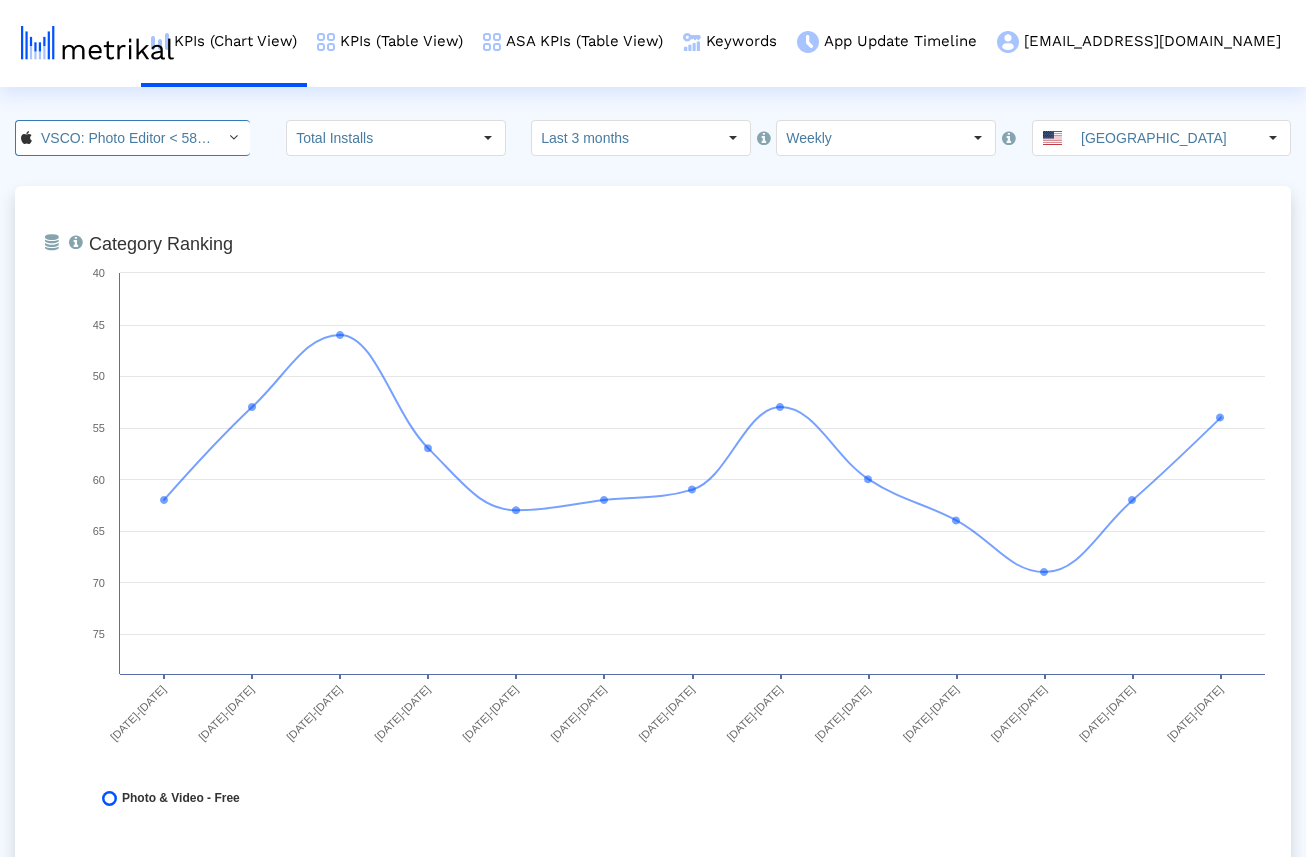 click on "VSCO: Photo Editor < 588013838 >" 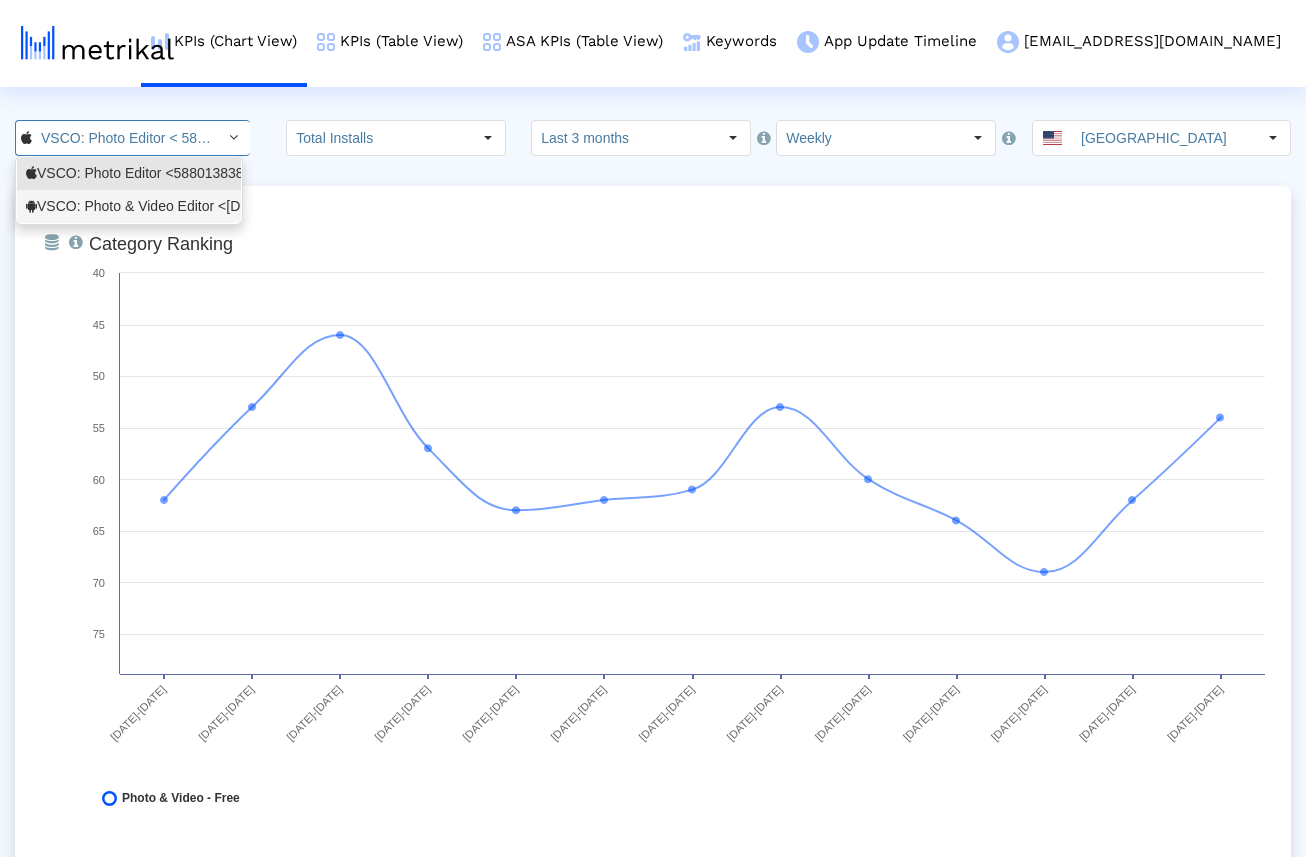 click on "VSCO: Photo & Video Editor <[DOMAIN_NAME]>" at bounding box center (129, 206) 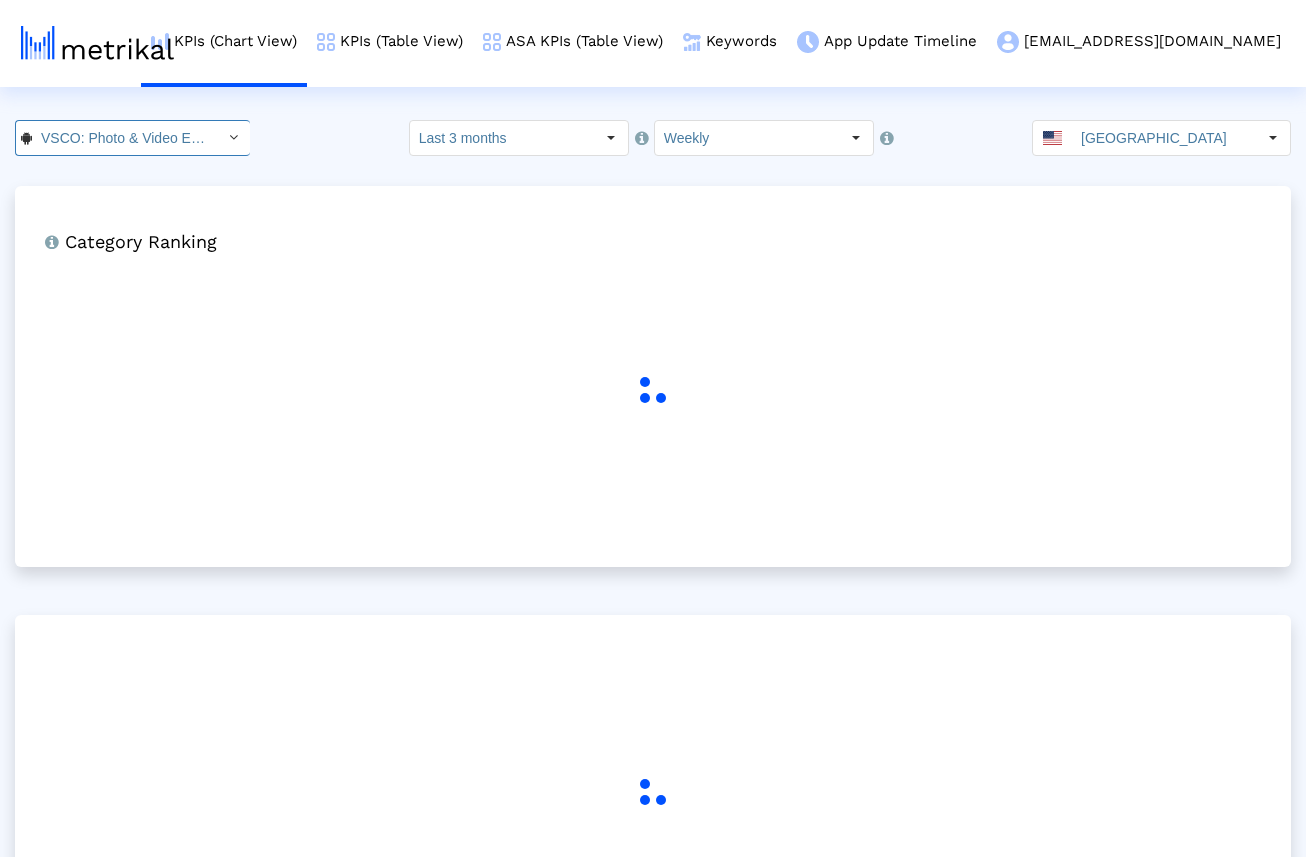 scroll, scrollTop: 0, scrollLeft: 136, axis: horizontal 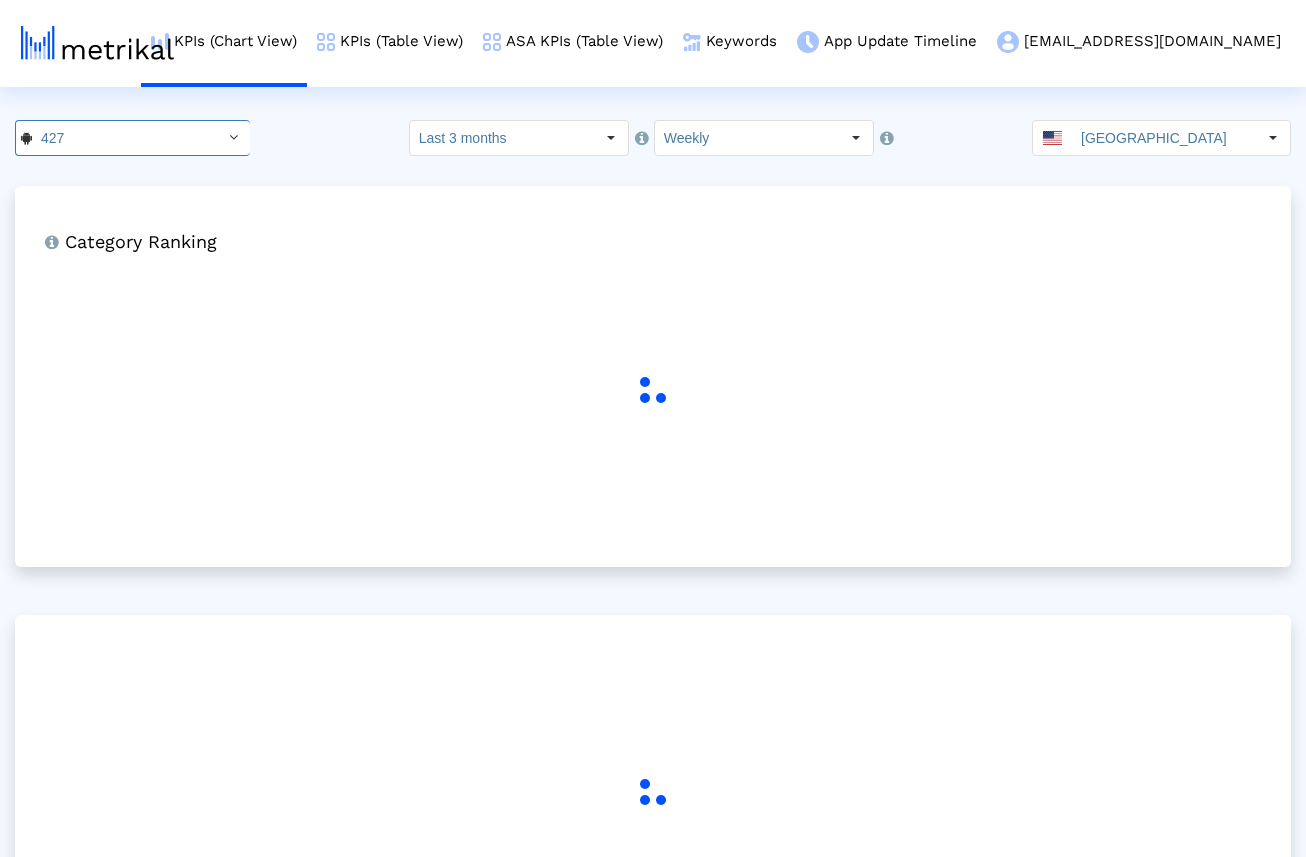 click on "427 Pull down to refresh... Release to refresh... Refreshing...  VSCO: Photo Editor <588013838>   VSCO: Photo & Video Editor <[DOMAIN_NAME]>  Loading...  Select how far back from [DATE] you would like to view the data below.  Last 3 months  Select how would like to group the data below.  Weekly United States Category Ranking  Ranking of the app in the Overall and Category Charts." 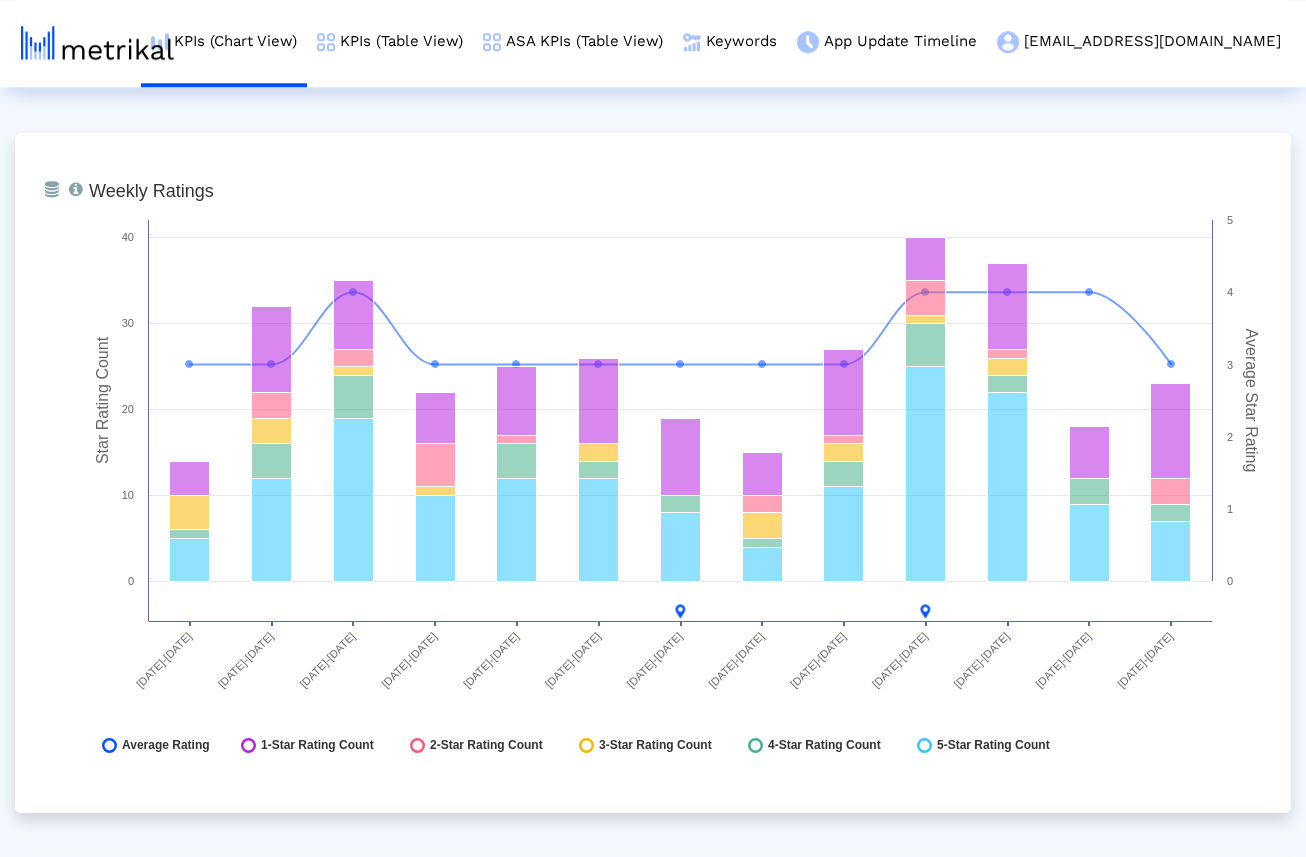scroll, scrollTop: 3008, scrollLeft: 0, axis: vertical 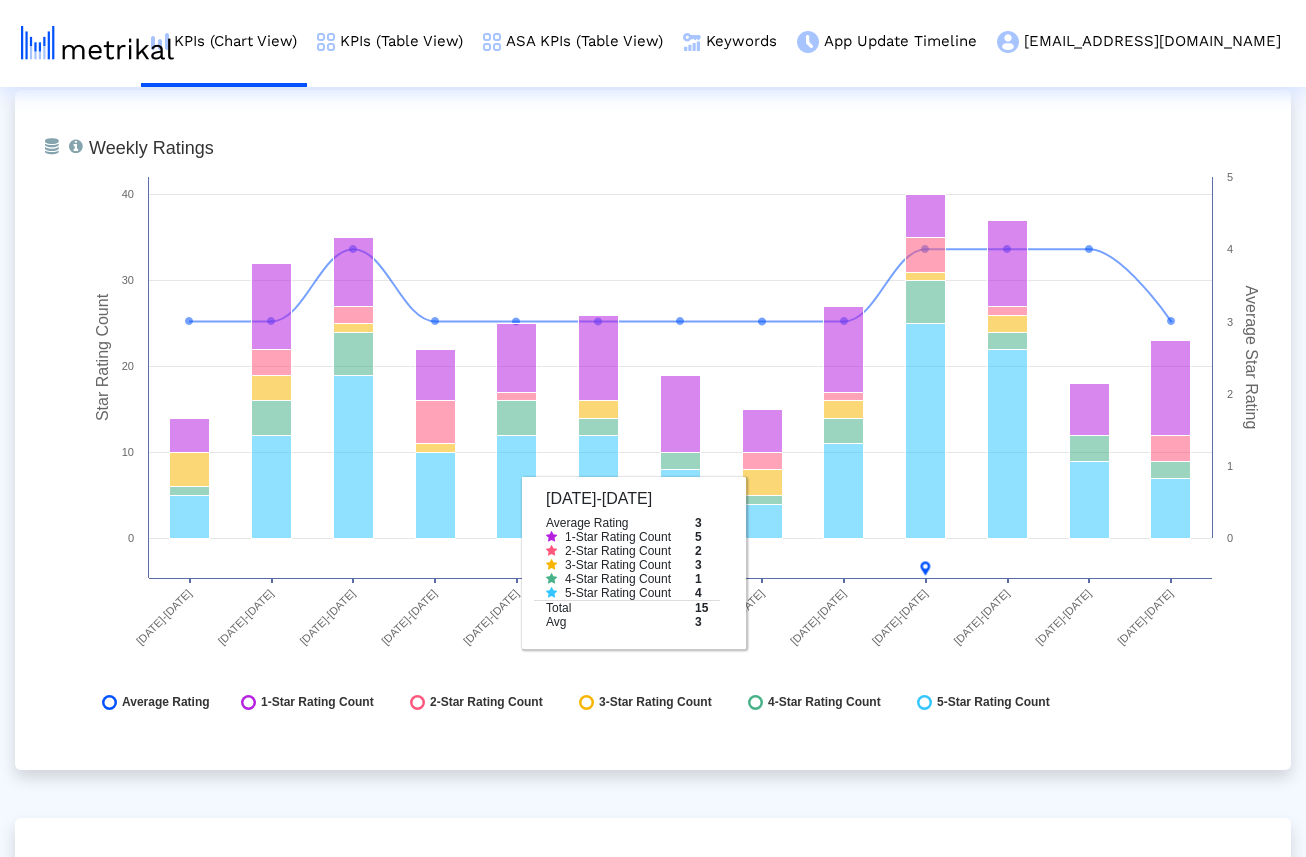 click on "From Database   Total number of weekly/monthly ratings the app receives with a breakdown of 1,2,3,4,5-star ratings, along with the average rating.  Created with Highcharts 8.1.2 Star Rating Count Average Star Rating Weekly Ratings [DATE]-[DATE] [DATE]-[DATE] [DATE]-[DATE] [DATE]-[DATE] [DATE]-[DATE] [DATE]-[DATE] [DATE]-[DATE] [DATE]-[DATE] [DATE]-[DATE] [DATE]-[DATE] [DATE]-[DATE] [DATE]-[DATE] [DATE]-[DATE] 0 10 20 30 40 0 1 2 3 4 5 0
Average Rating
1-Star Rating Count
2-Star Rating Count
3-Star Rating Count
4-Star Rating Count" at bounding box center [653, 430] 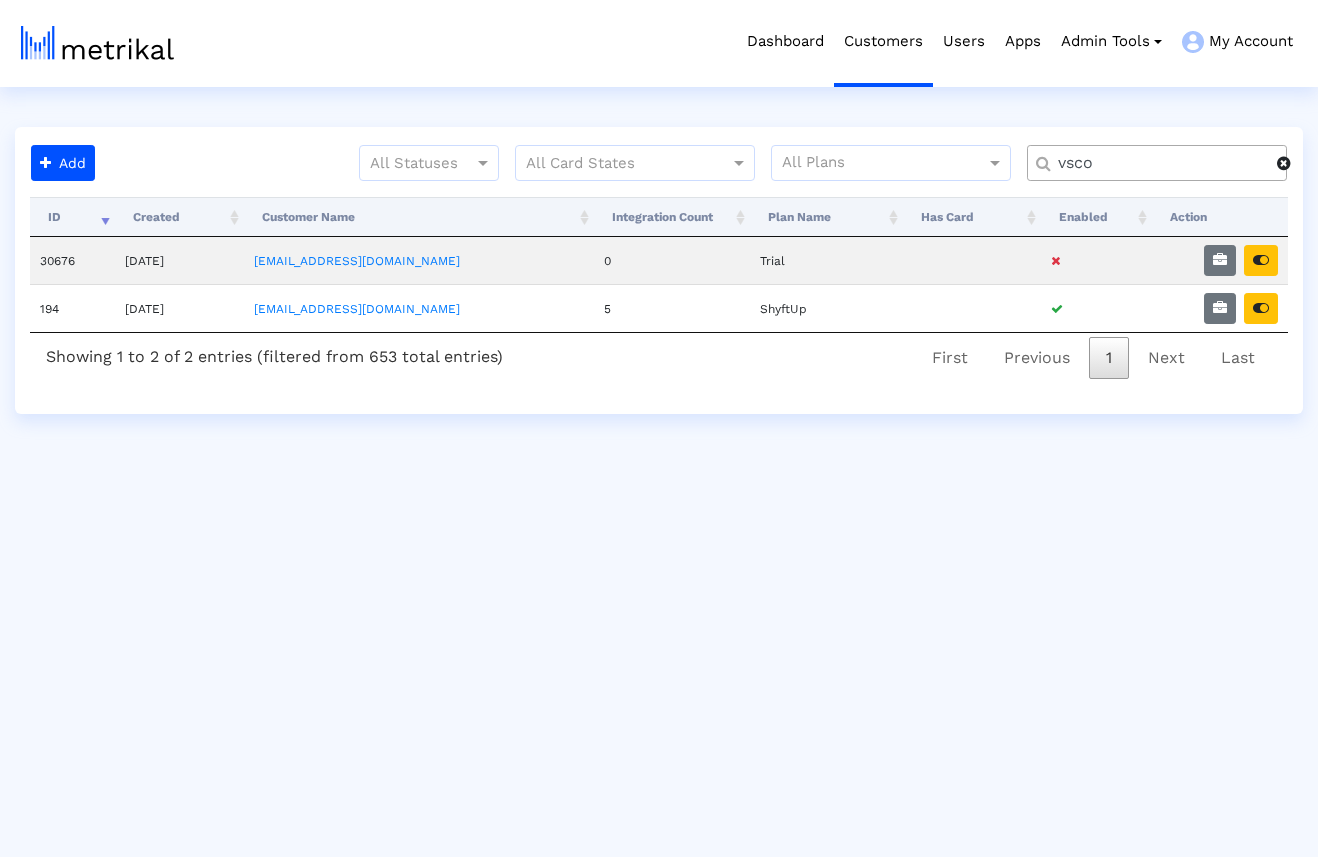scroll, scrollTop: 0, scrollLeft: 0, axis: both 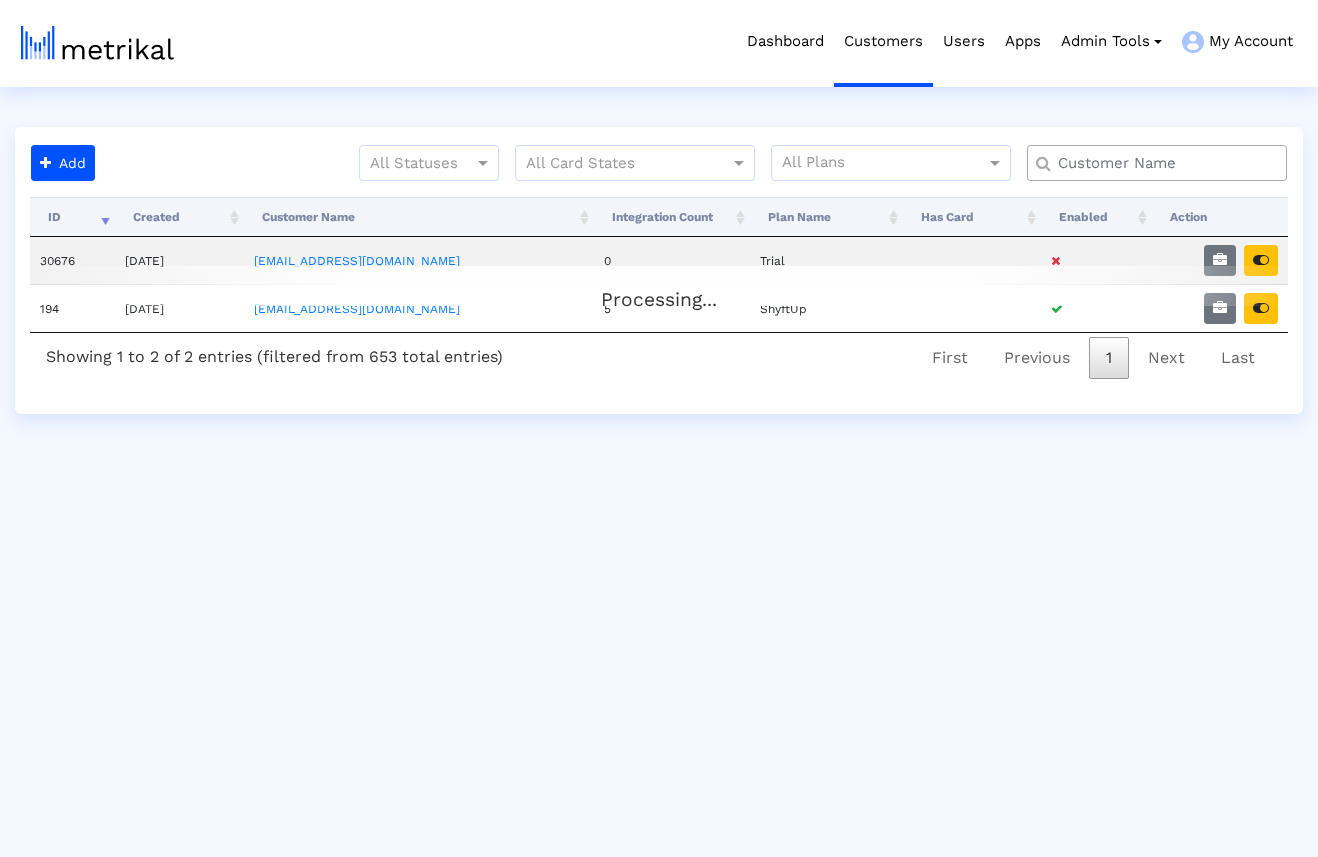 click 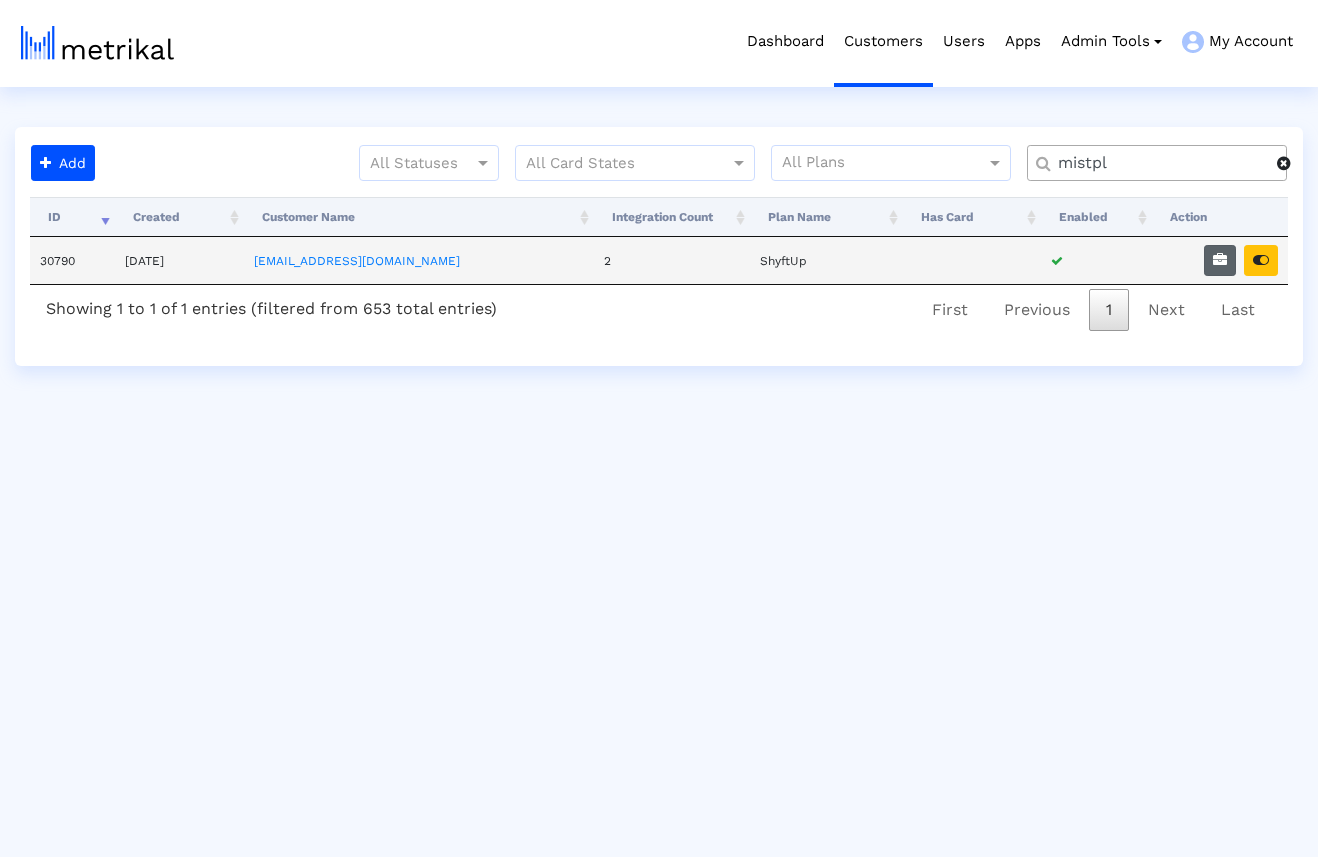 type on "mistpl" 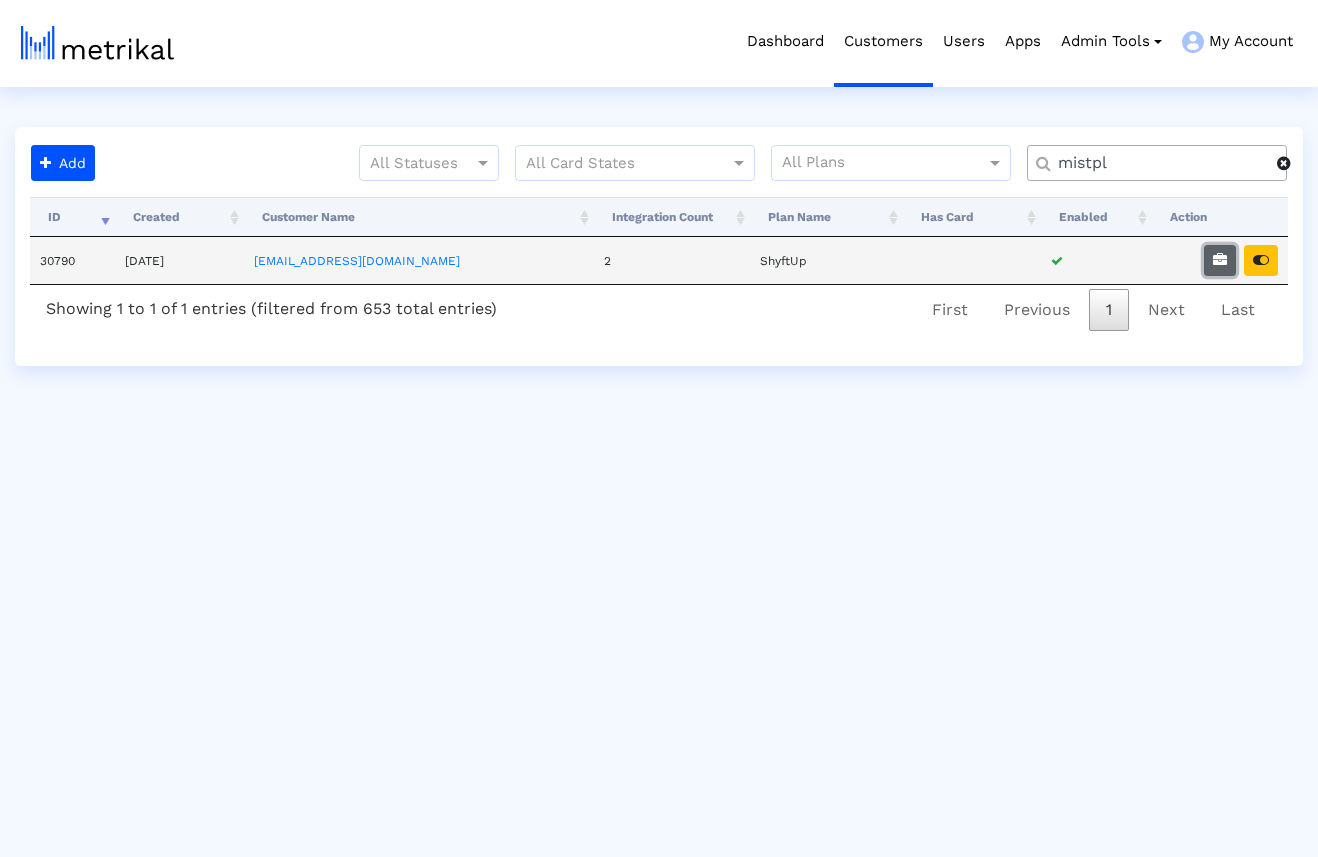 click at bounding box center (1220, 260) 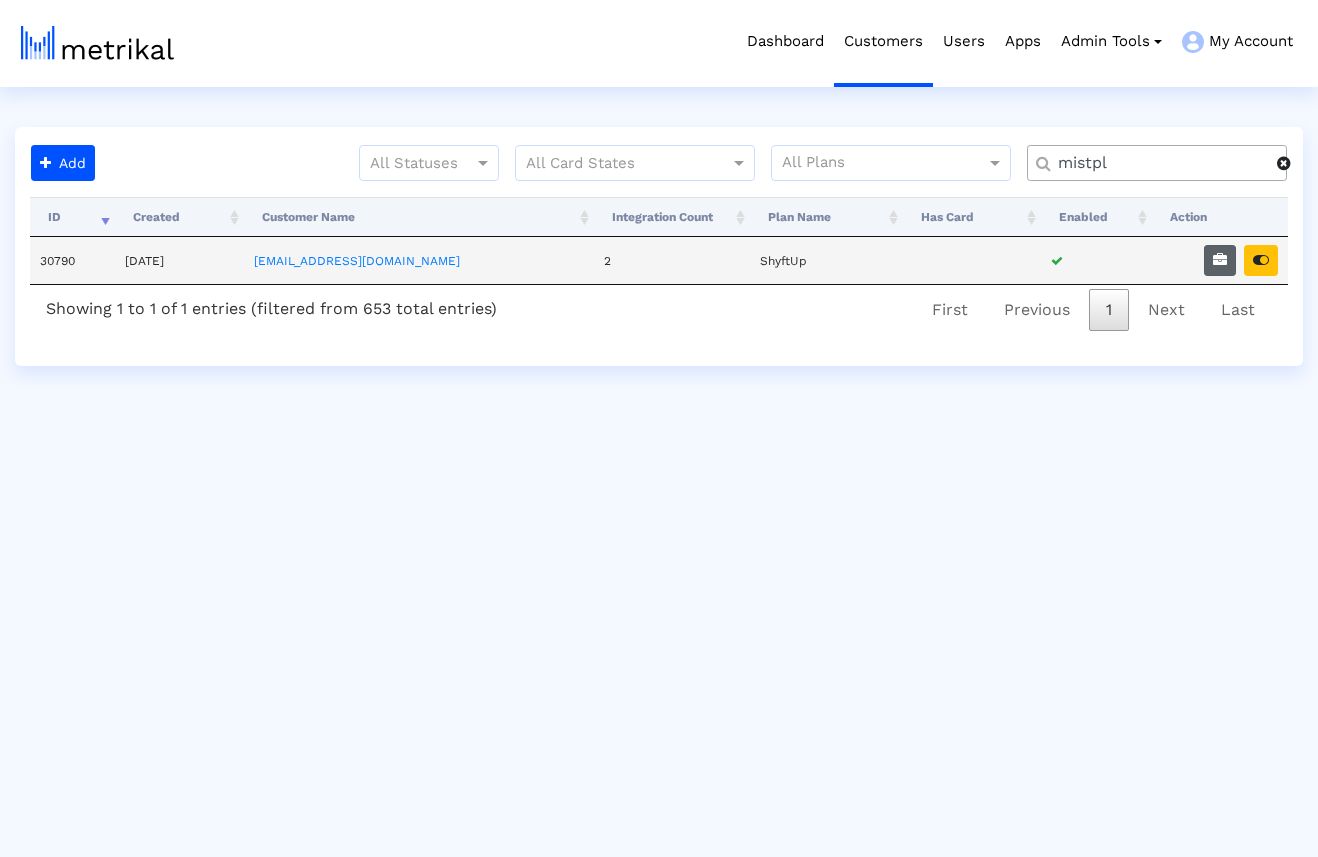 select on "1: 1" 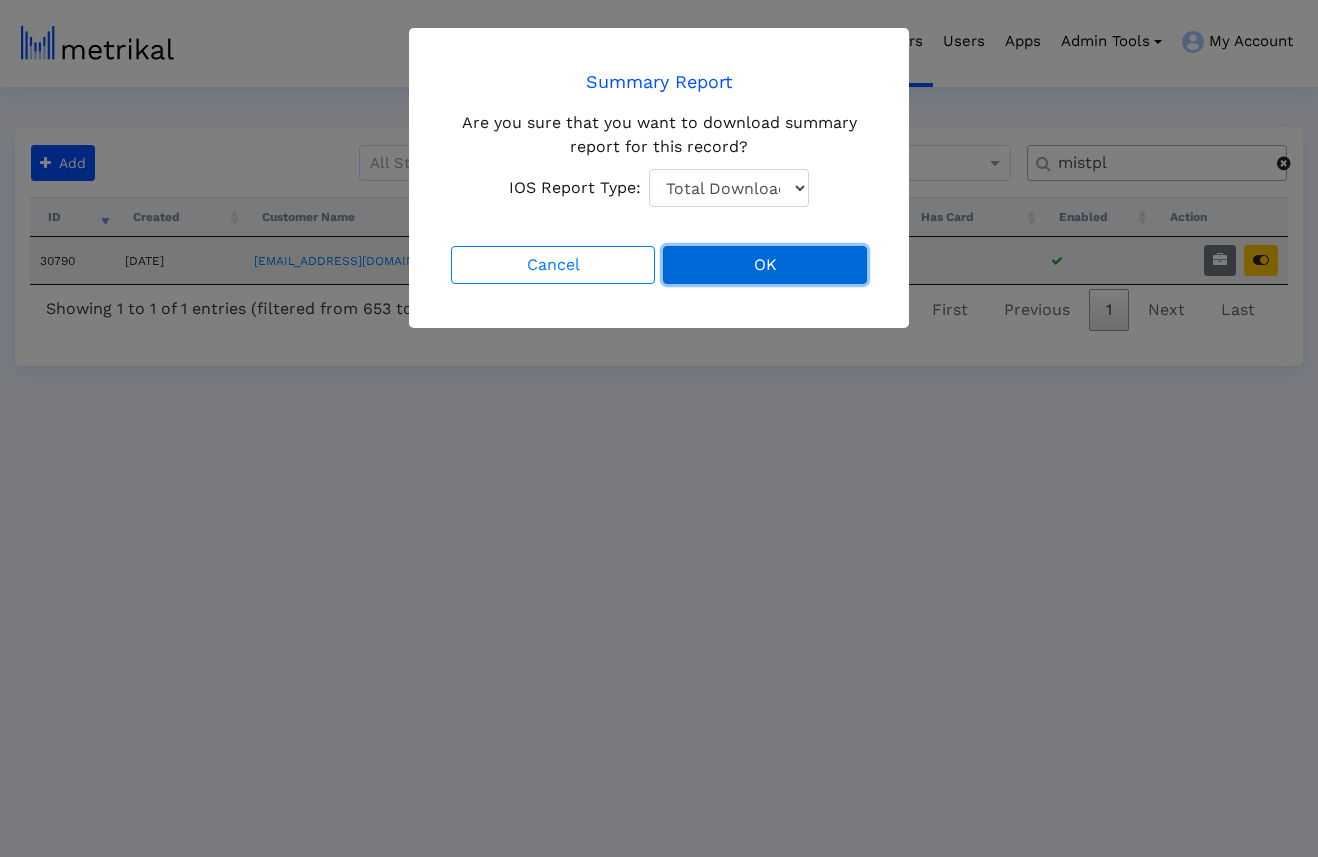 click on "OK" 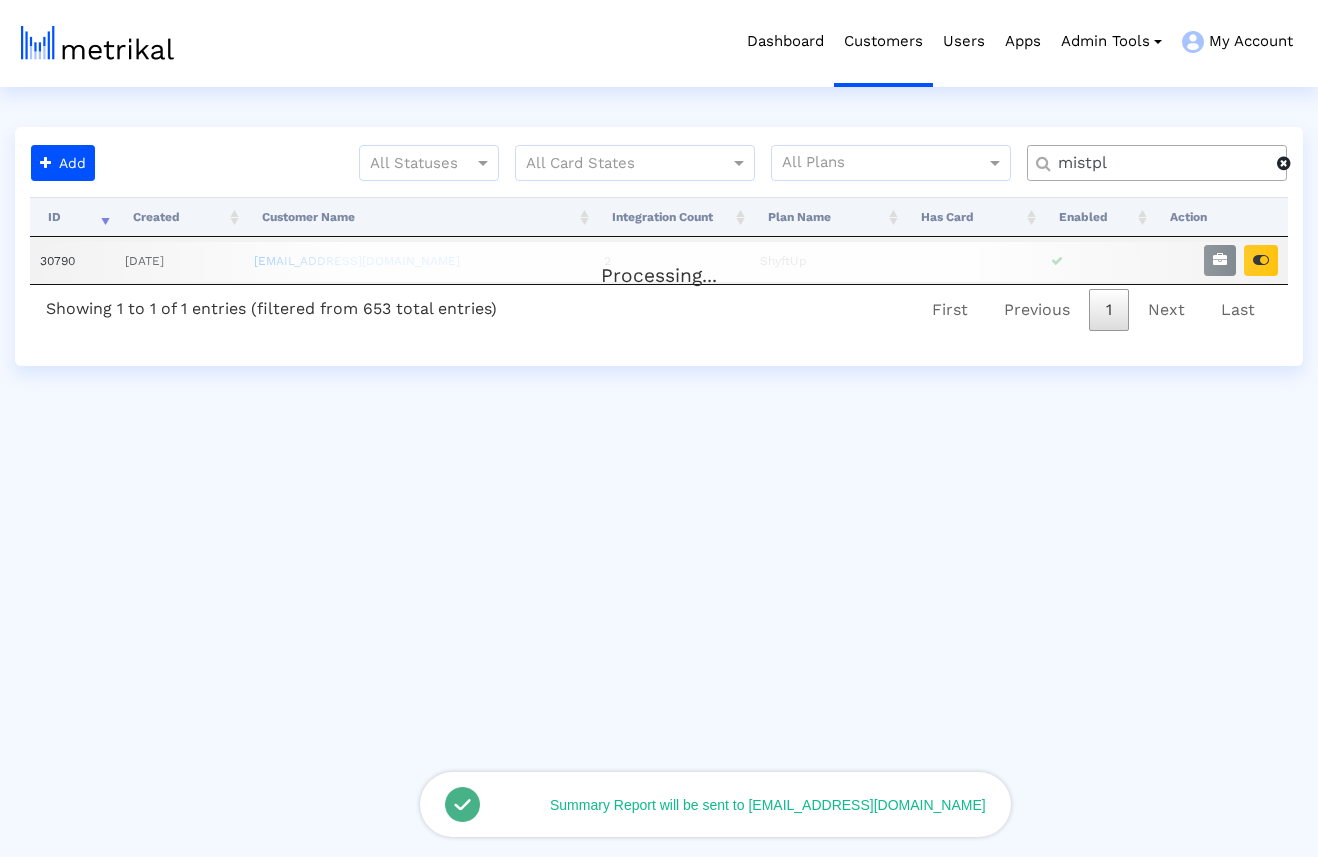 click on "Dashboard Customers Users Apps Admin Tools  Task Manager Subscription Manager Plan Manager Integration Manager Play Console Manager  My Account   Account Settings  Logout" at bounding box center [677, 43] 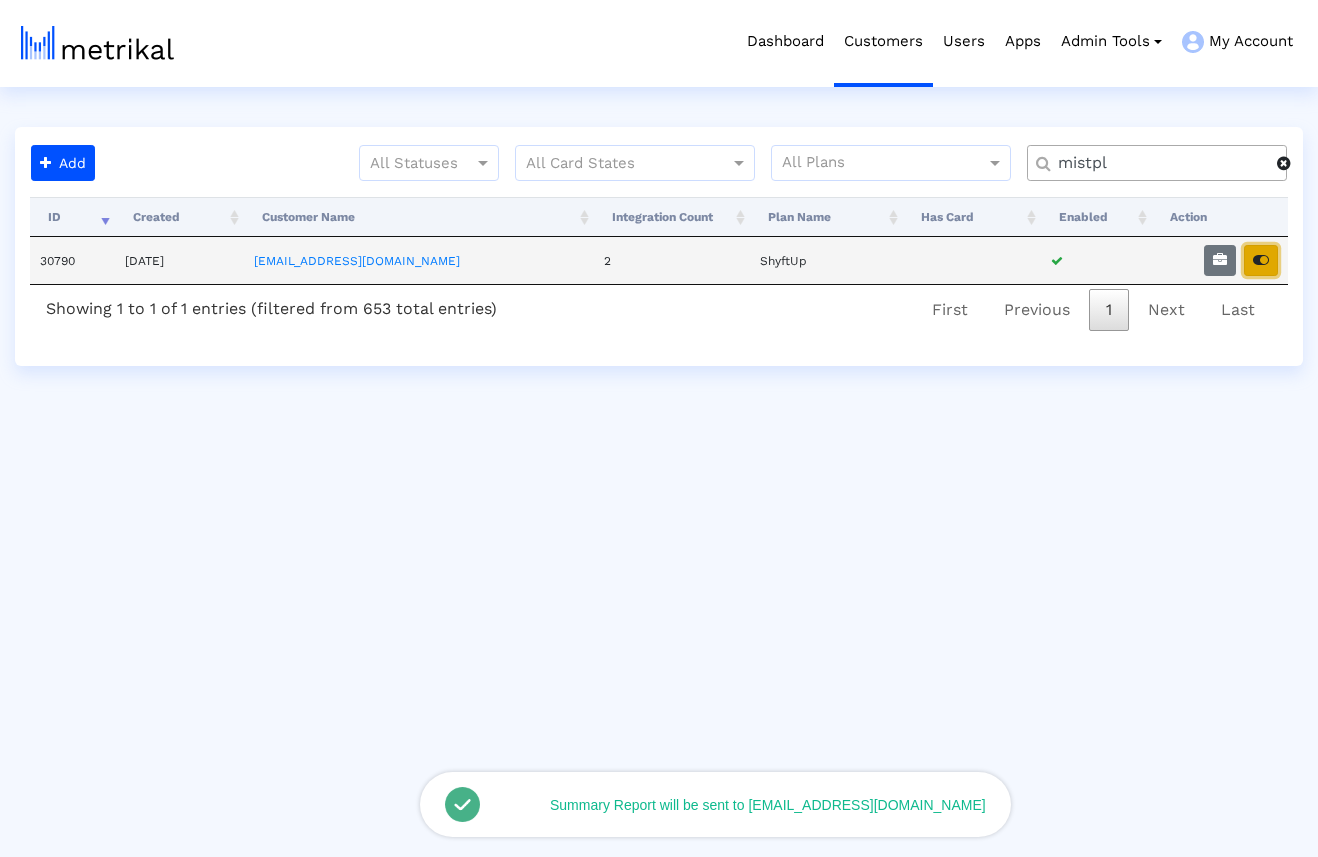 click at bounding box center [1261, 260] 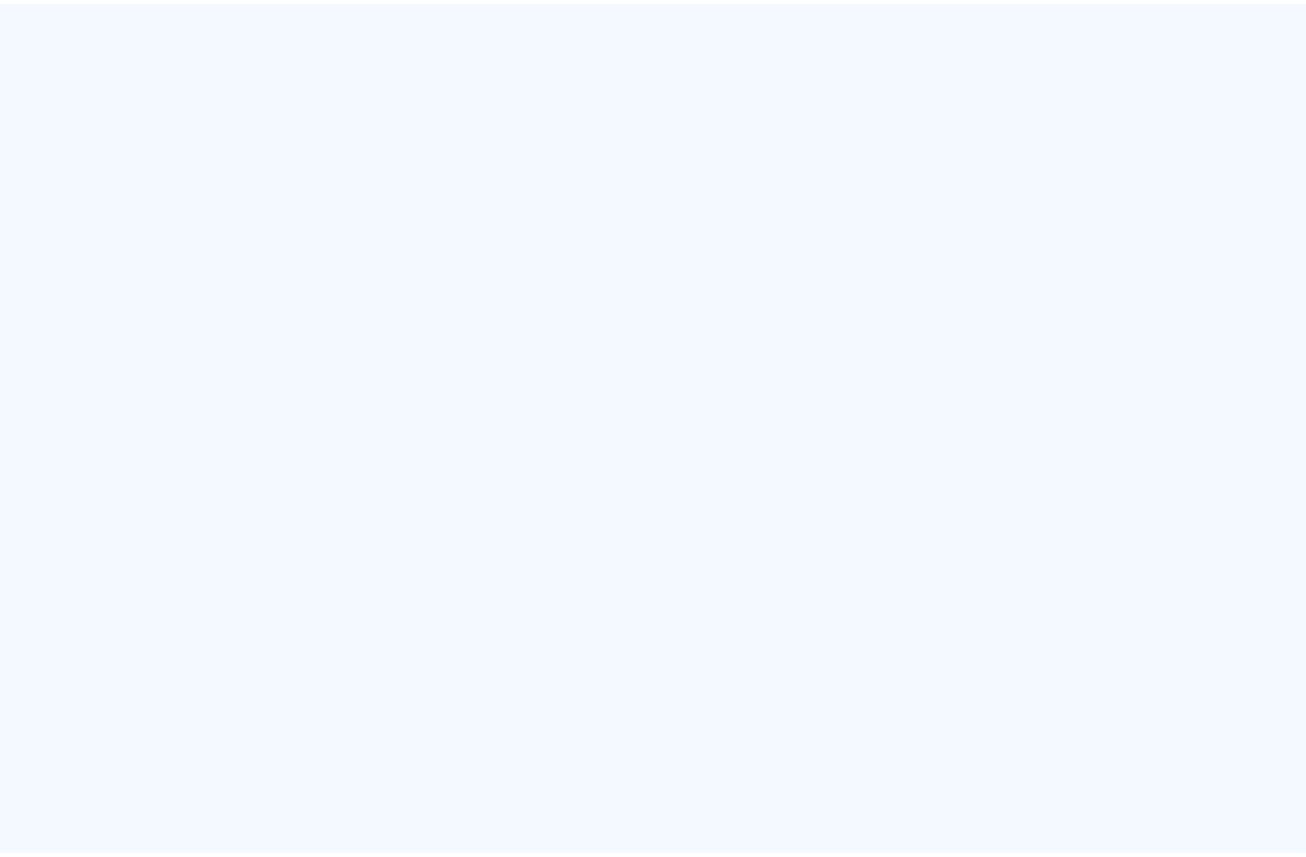 scroll, scrollTop: 0, scrollLeft: 0, axis: both 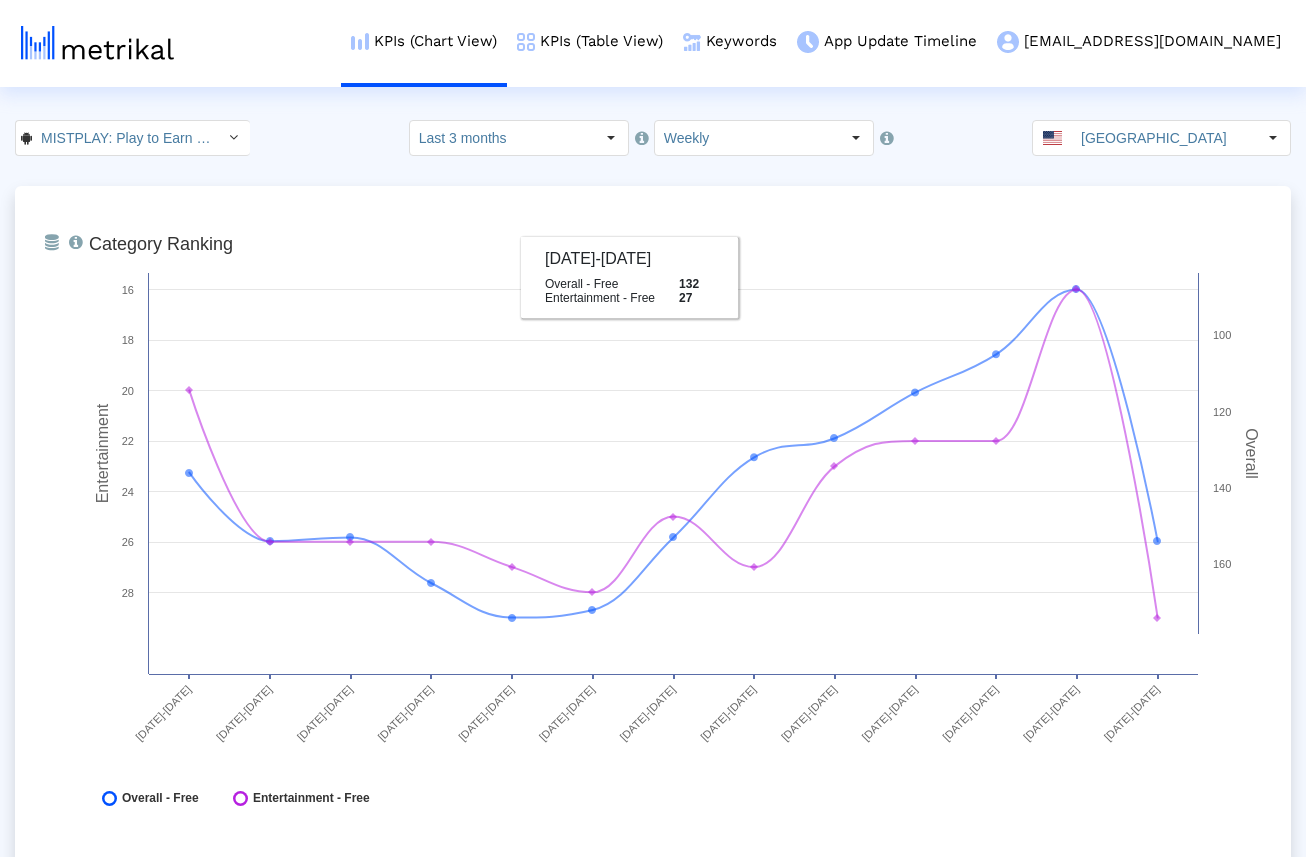click on "MISTPLAY: Play to Earn Money < com.mistplay.mistplay >  Select how far back from today you would like to view the data below.  Last 3 months  Select how would like to group the data below.  Weekly United States" 